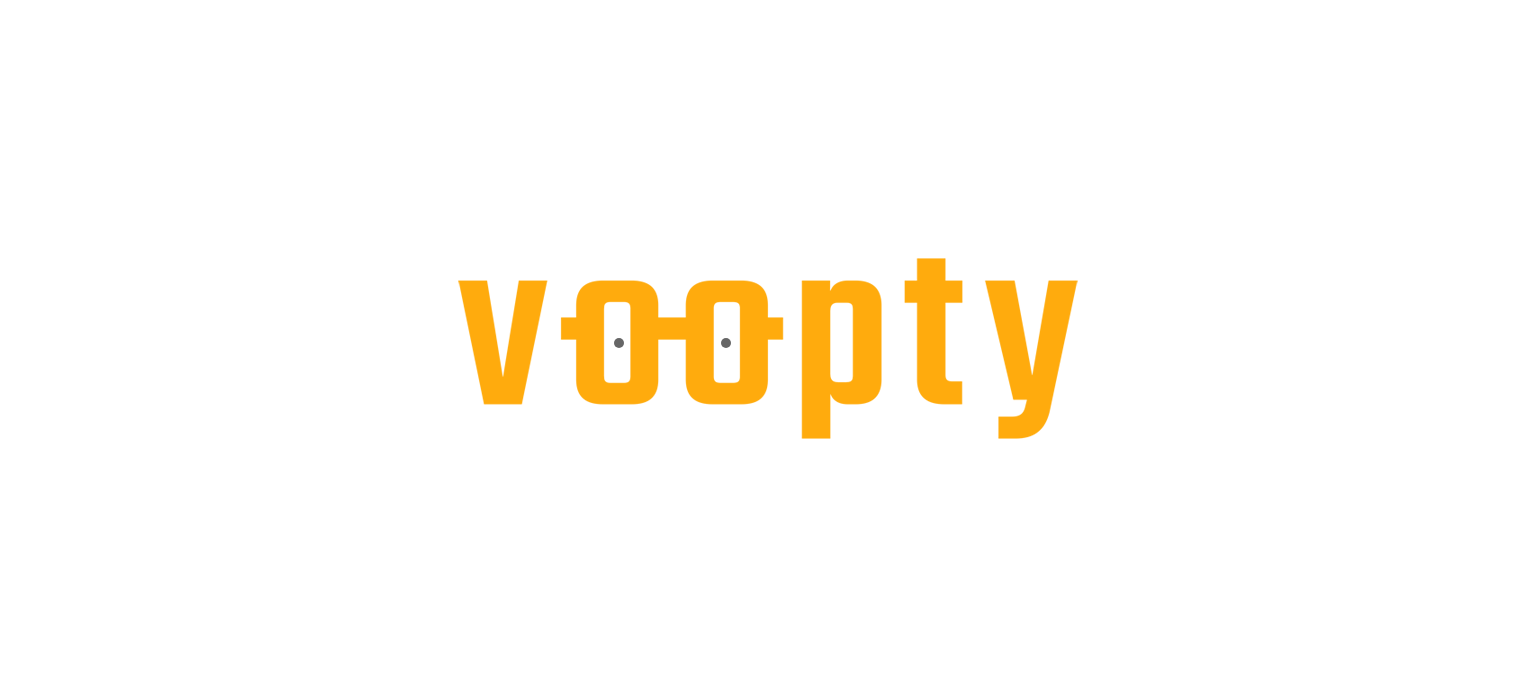 scroll, scrollTop: 0, scrollLeft: 0, axis: both 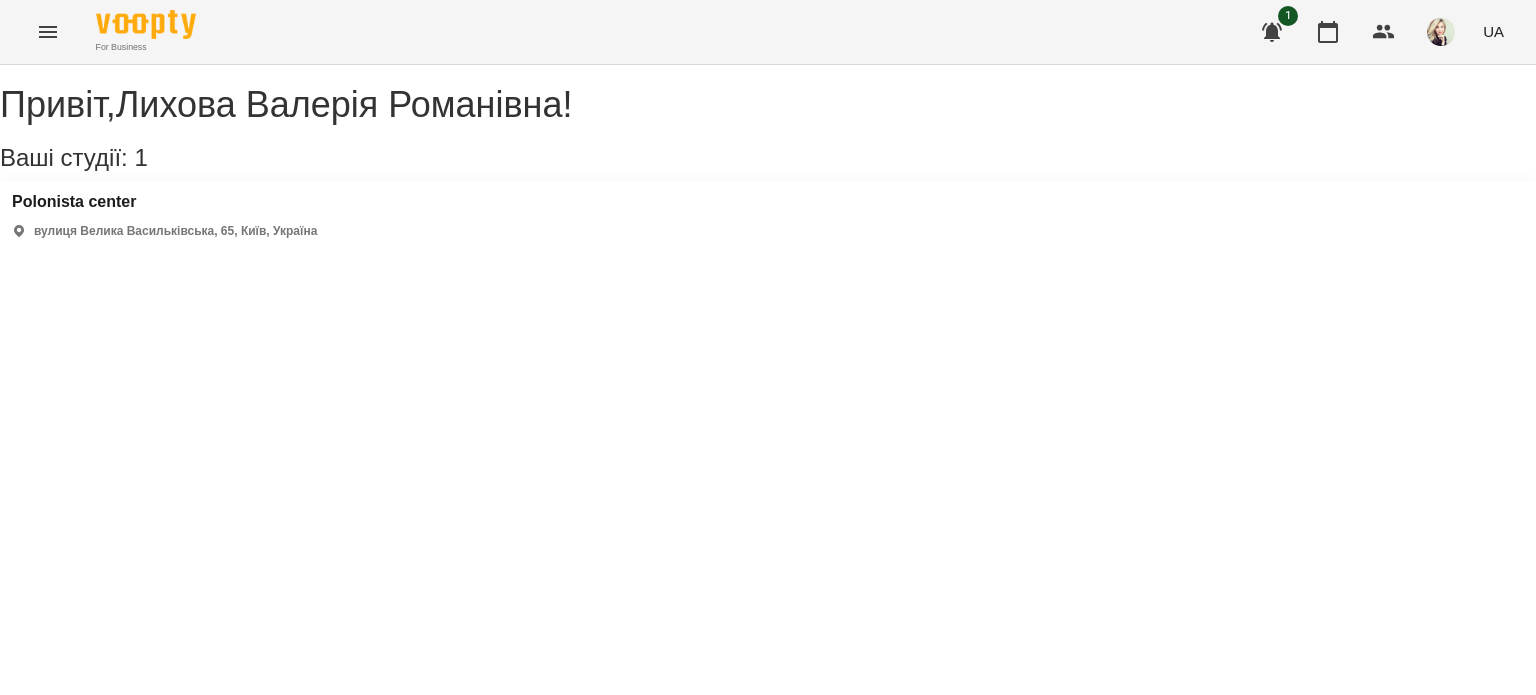 click 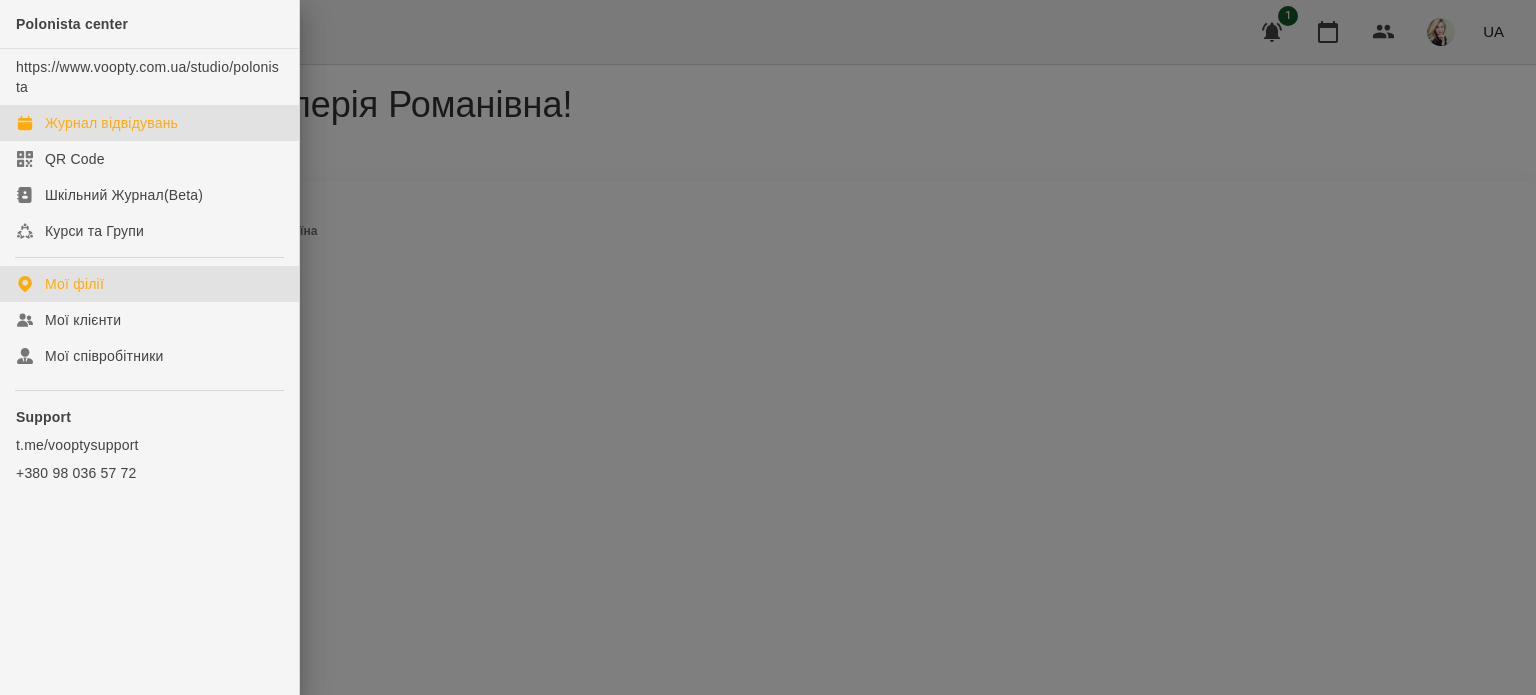 click on "Журнал відвідувань" at bounding box center (111, 123) 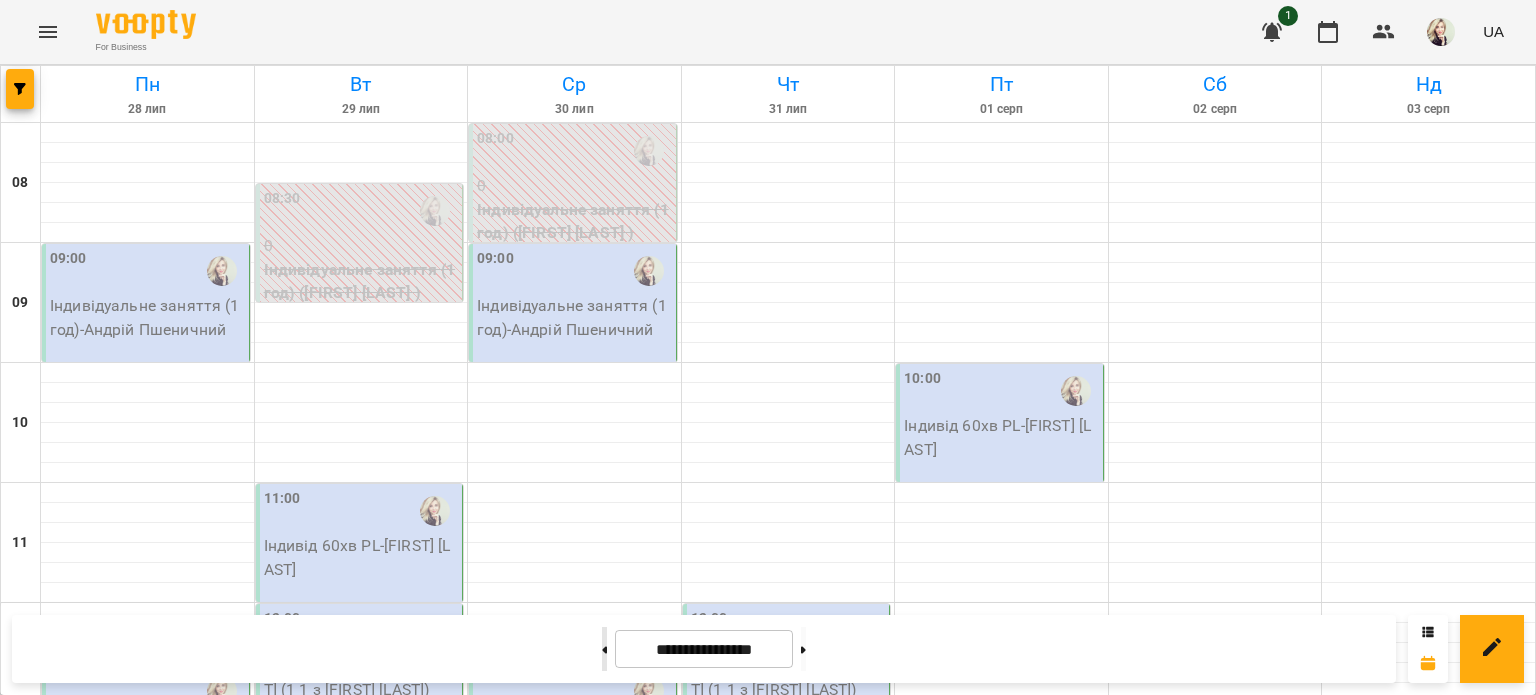 click at bounding box center (604, 649) 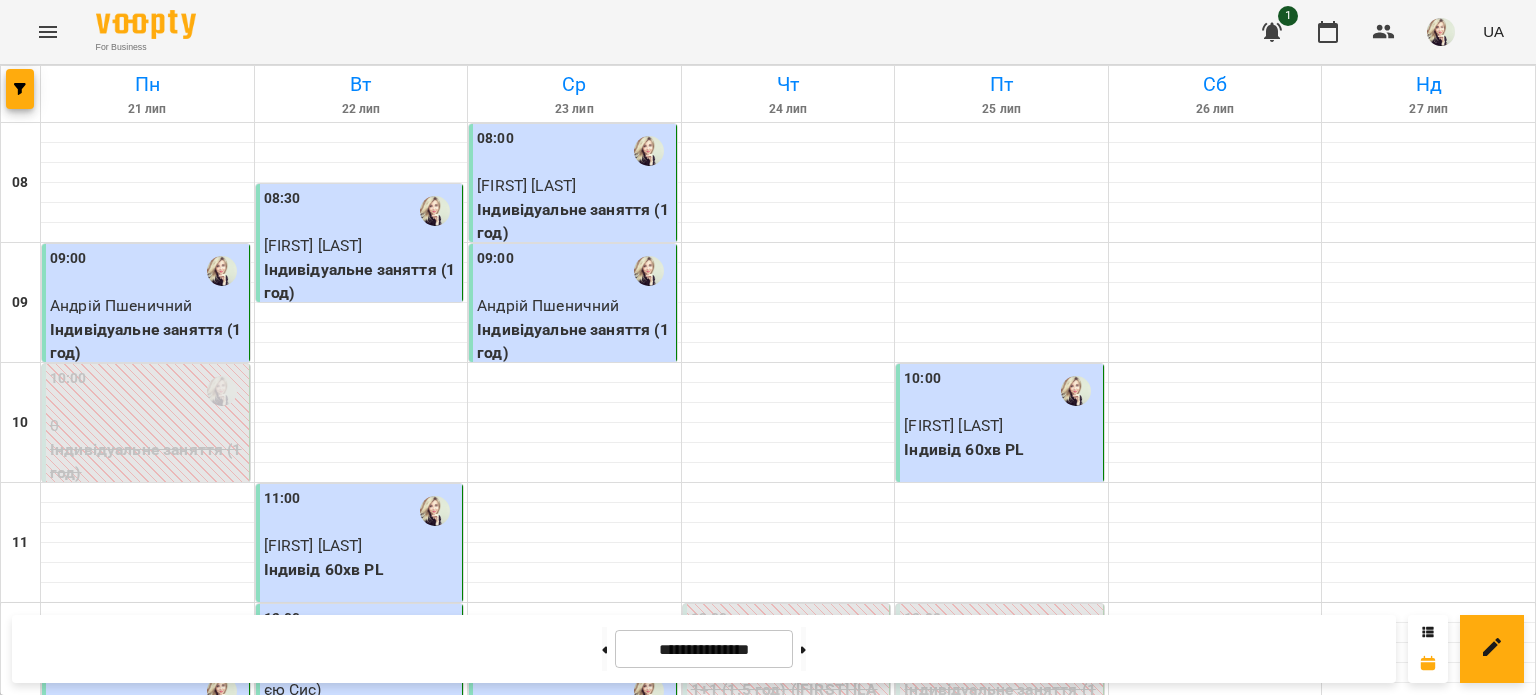 scroll, scrollTop: 200, scrollLeft: 0, axis: vertical 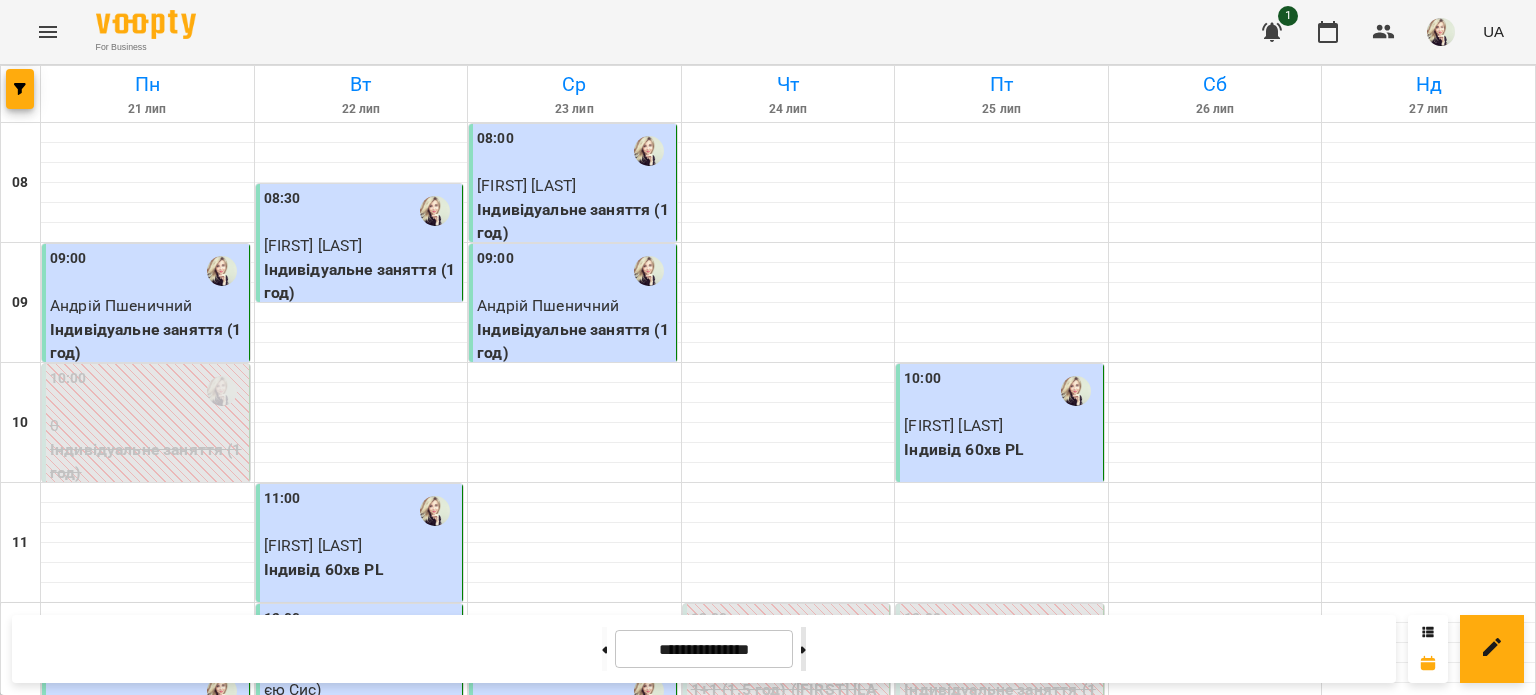 click at bounding box center [803, 649] 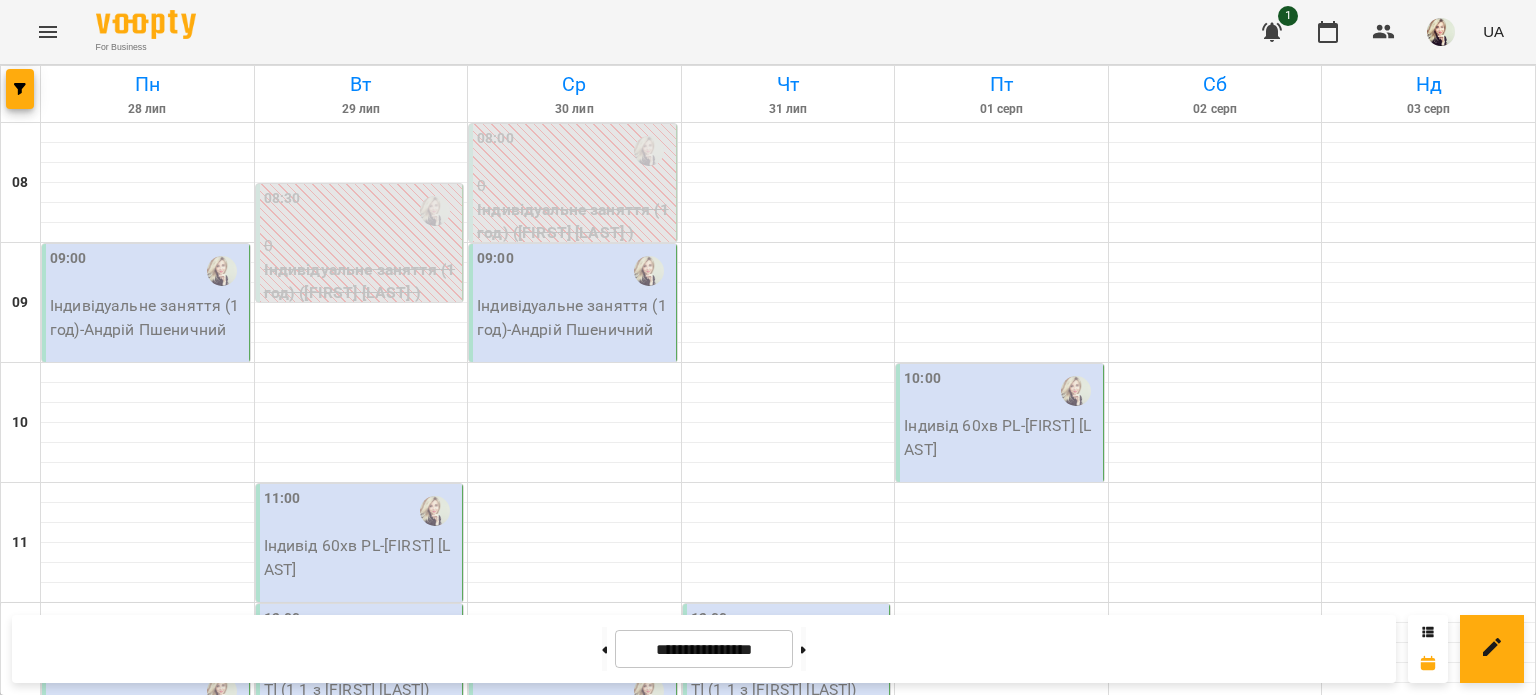 scroll, scrollTop: 0, scrollLeft: 0, axis: both 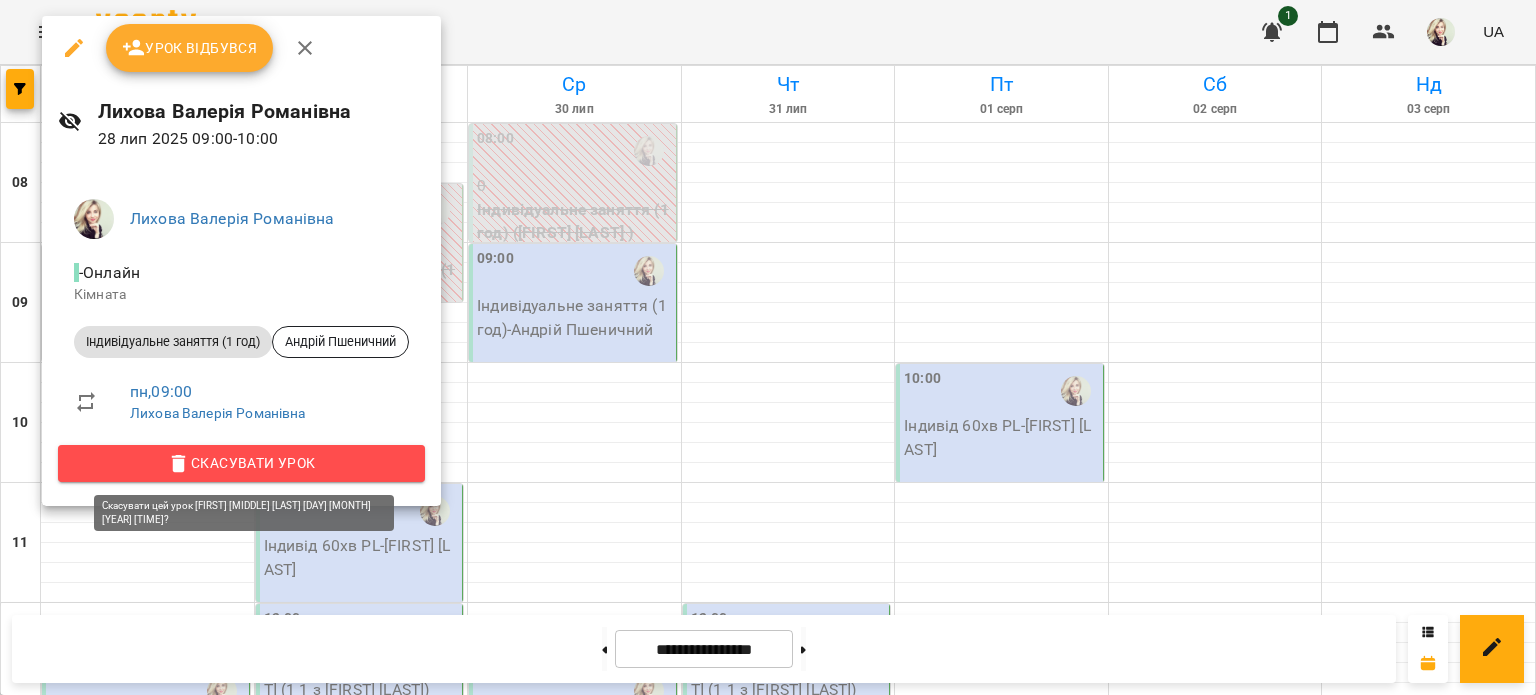 click on "Скасувати Урок" at bounding box center (241, 463) 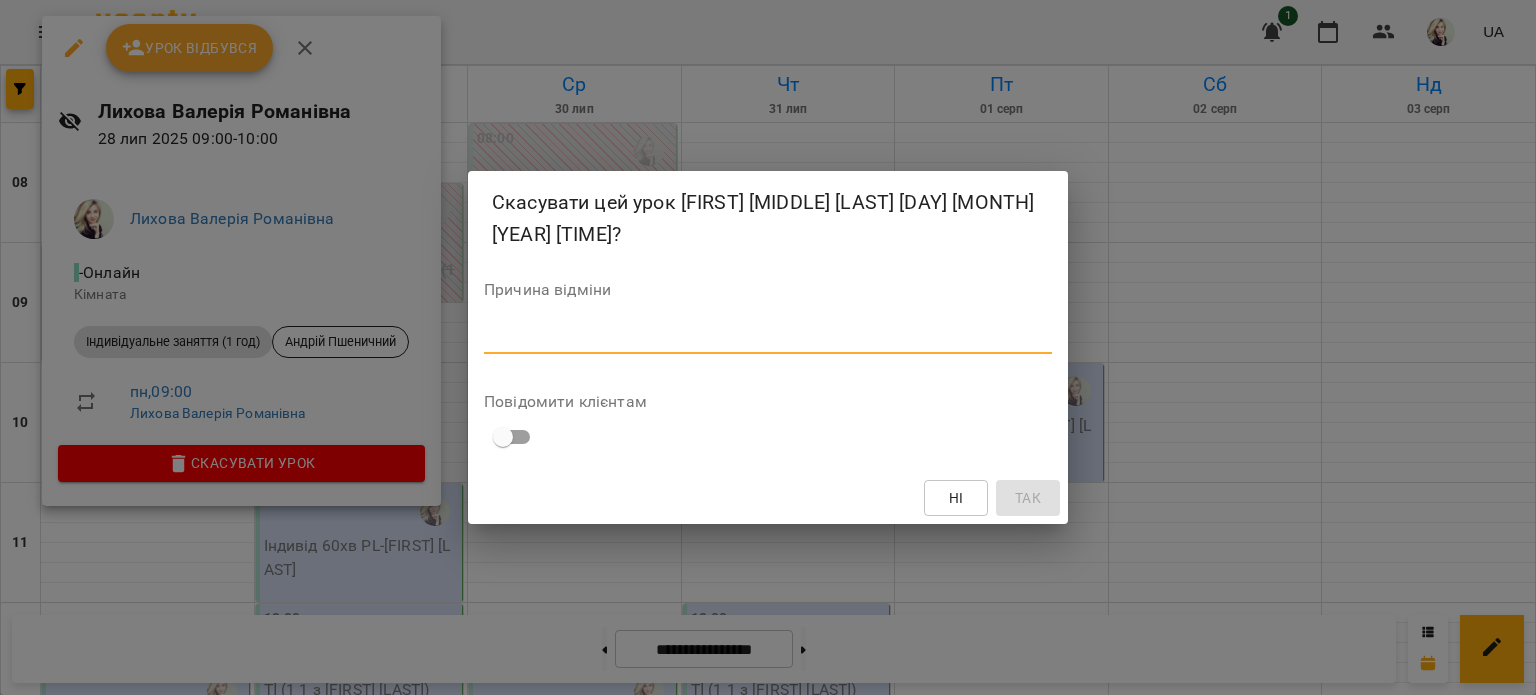 click at bounding box center (768, 337) 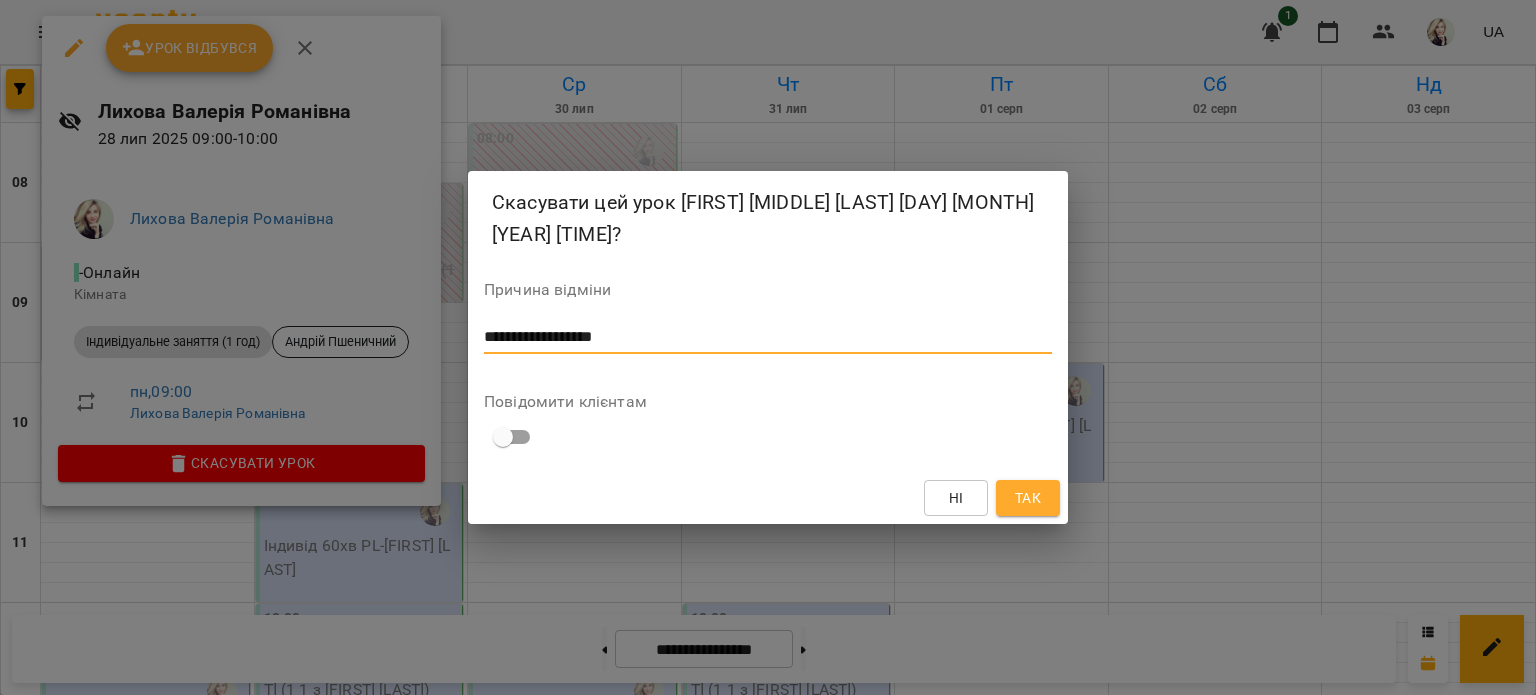 drag, startPoint x: 685, startPoint y: 339, endPoint x: 626, endPoint y: 318, distance: 62.625874 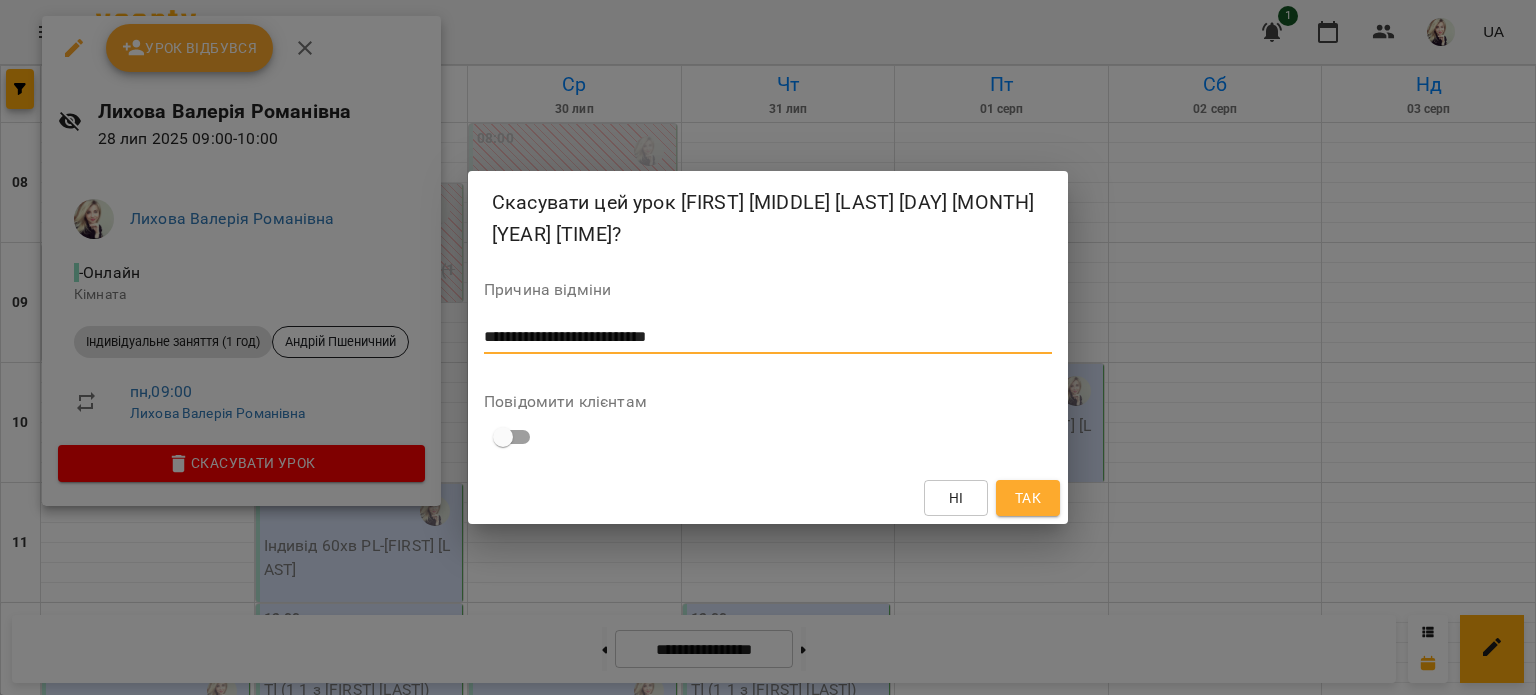 drag, startPoint x: 725, startPoint y: 335, endPoint x: 424, endPoint y: 303, distance: 302.69623 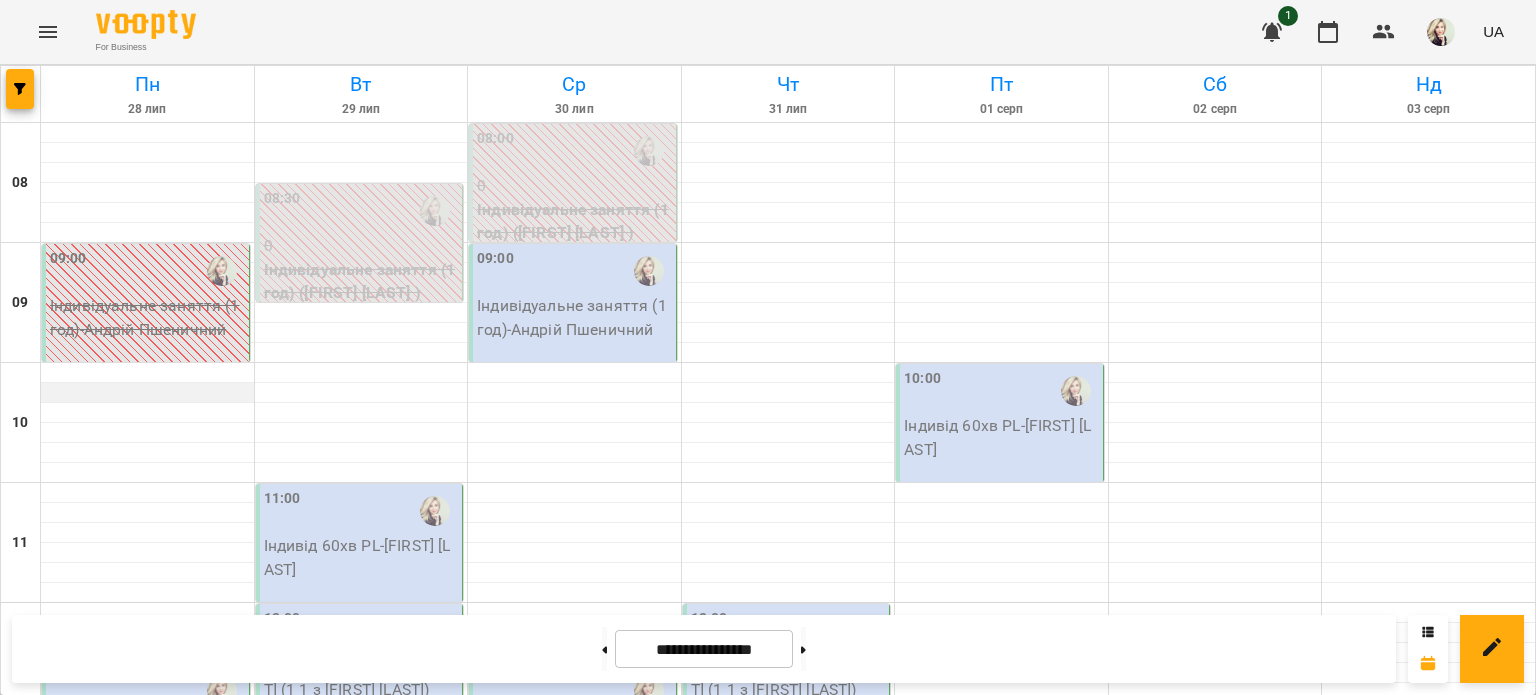 scroll, scrollTop: 400, scrollLeft: 0, axis: vertical 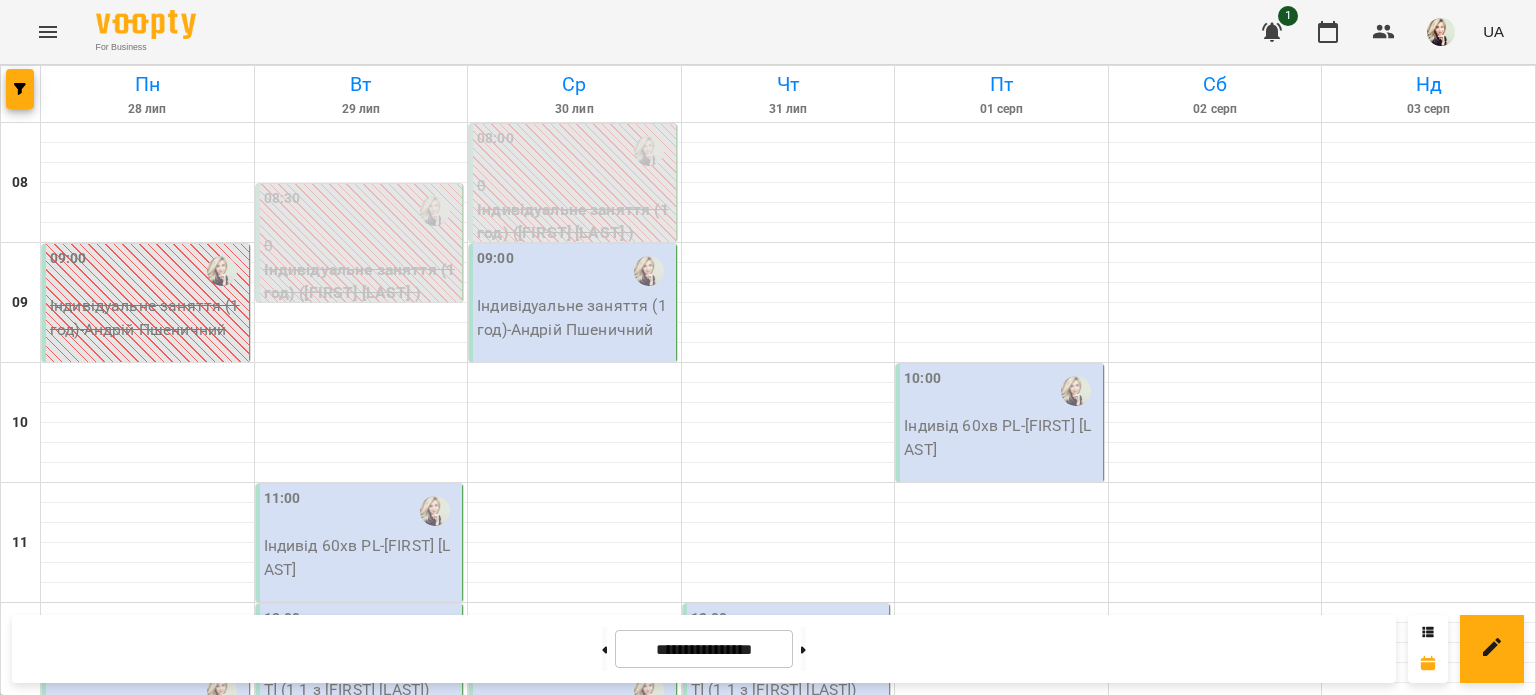 click on "12:30 1+1 (1.5 год) - [FIRST] 1 1 [FIRST] [LAST]" at bounding box center [146, 753] 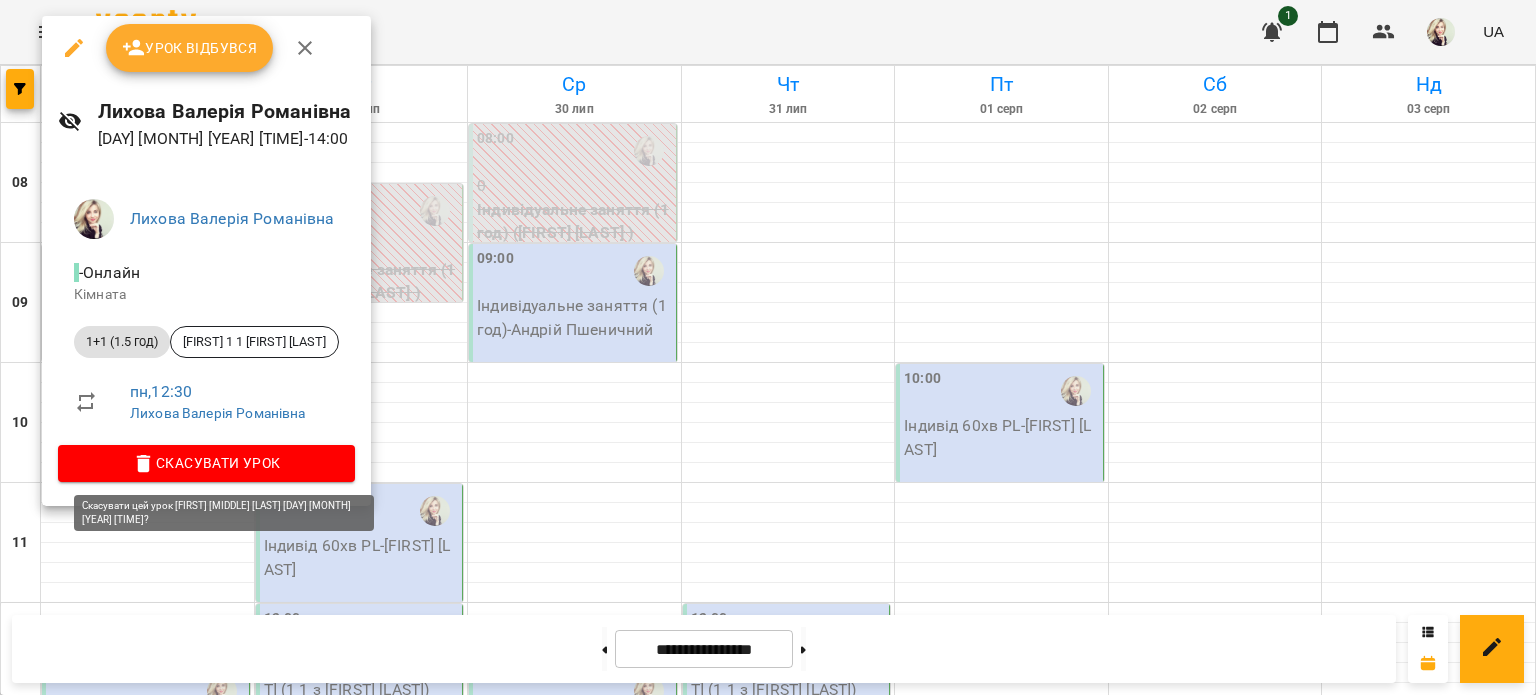 click on "Скасувати Урок" at bounding box center (206, 463) 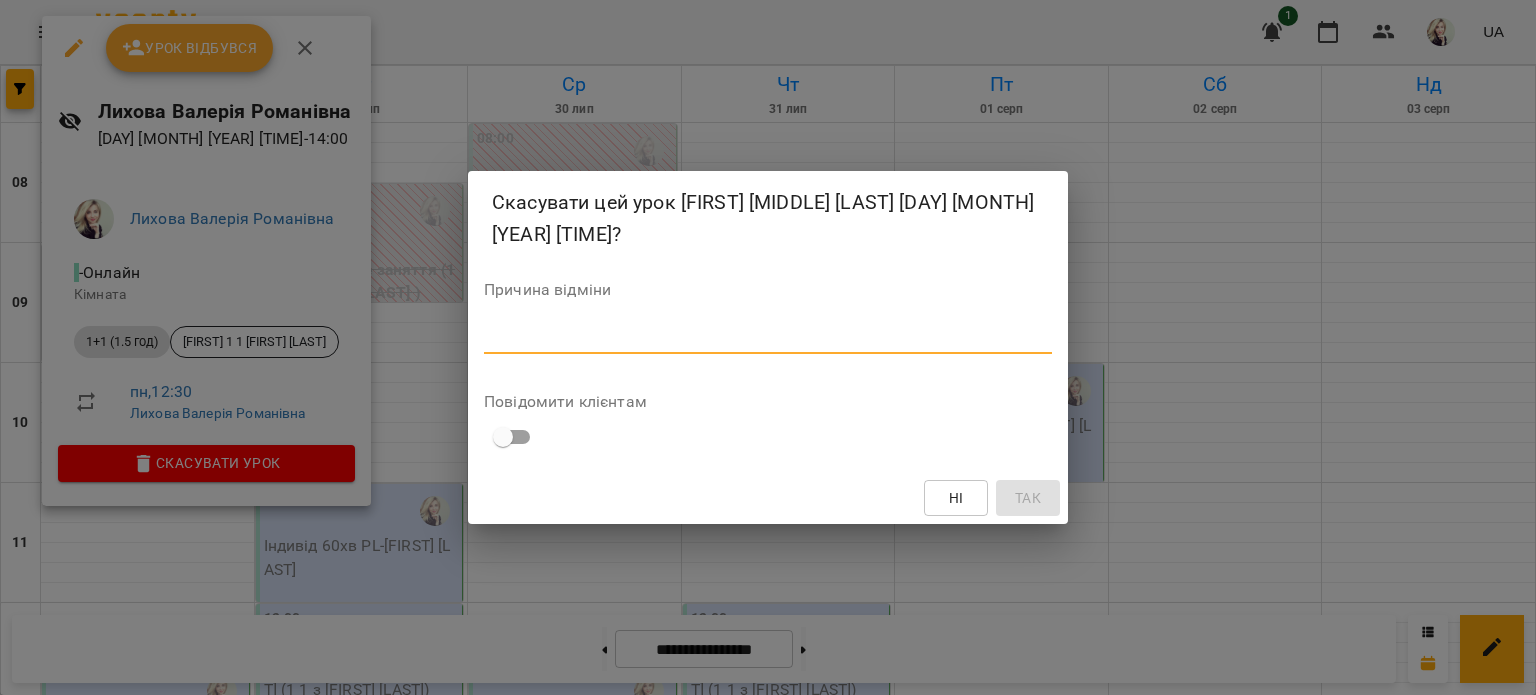 paste on "**********" 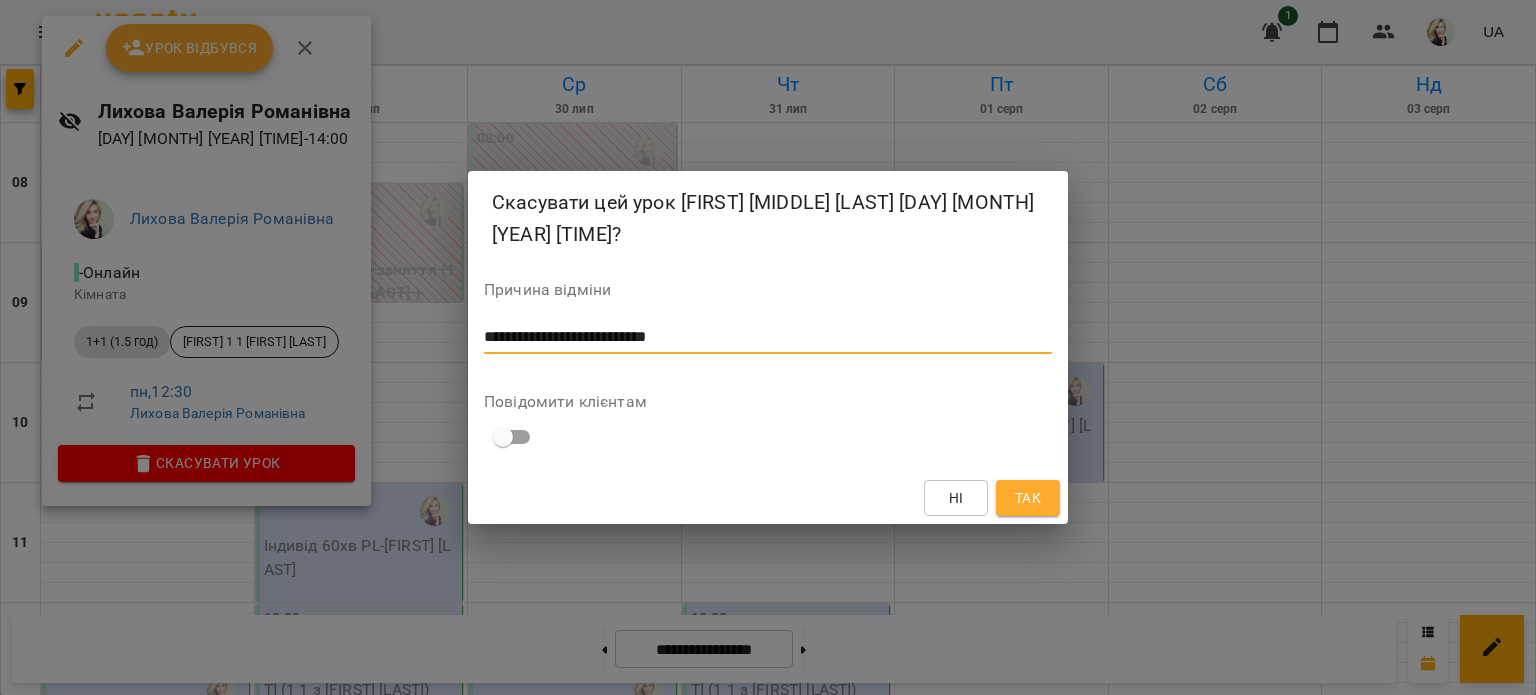 type on "**********" 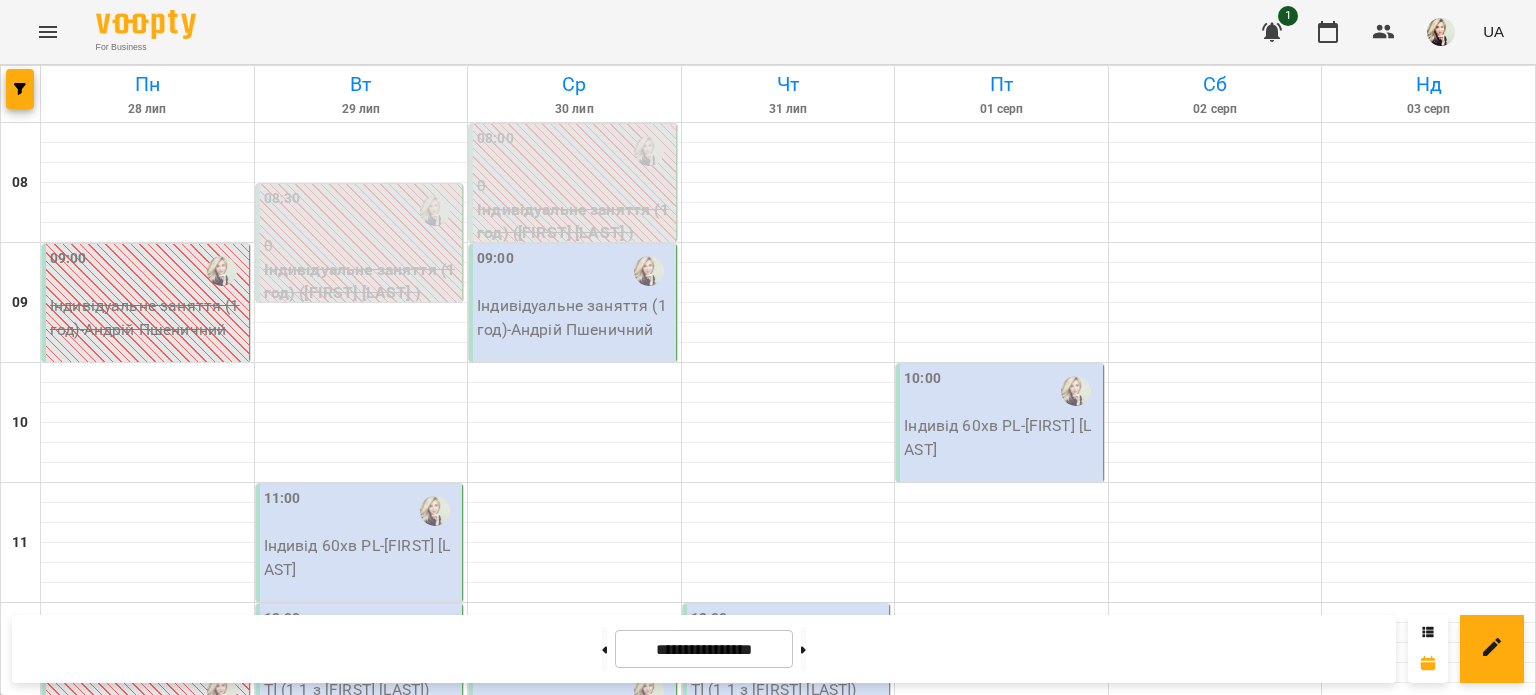 scroll, scrollTop: 200, scrollLeft: 0, axis: vertical 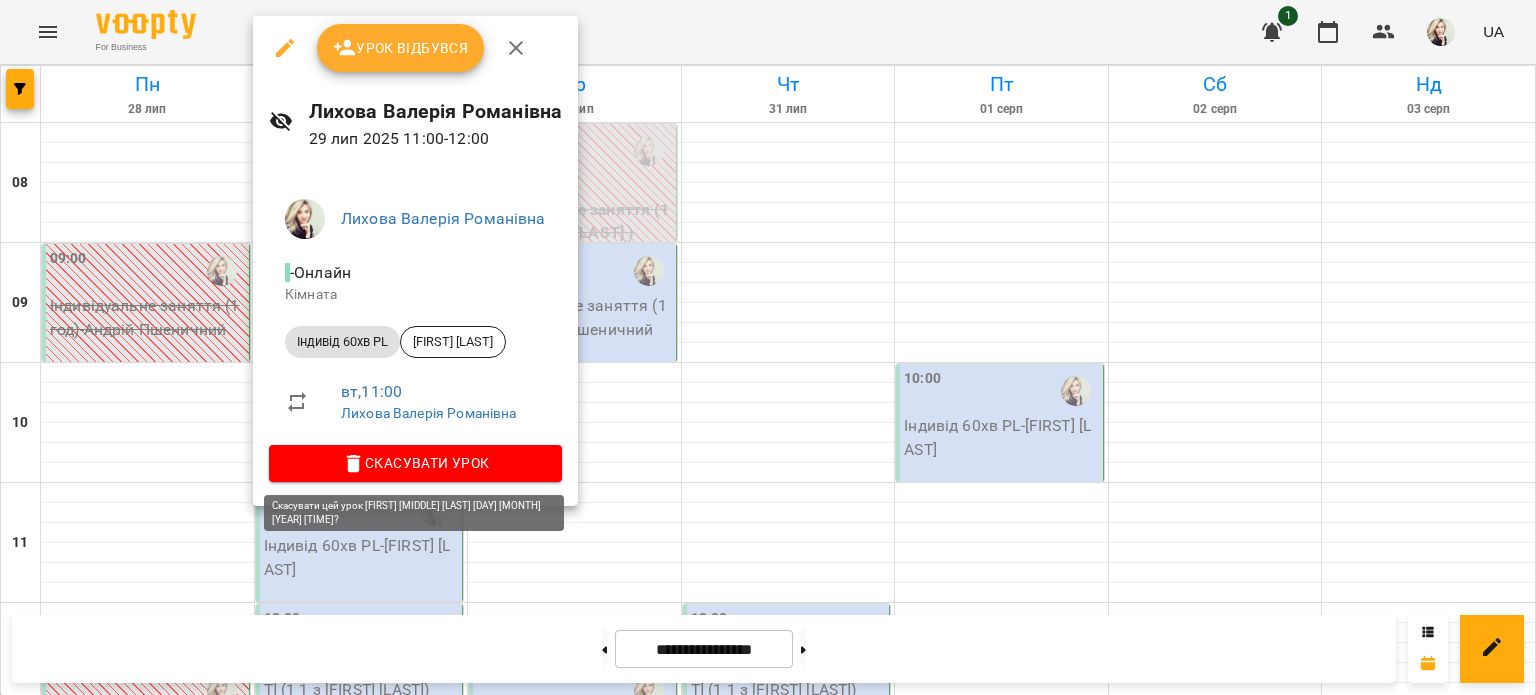click on "Скасувати Урок" at bounding box center (415, 463) 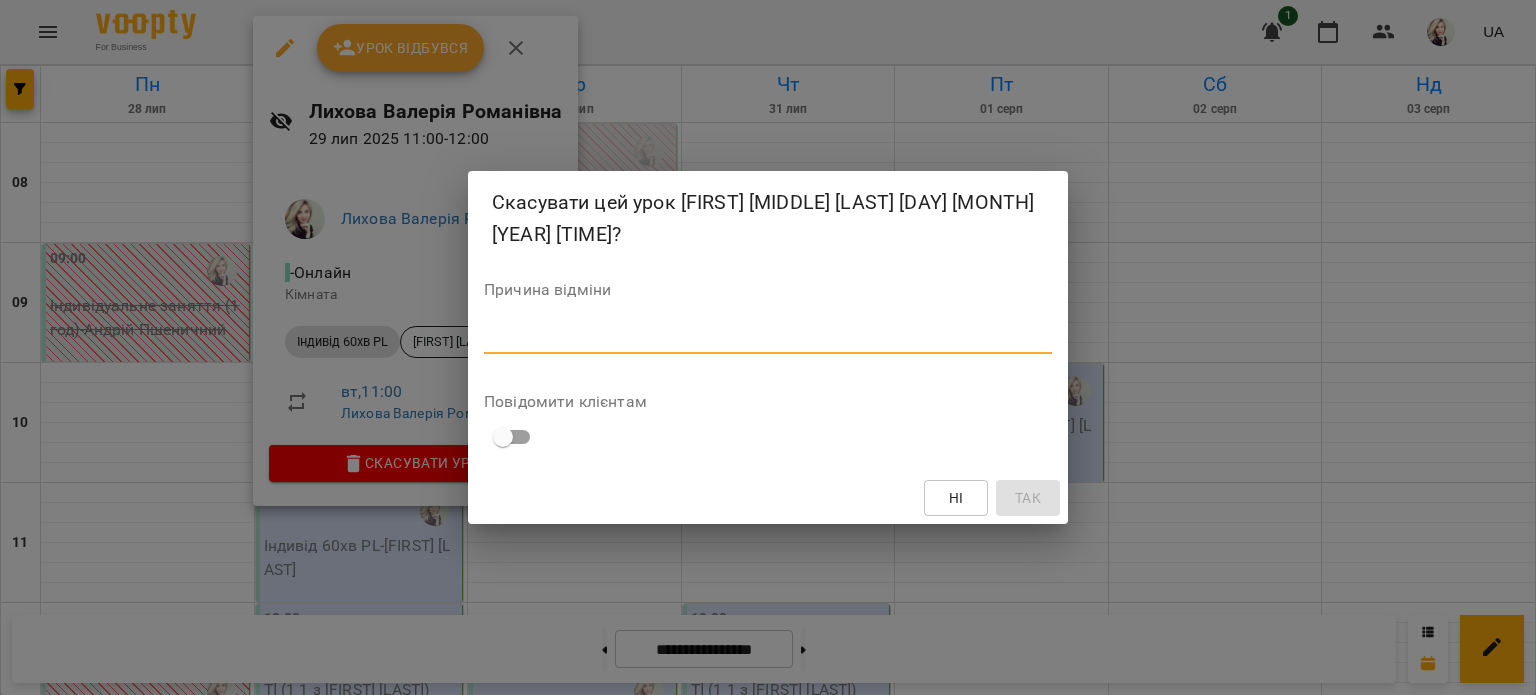 paste on "**********" 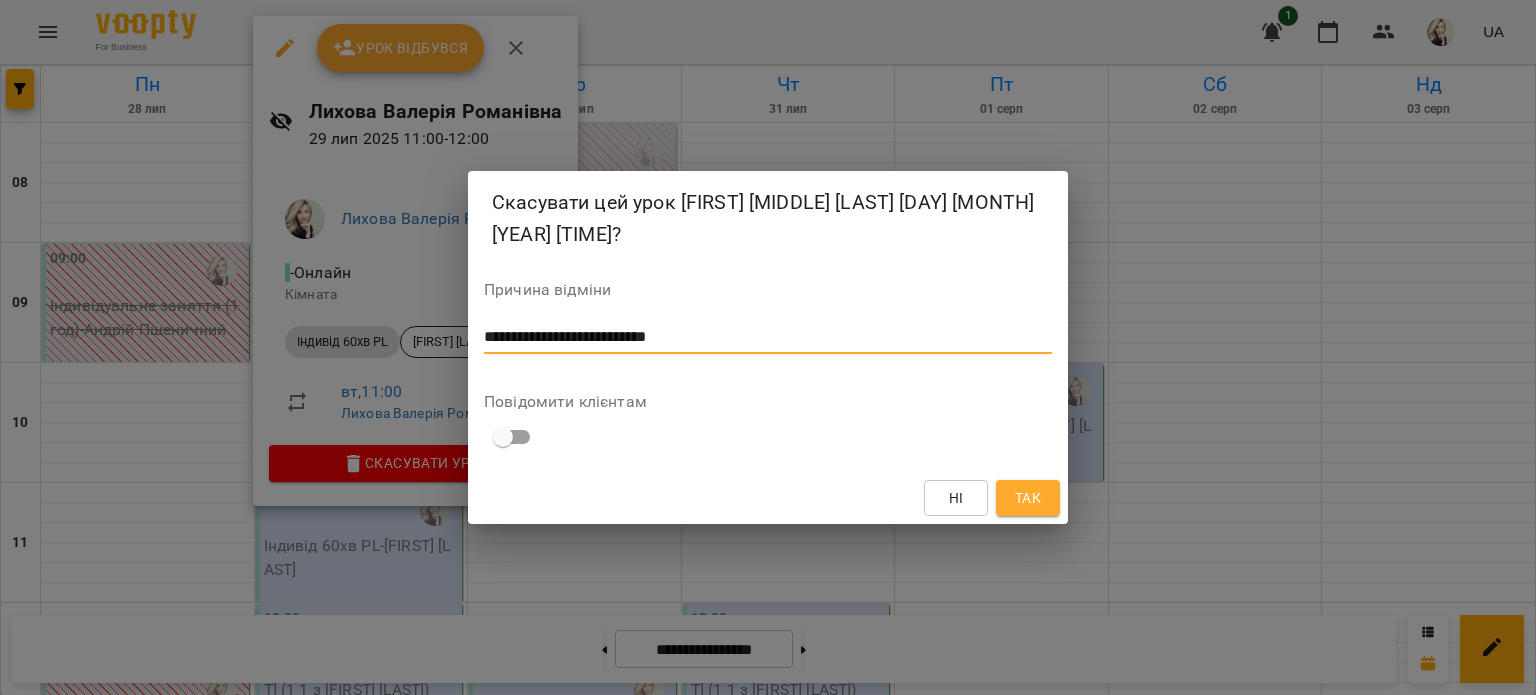 type on "**********" 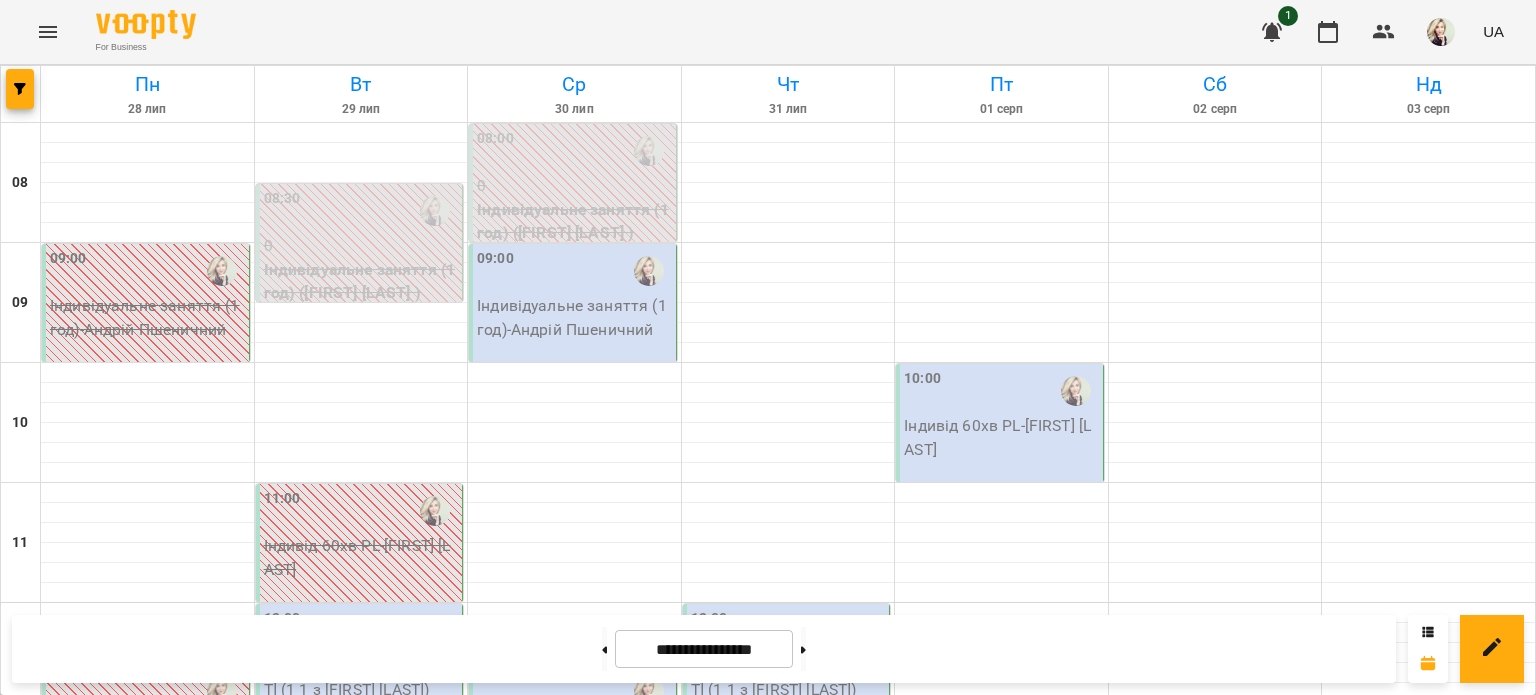 click on "1+1 (1.5 год) - [FIRST] [LAST] (1 1 з [FIRST] [LAST])" at bounding box center [361, 677] 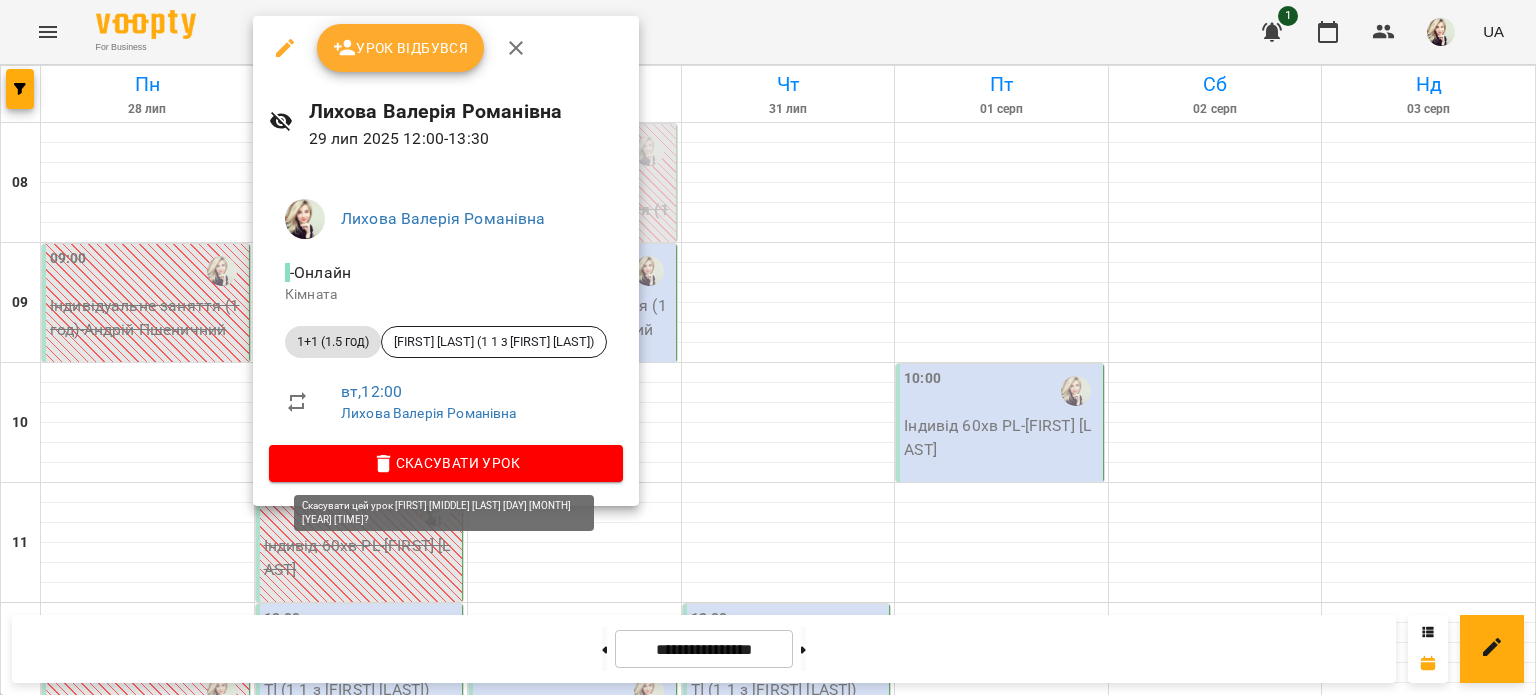 click on "Скасувати Урок" at bounding box center (446, 463) 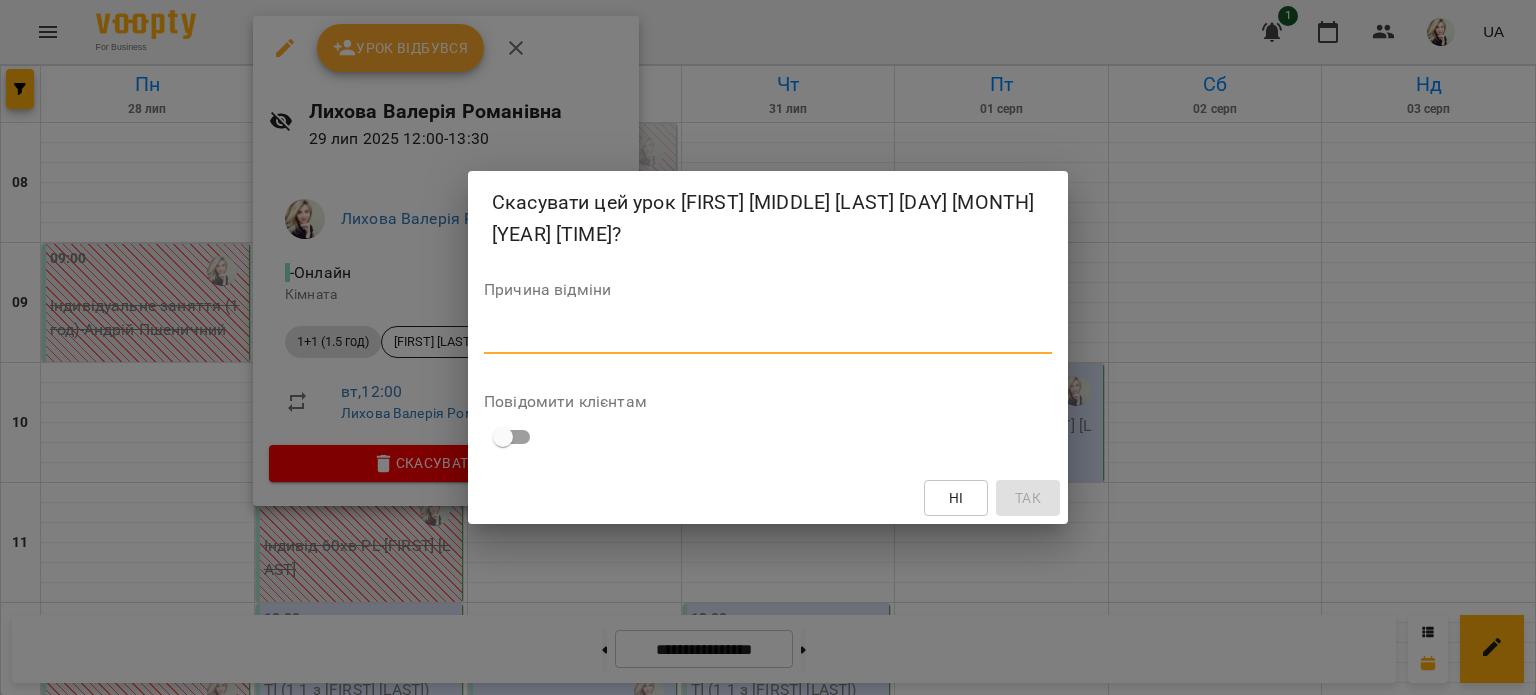 paste on "**********" 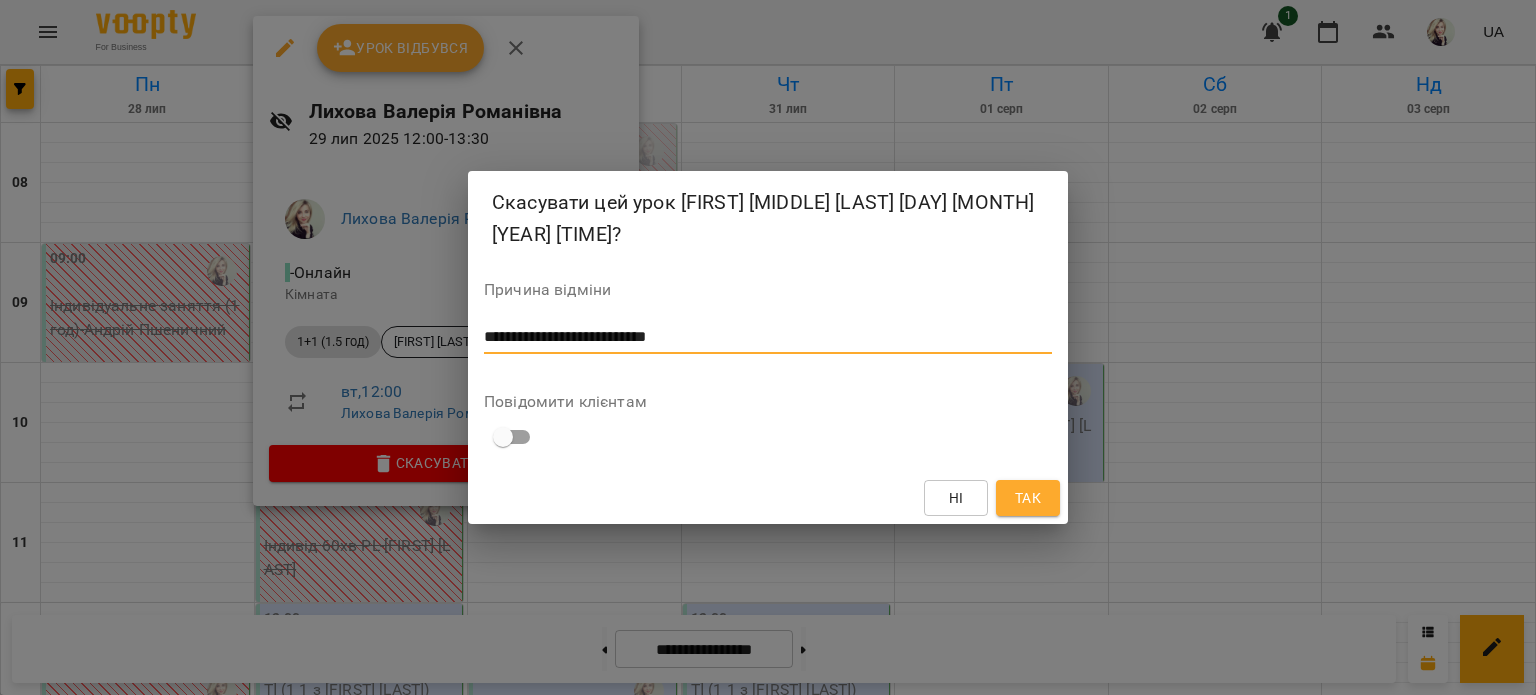 type on "**********" 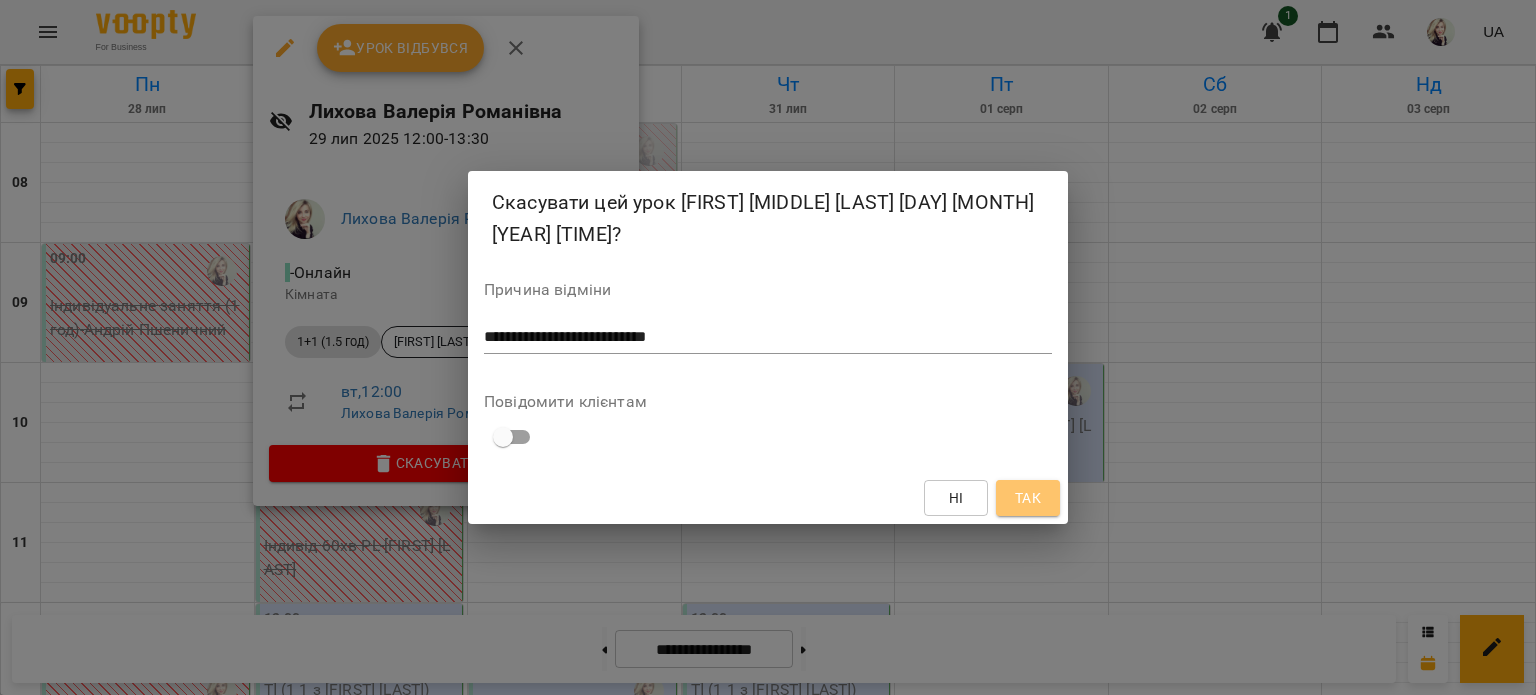 click on "Так" at bounding box center [1028, 498] 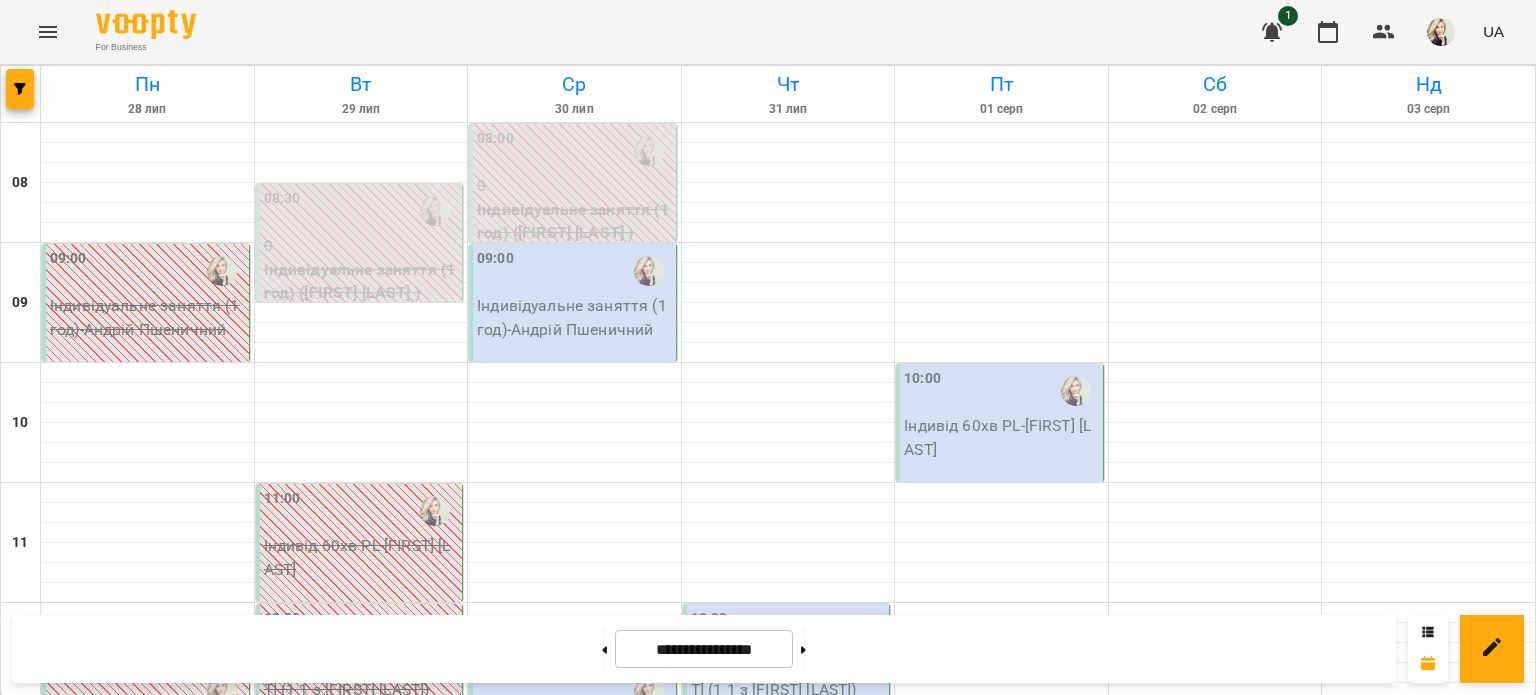 scroll, scrollTop: 0, scrollLeft: 0, axis: both 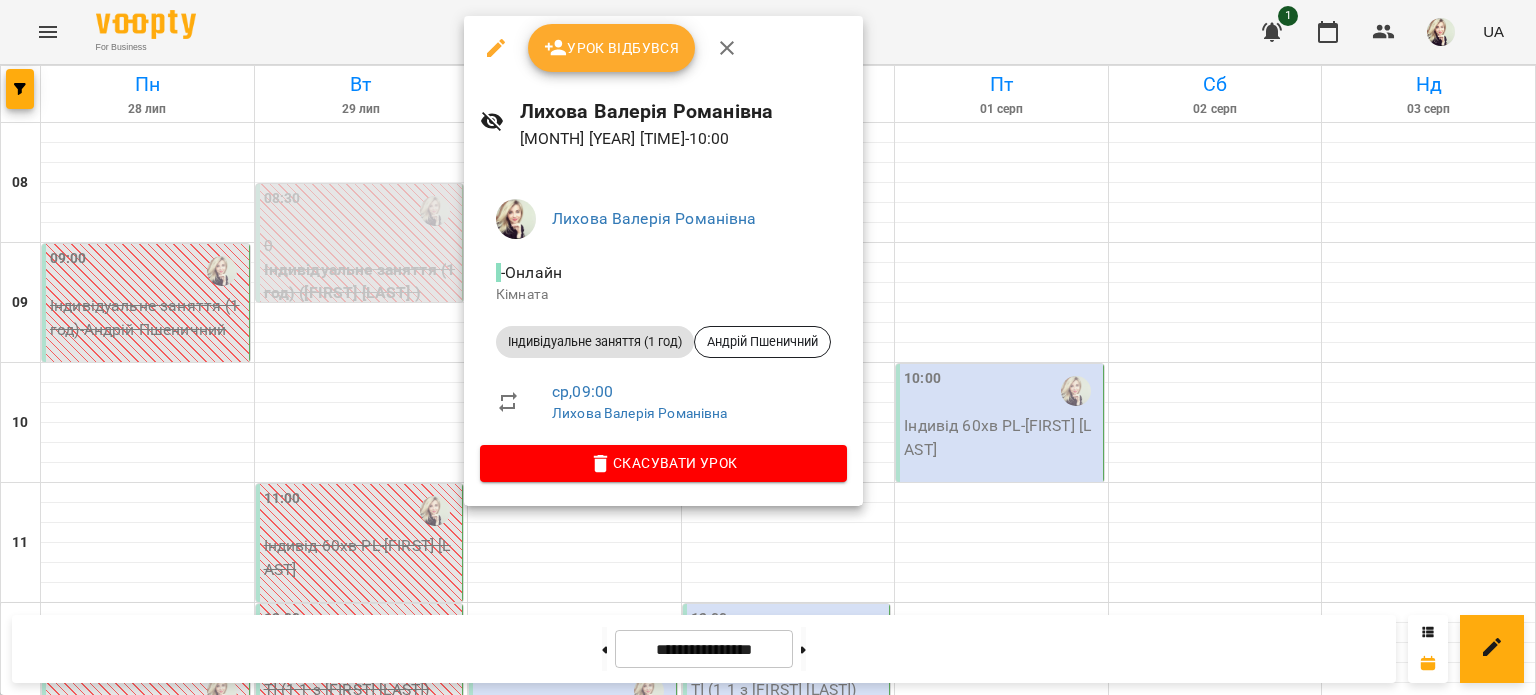 click on "Скасувати Урок" at bounding box center [663, 463] 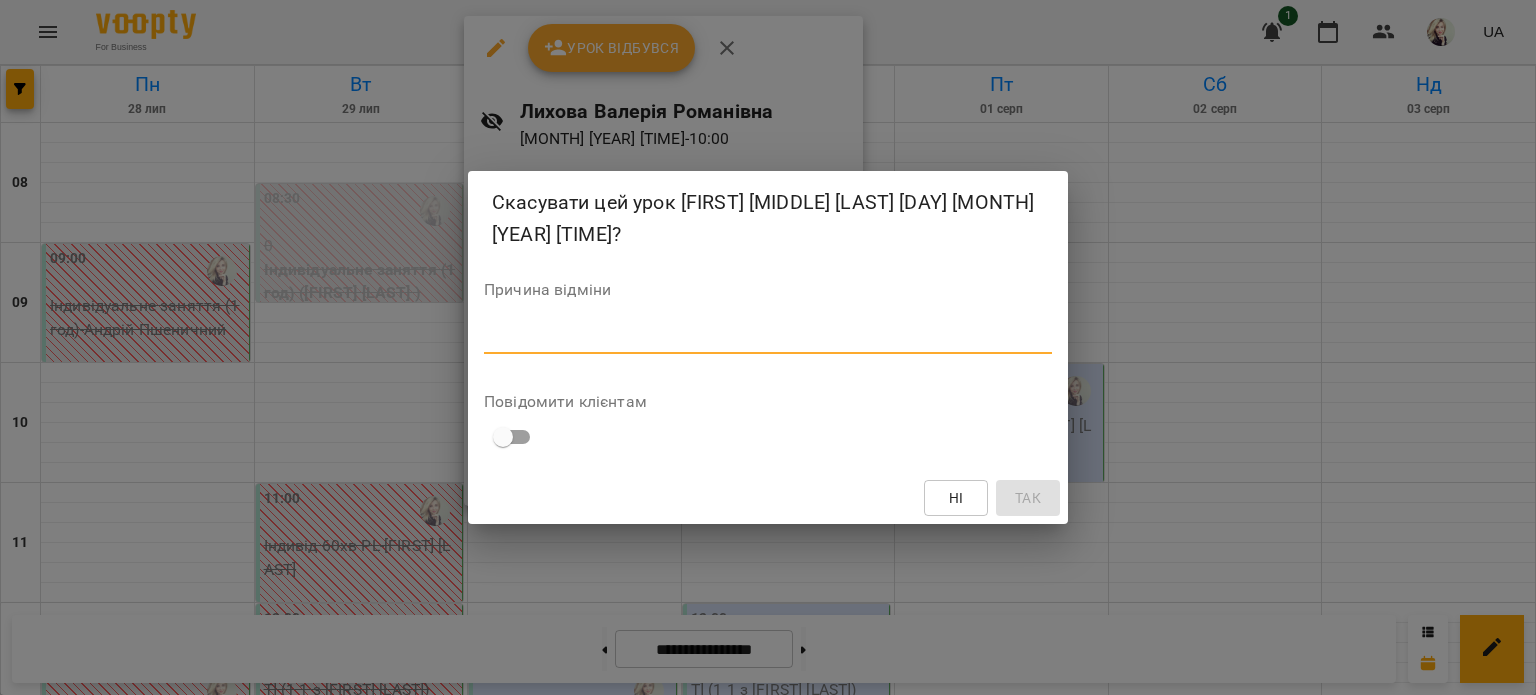 paste on "**********" 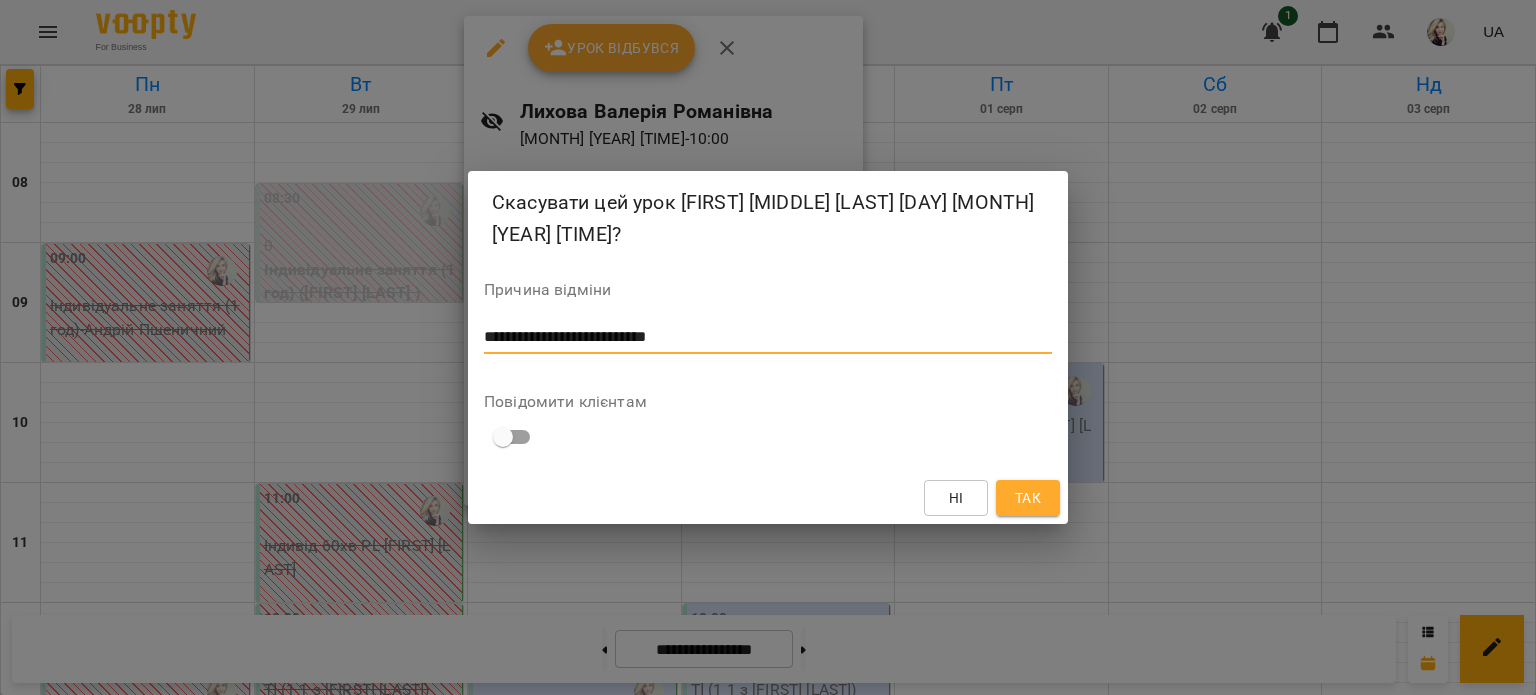 type on "**********" 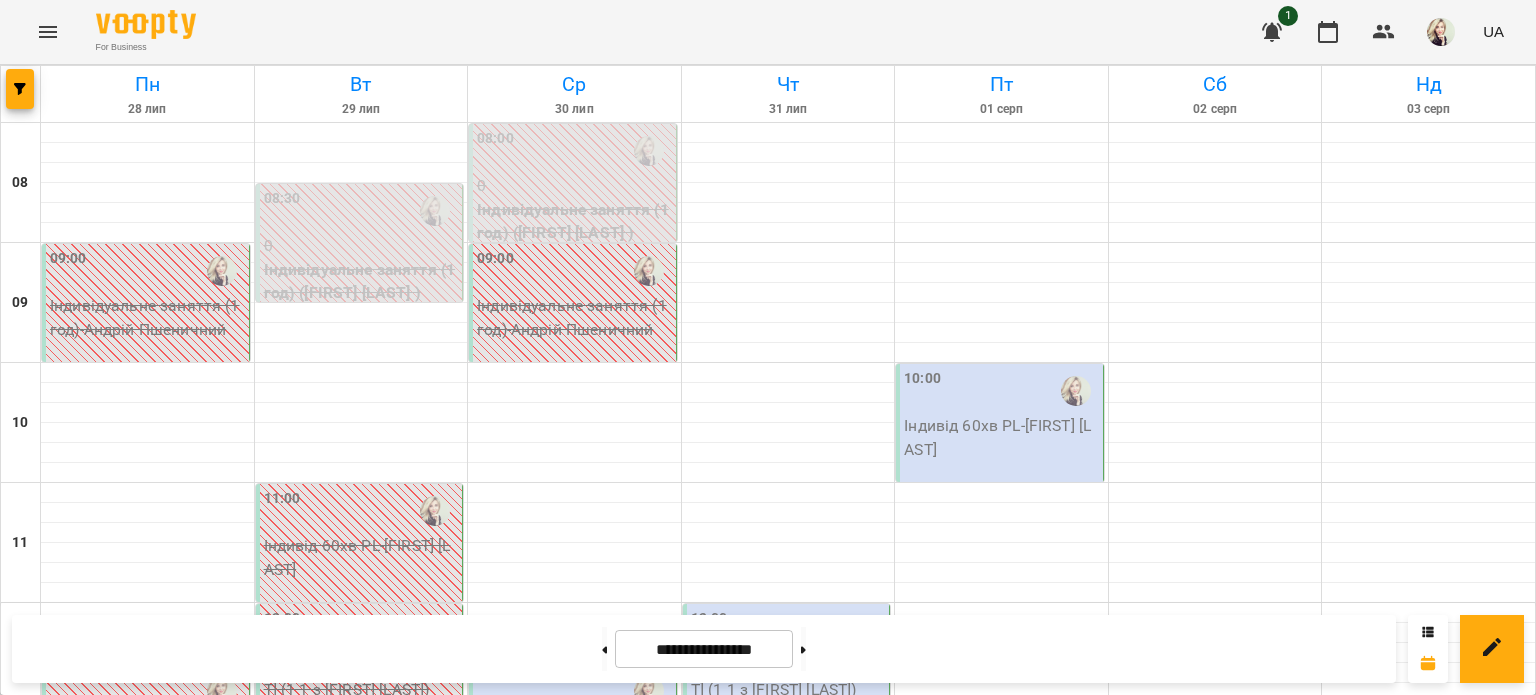 scroll, scrollTop: 400, scrollLeft: 0, axis: vertical 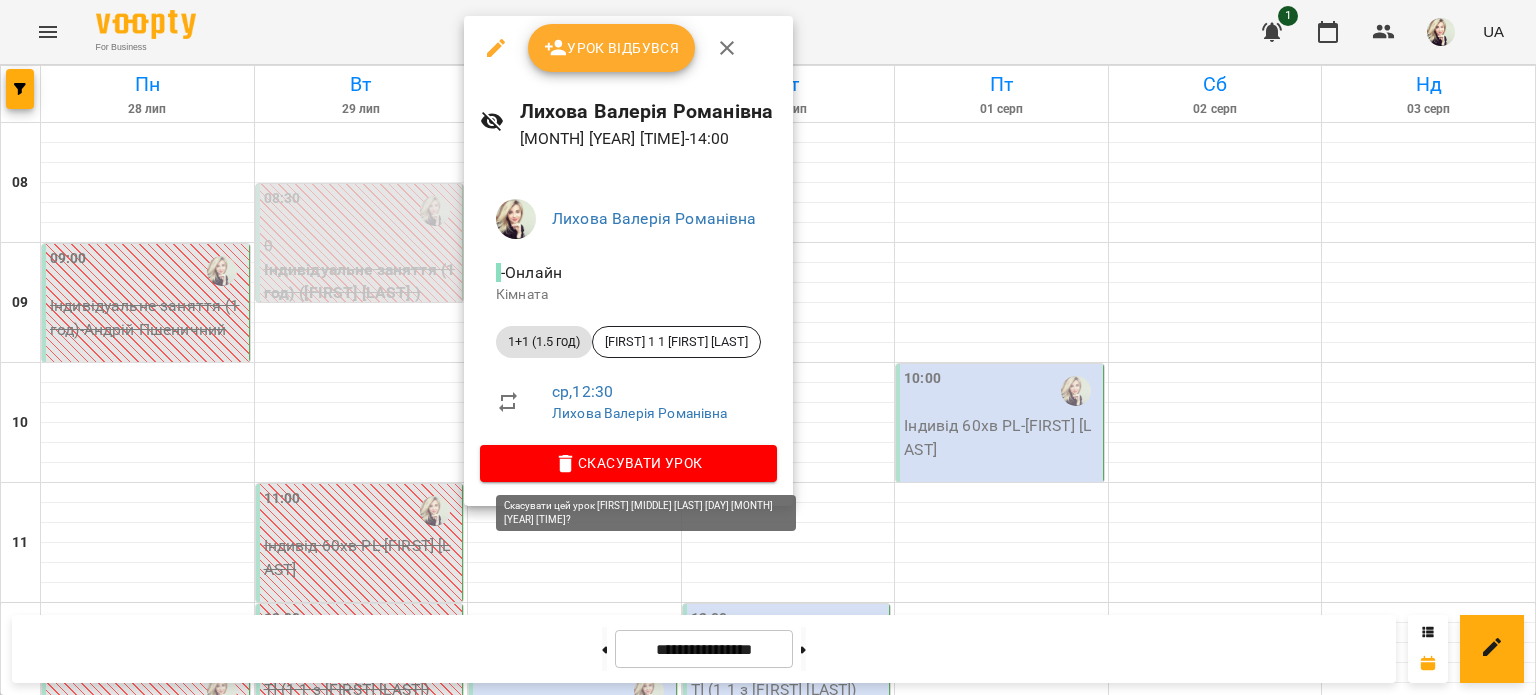 click on "Скасувати Урок" at bounding box center (628, 463) 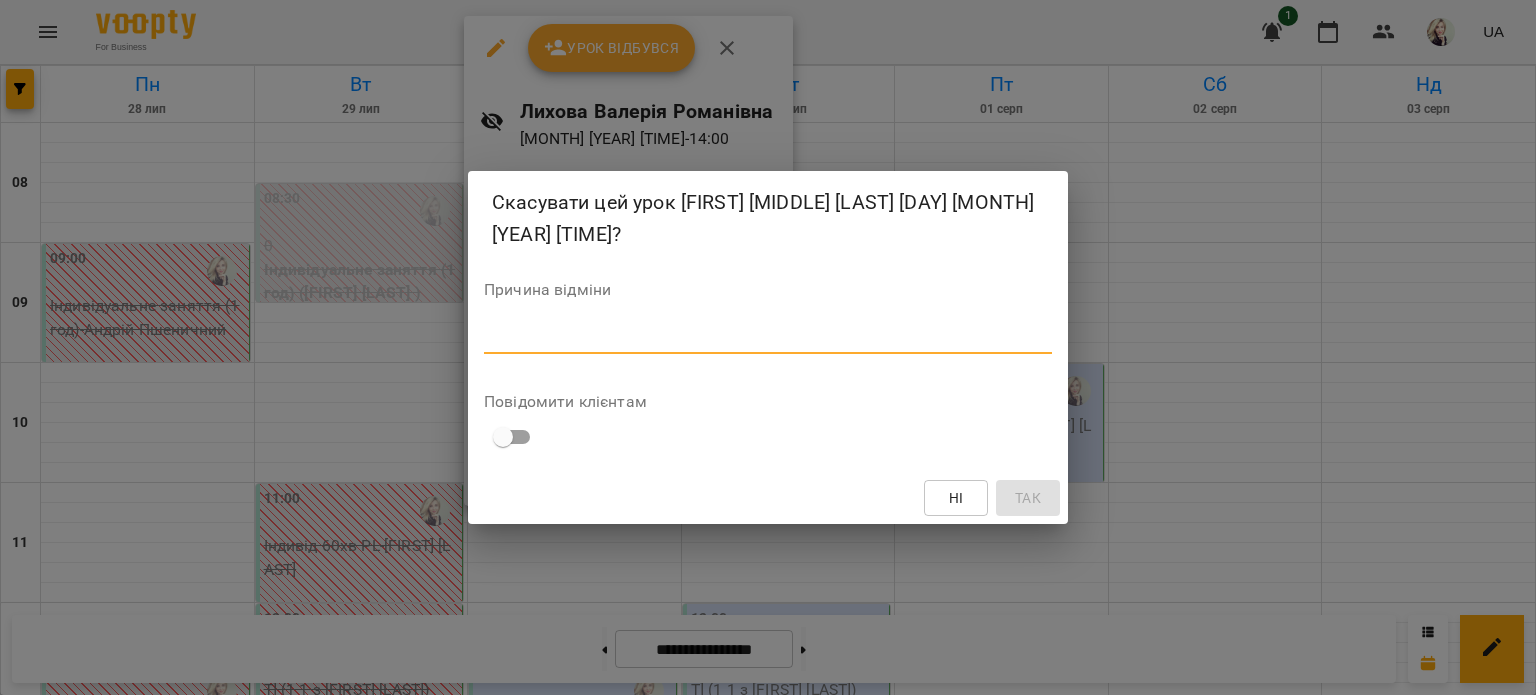 paste on "**********" 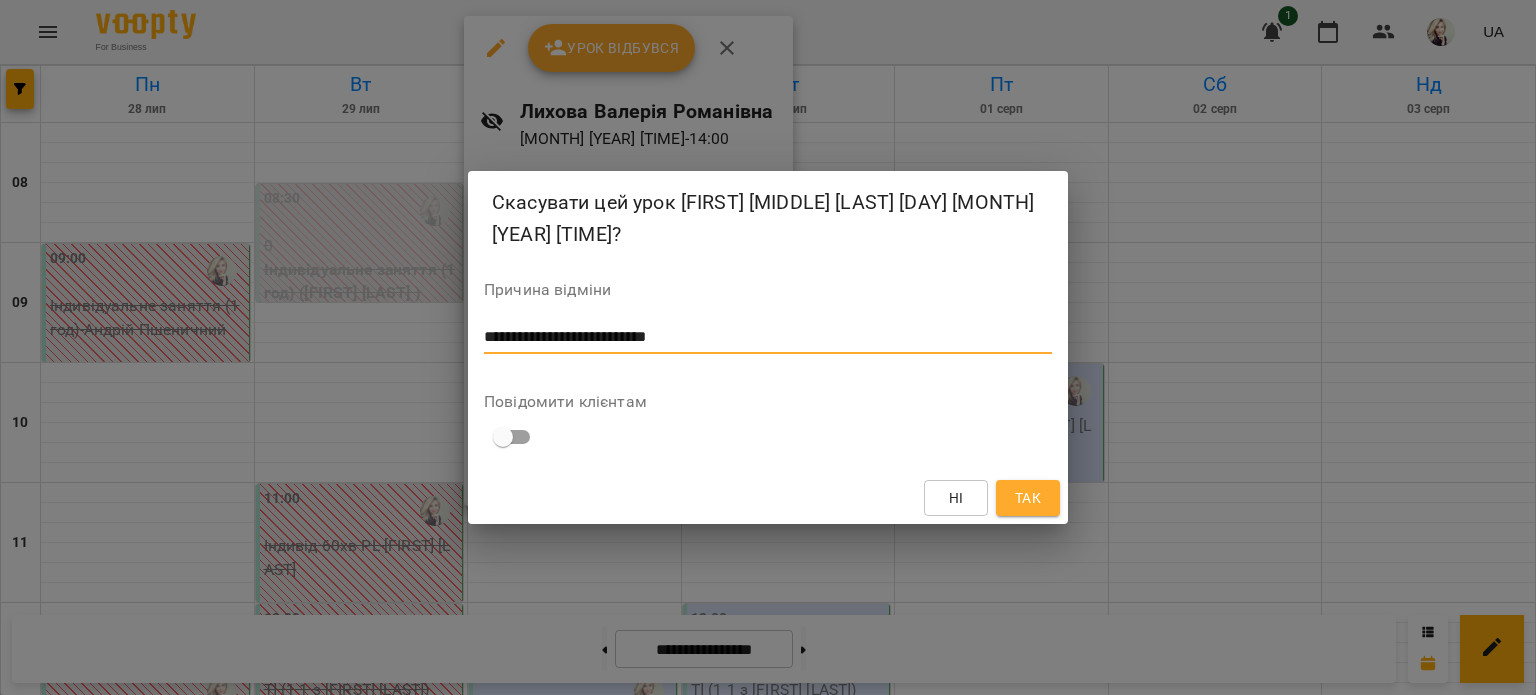 type on "**********" 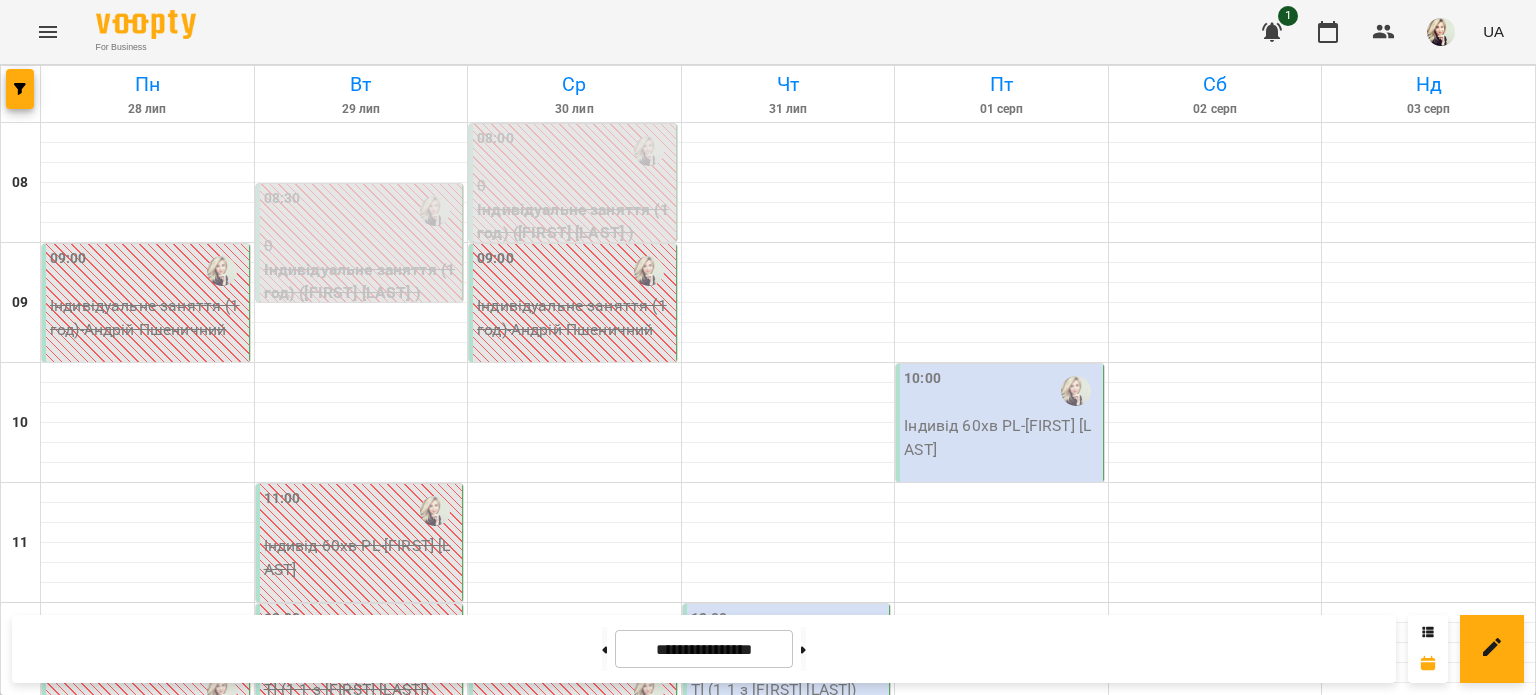 scroll, scrollTop: 300, scrollLeft: 0, axis: vertical 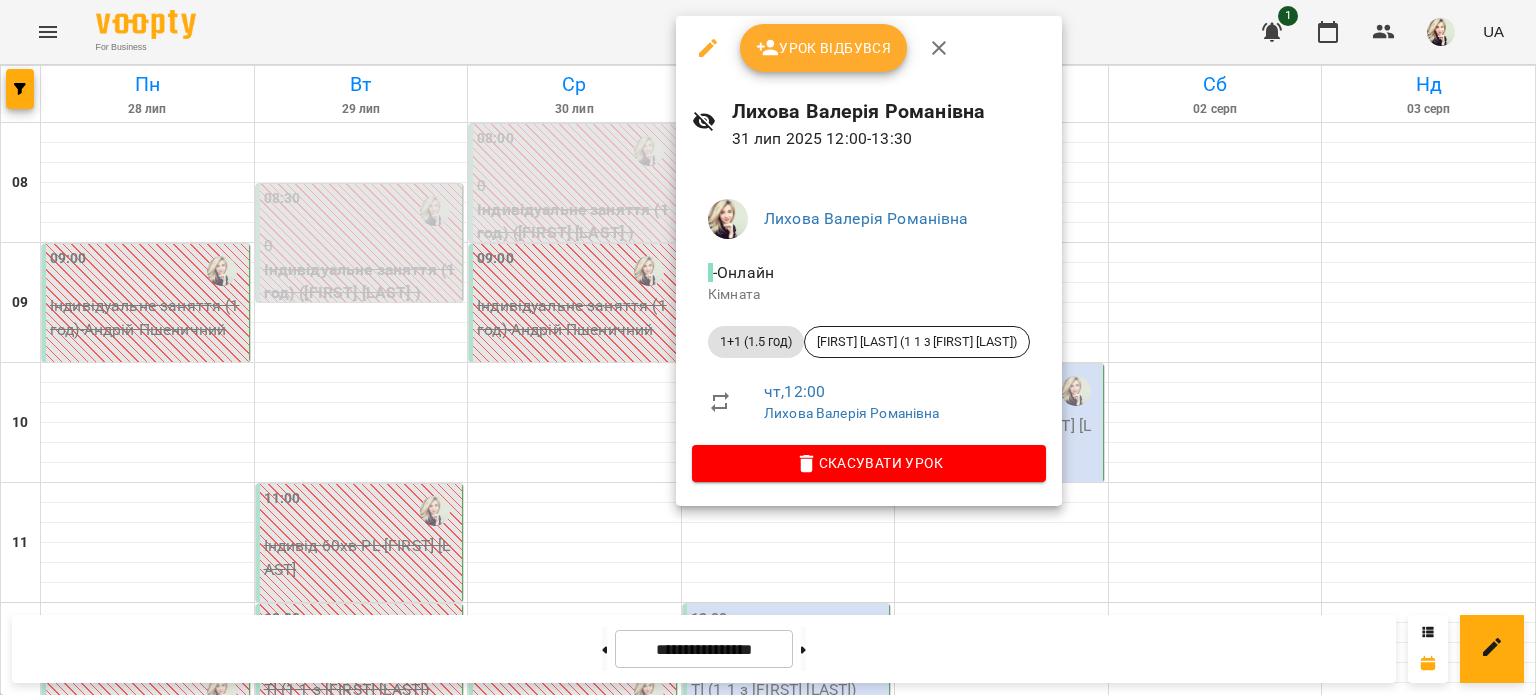 click at bounding box center [768, 347] 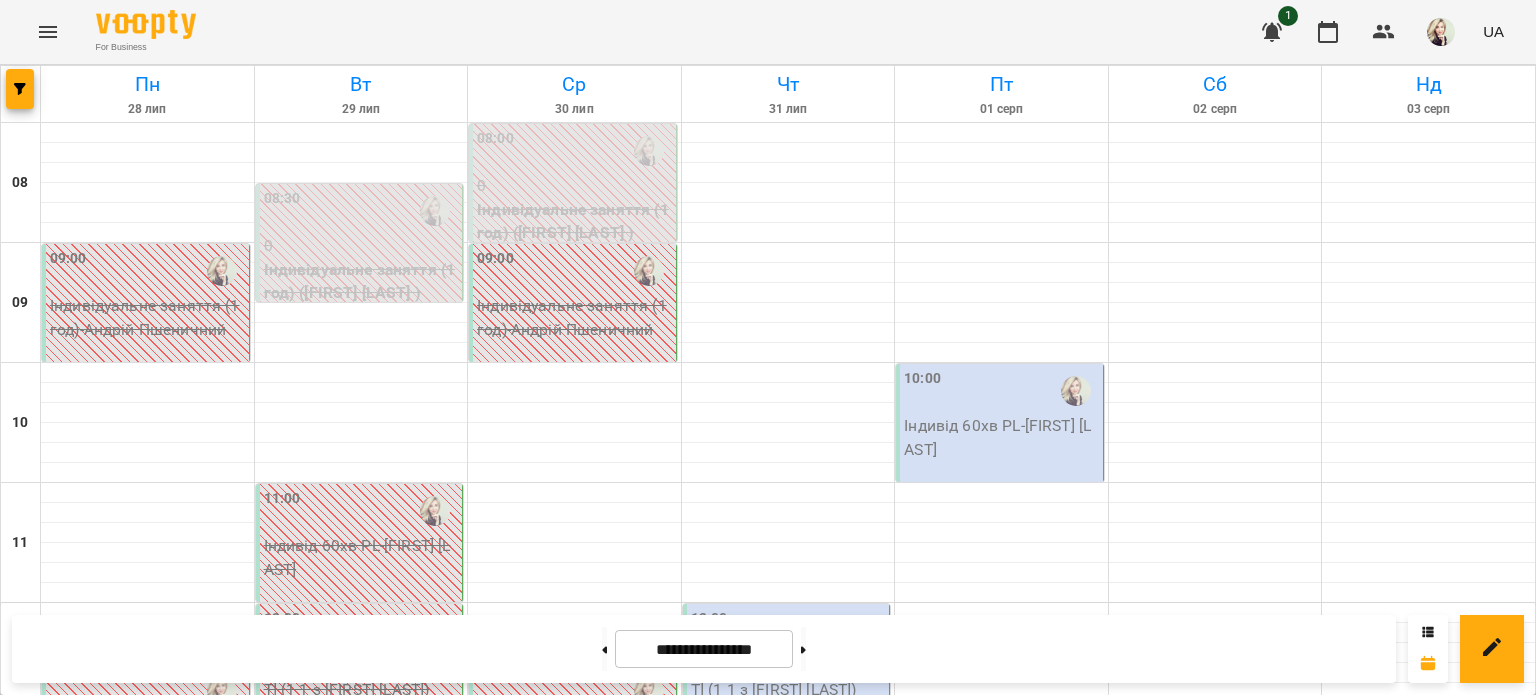 click on "12:00 1+1 (1.5 год) - [FIRST] [LAST] (1 1 з [FIRST] [LAST])" at bounding box center [787, 693] 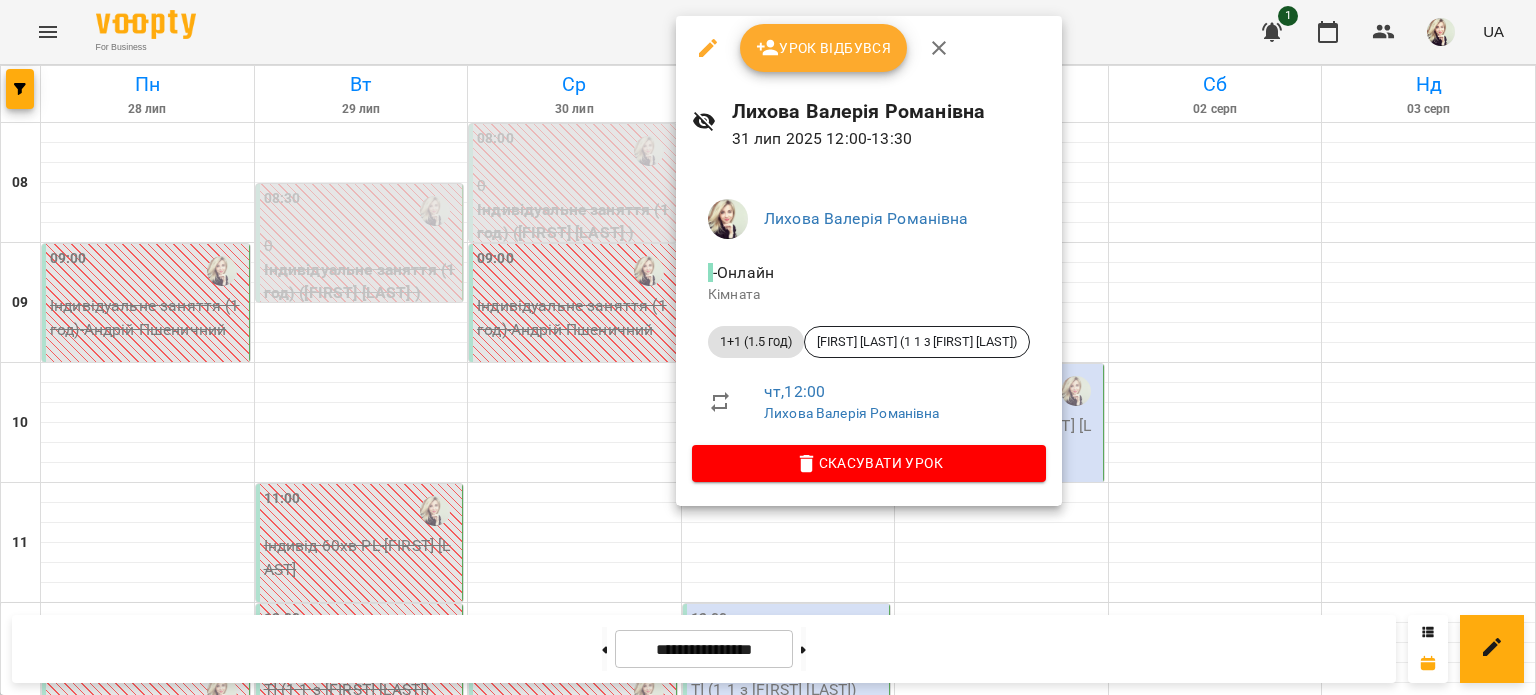 click 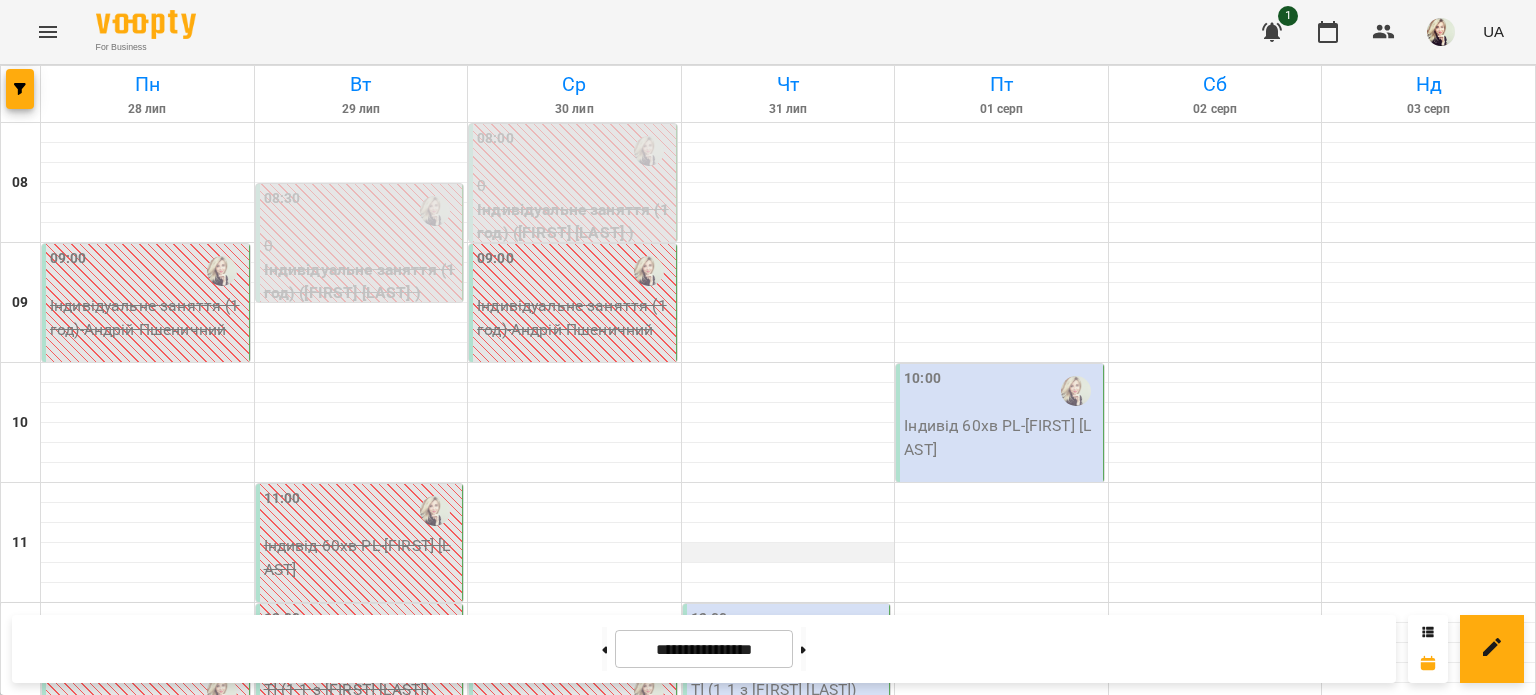 scroll, scrollTop: 117, scrollLeft: 0, axis: vertical 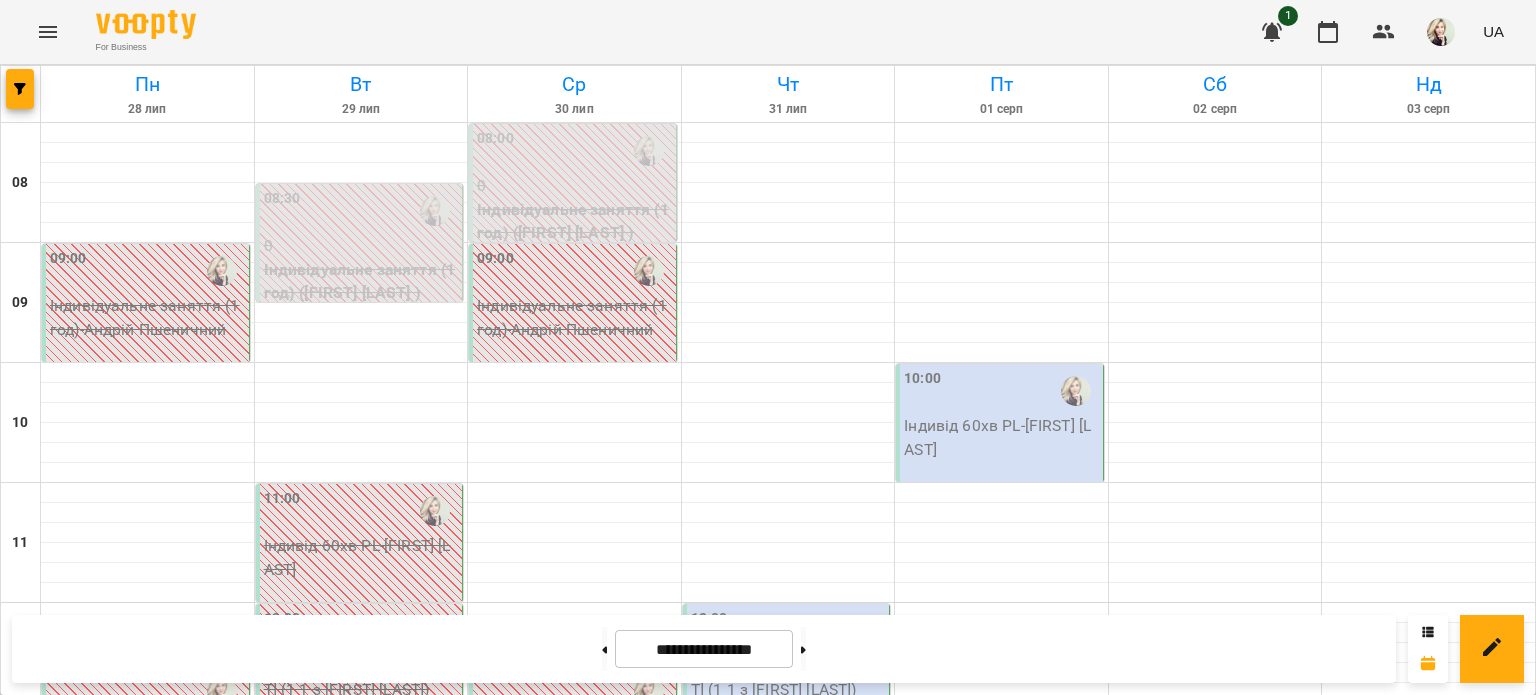 click on "1+1 (1.5 год) - [FIRST] [LAST] (1 1 з [FIRST] [LAST])" at bounding box center (788, 677) 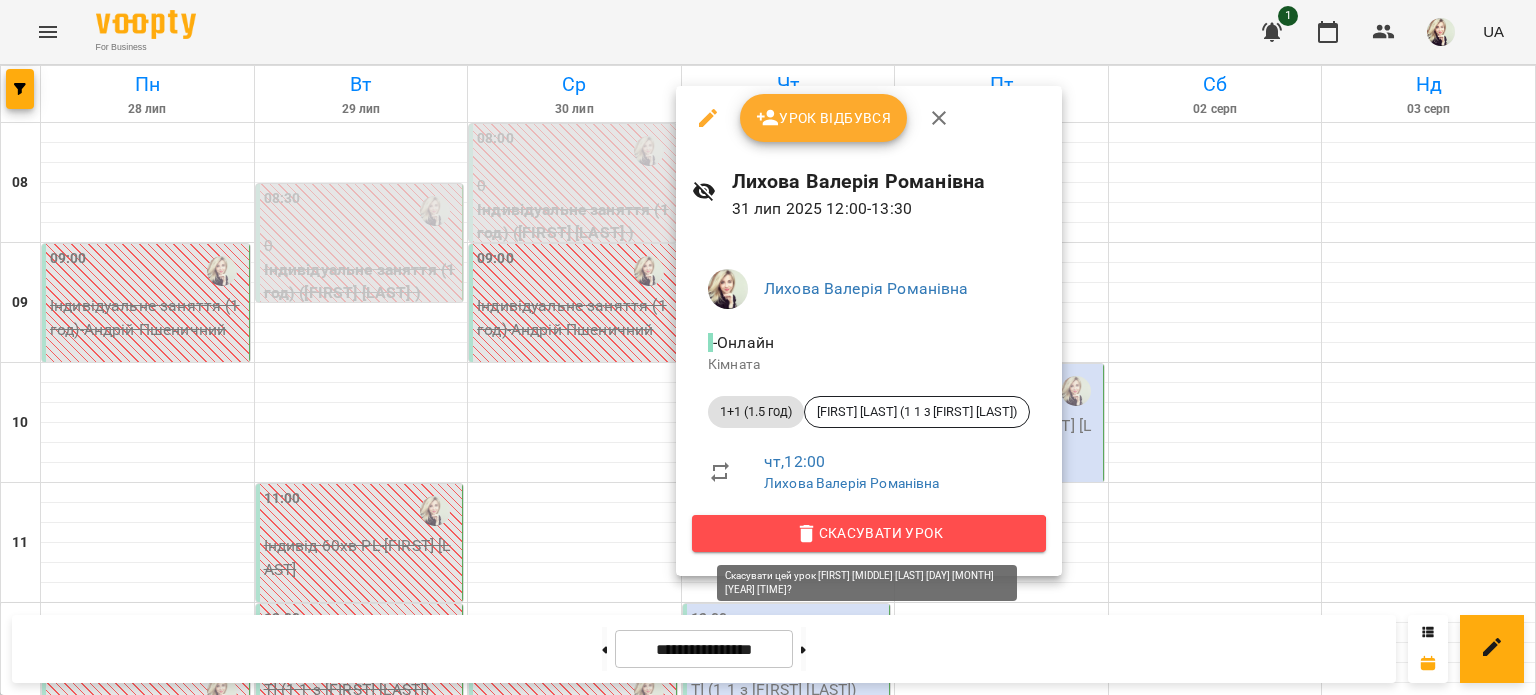 click on "Скасувати Урок" at bounding box center [869, 533] 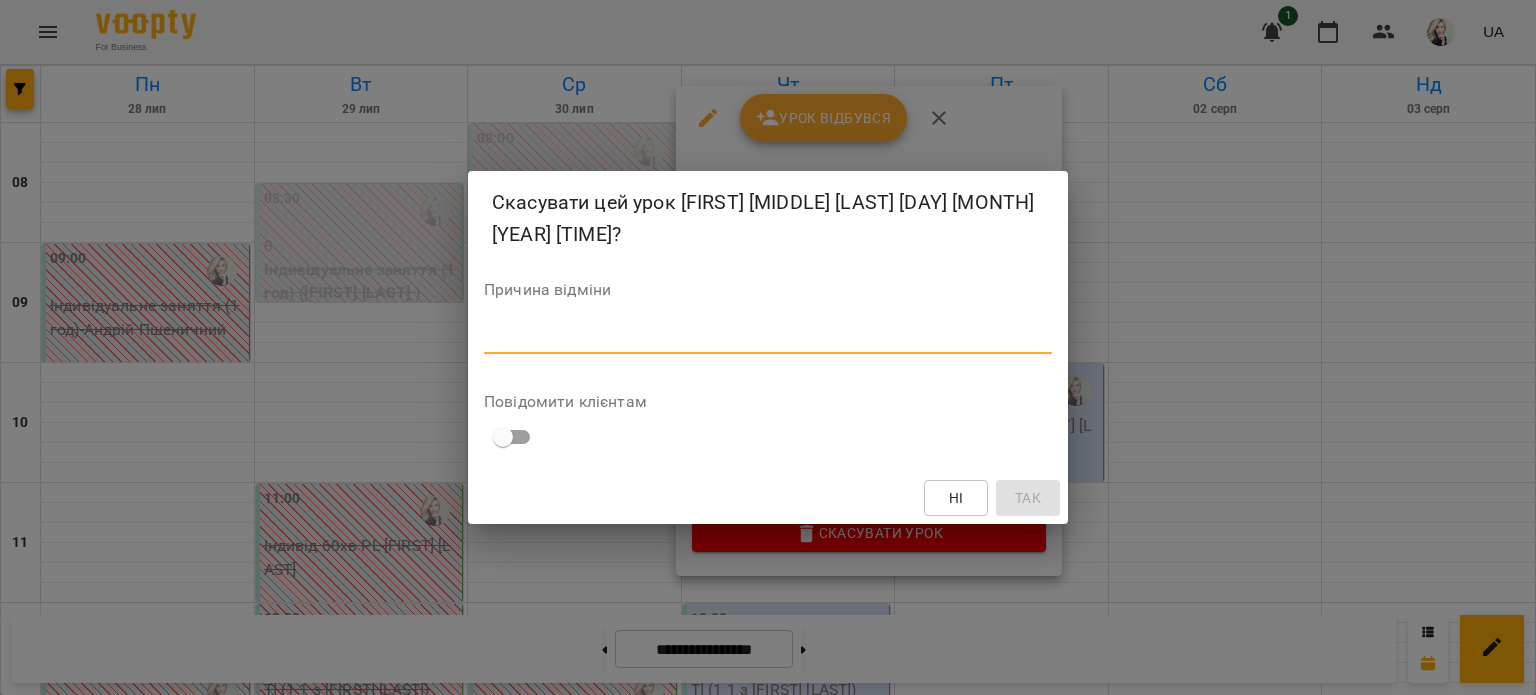 click at bounding box center [768, 337] 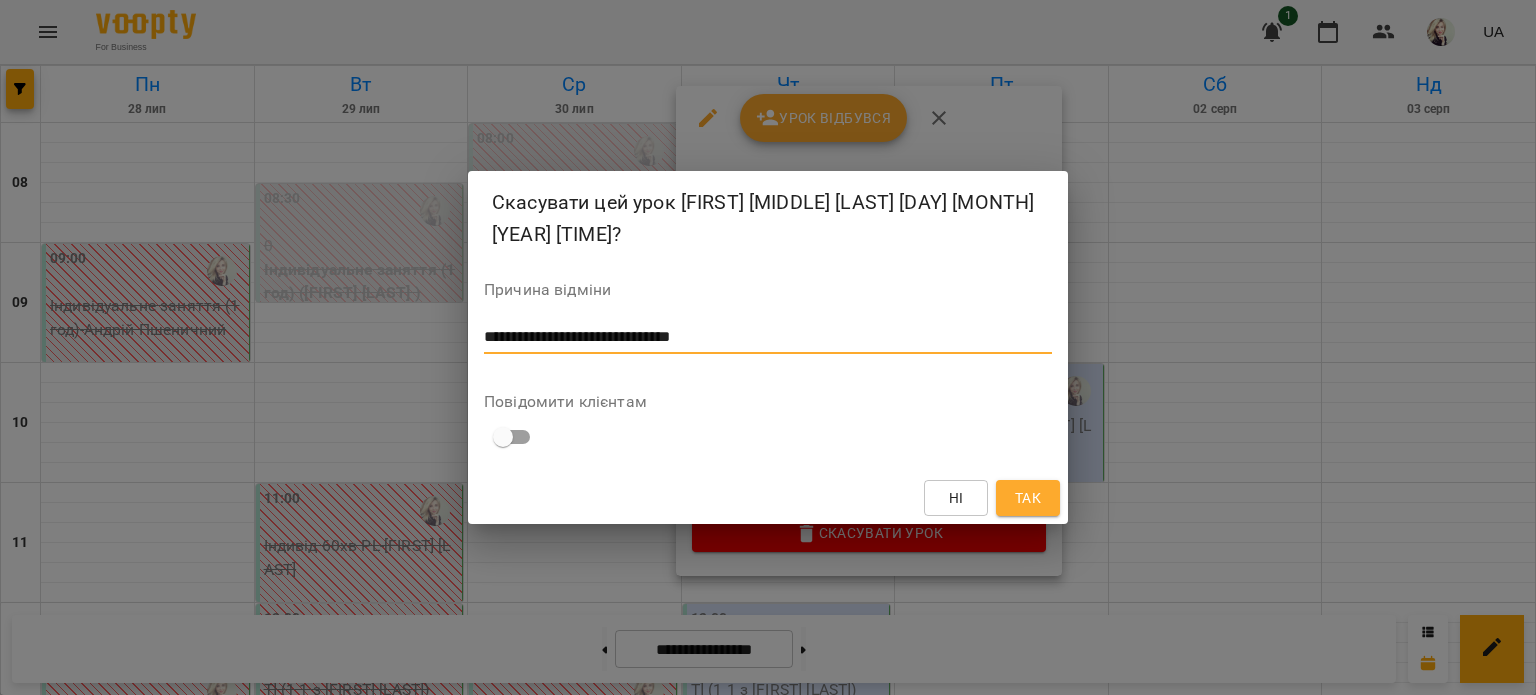 type on "**********" 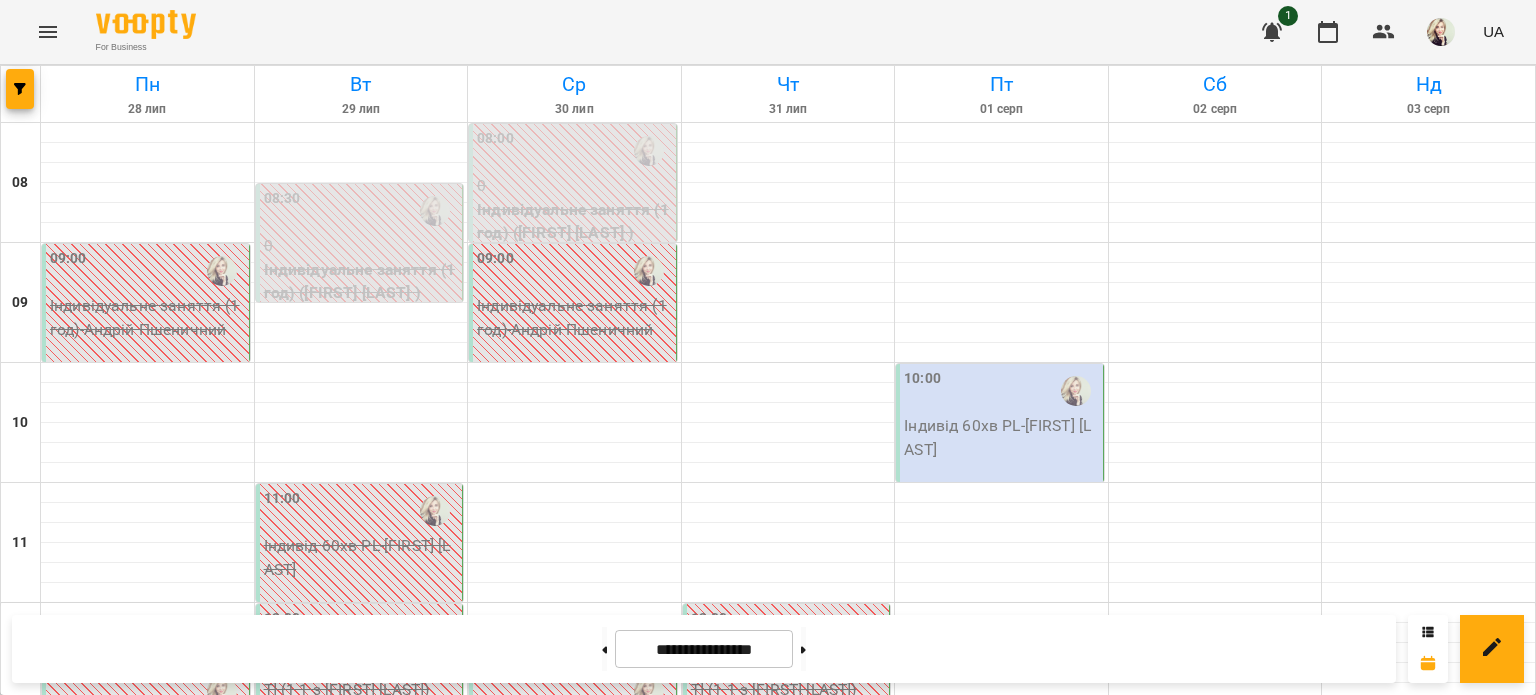 scroll, scrollTop: 0, scrollLeft: 0, axis: both 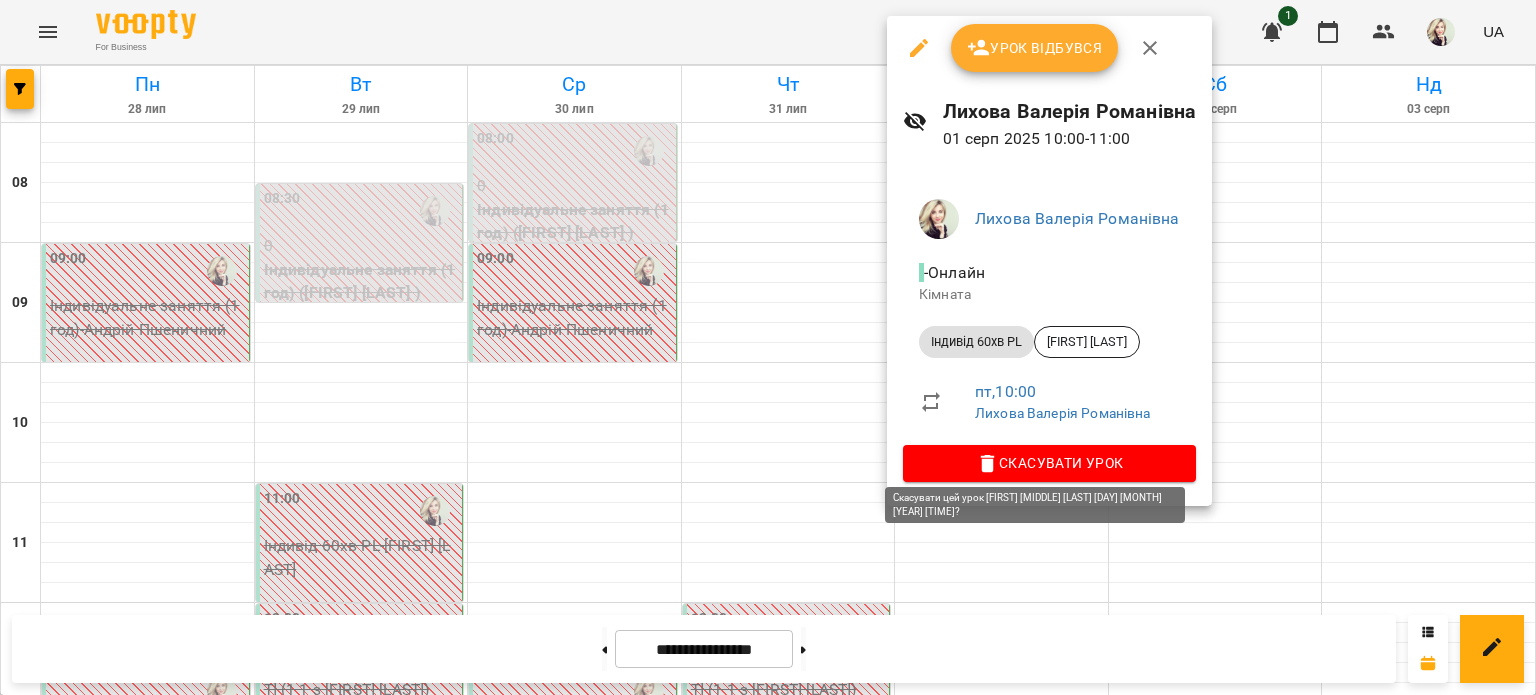 click on "Скасувати Урок" at bounding box center (1049, 463) 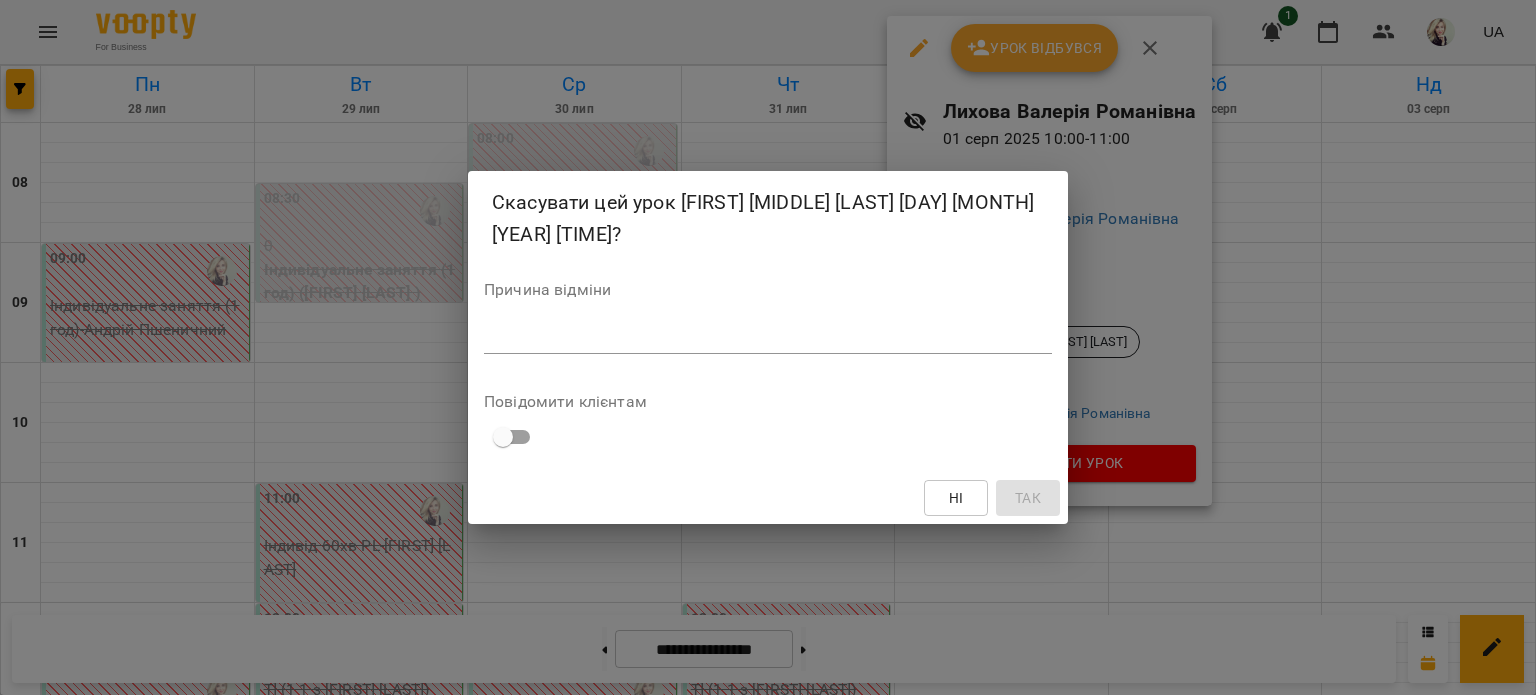 click at bounding box center [768, 337] 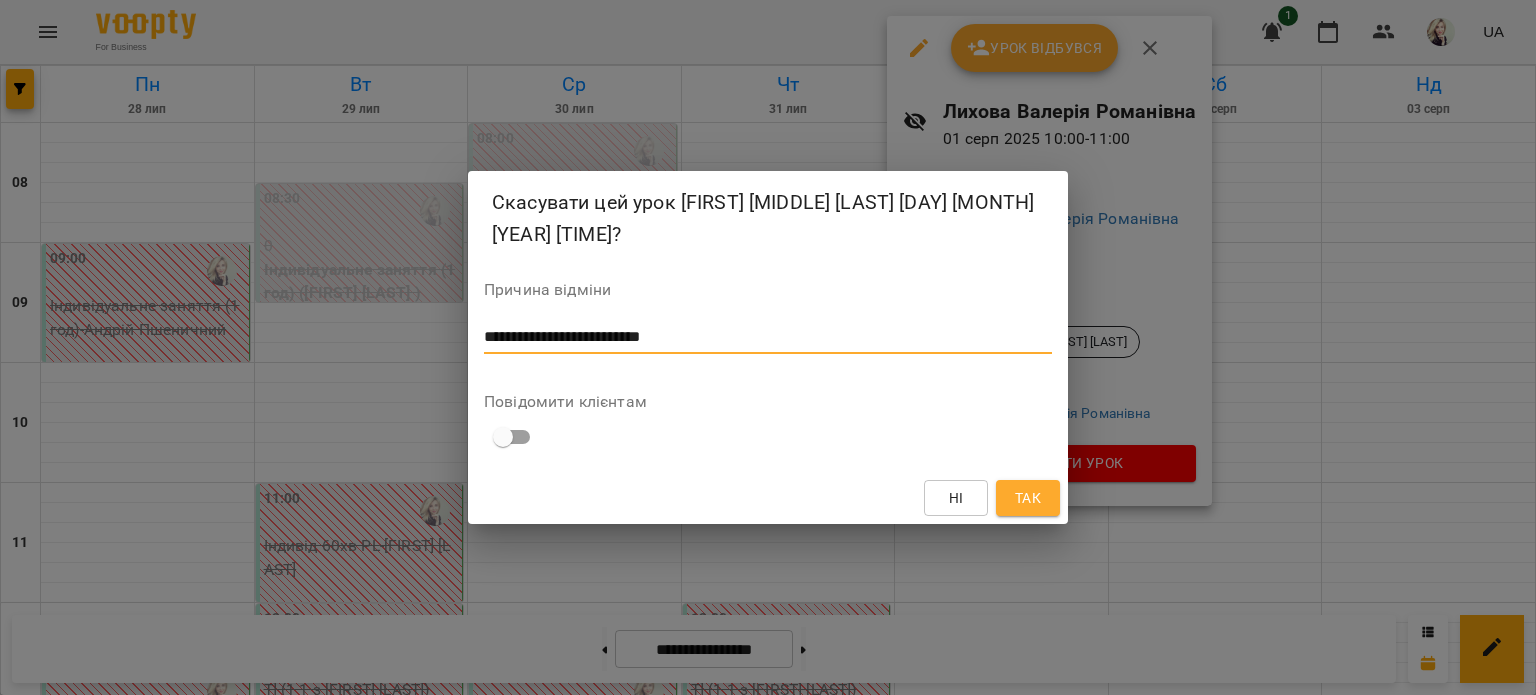 type on "**********" 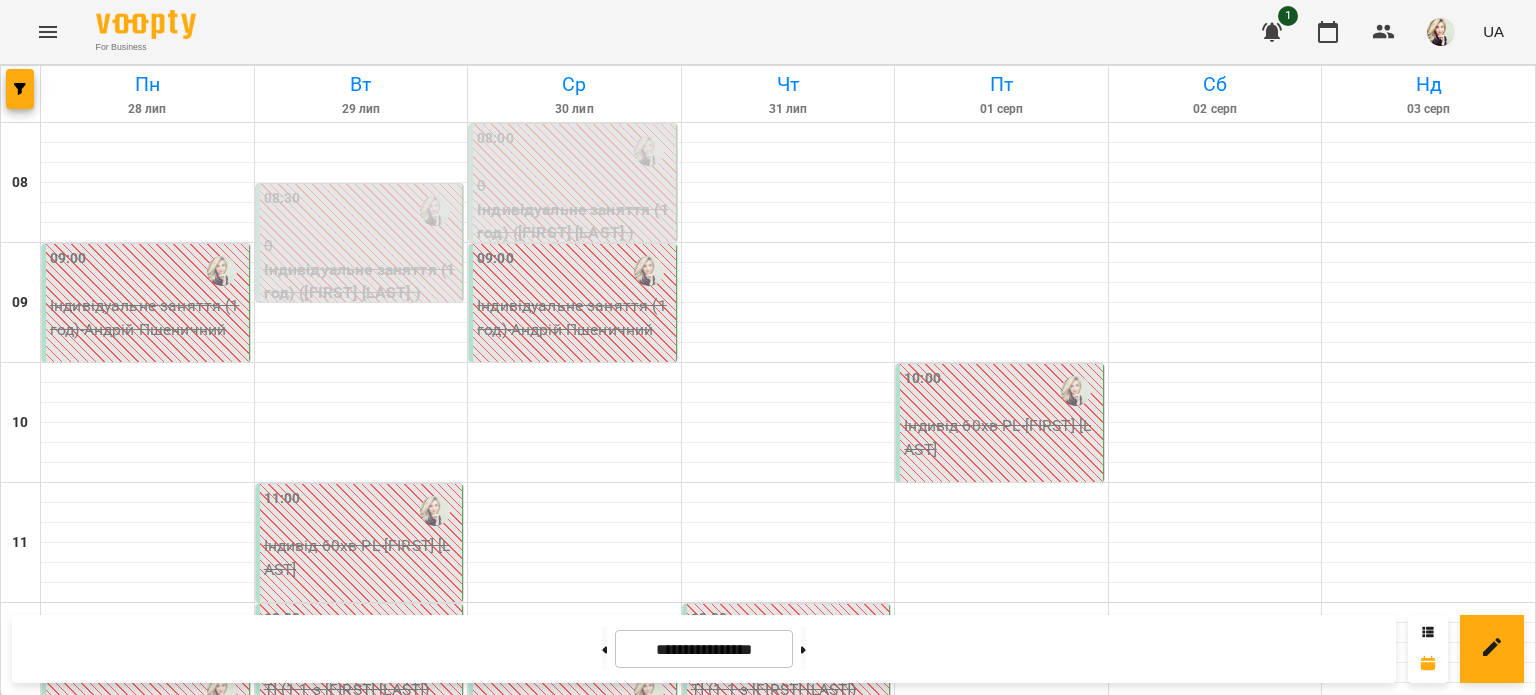 scroll, scrollTop: 800, scrollLeft: 0, axis: vertical 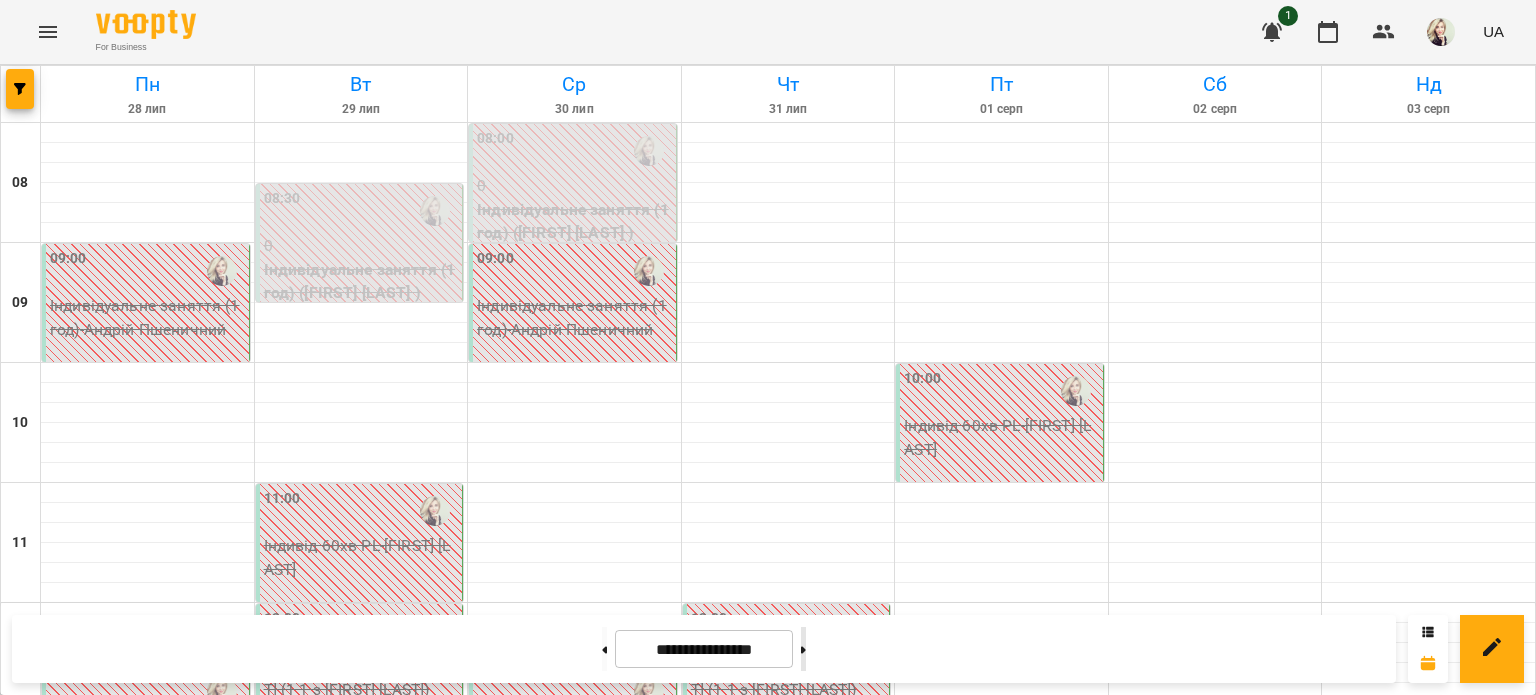 click at bounding box center (803, 649) 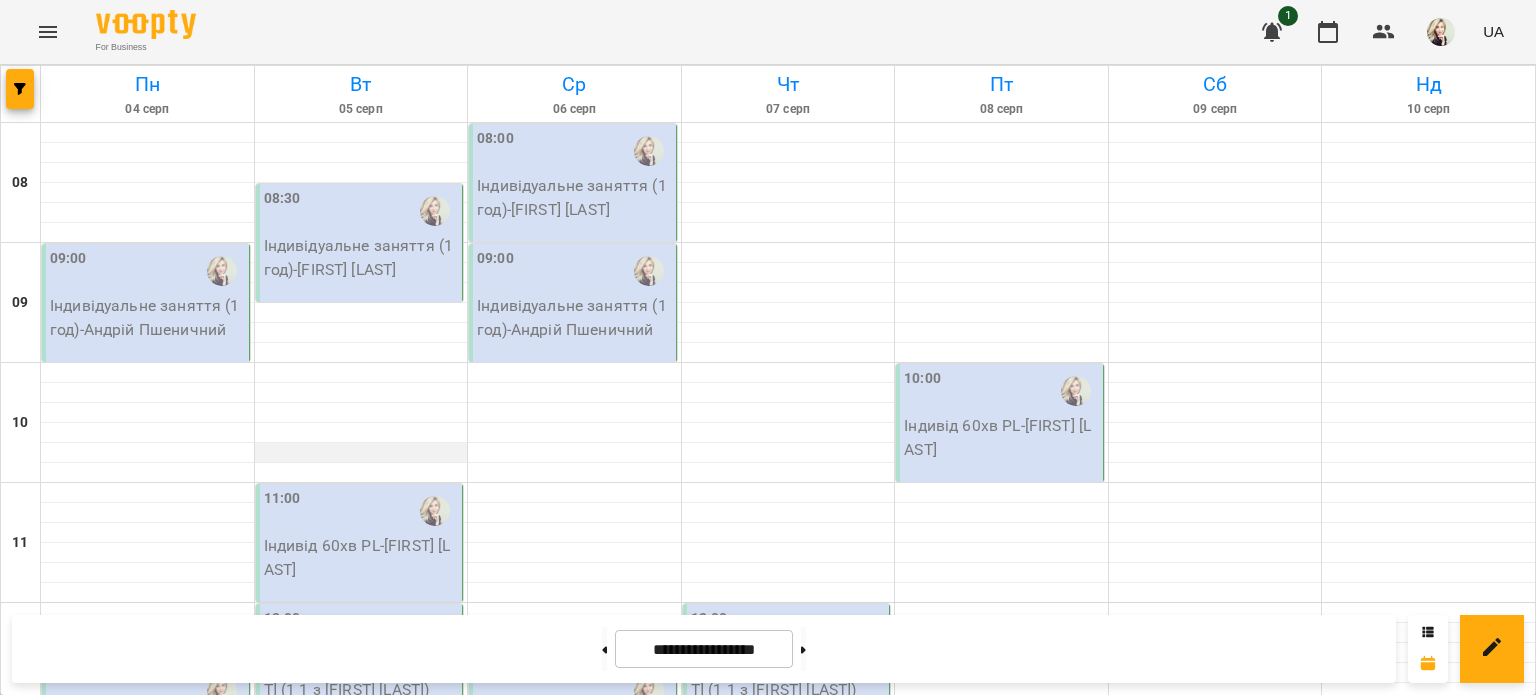 scroll, scrollTop: 0, scrollLeft: 0, axis: both 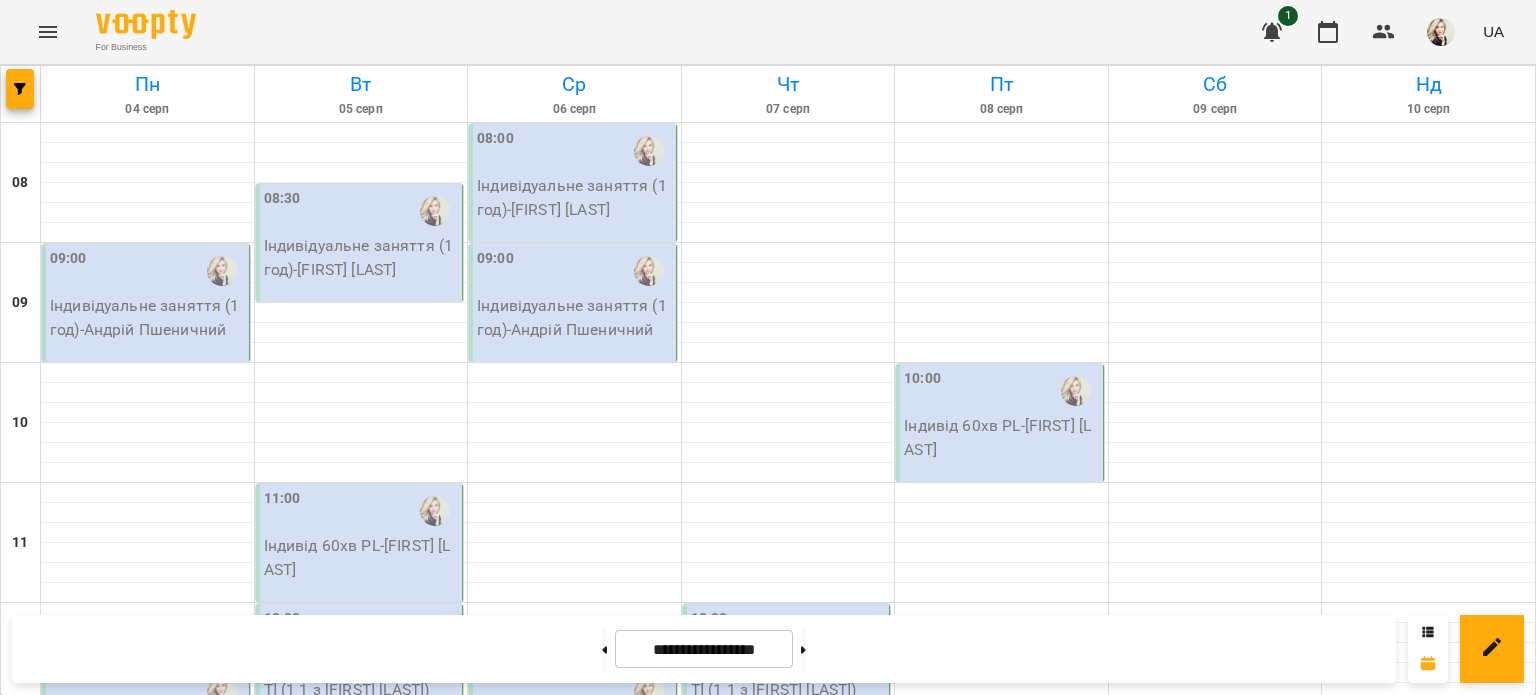 click on "Індивідуальне заняття (1 год) - [FIRST] [LAST]" at bounding box center [147, 317] 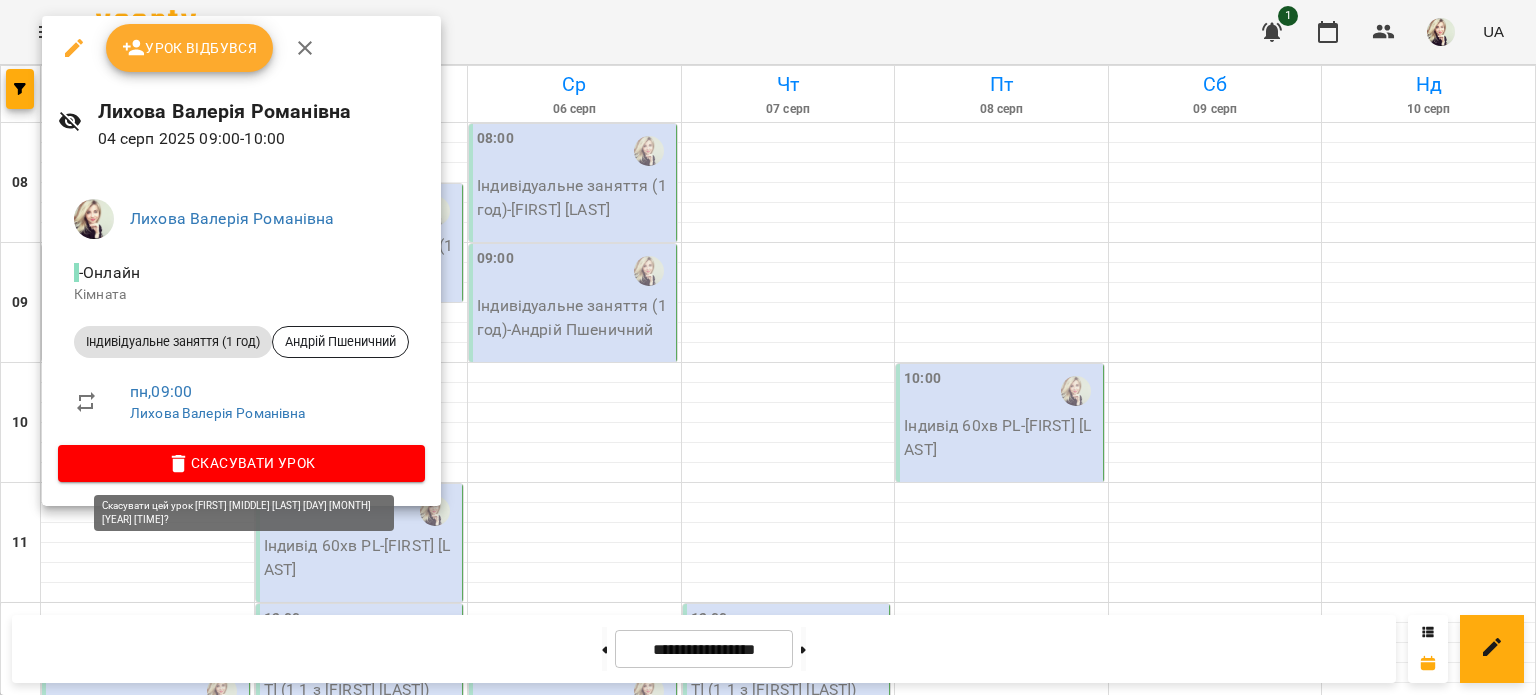 click on "Скасувати Урок" at bounding box center [241, 463] 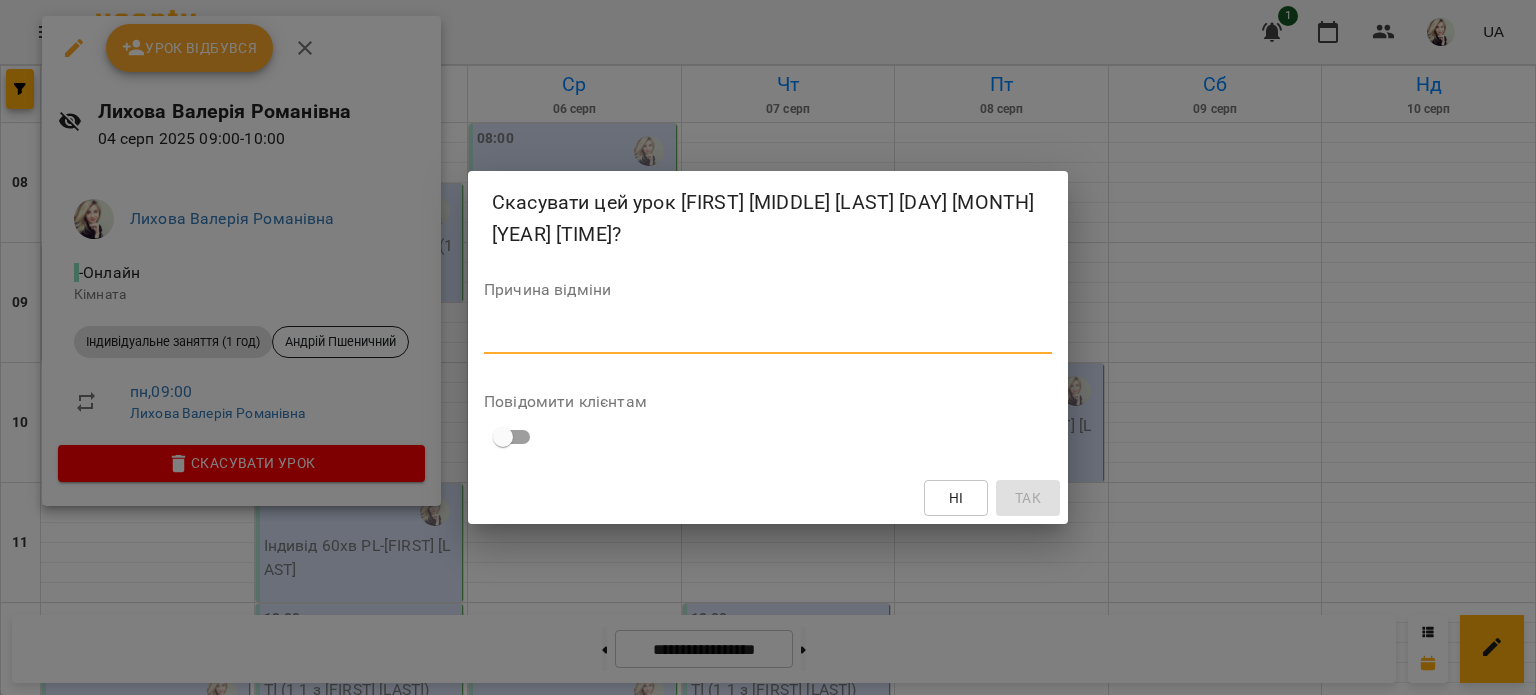 paste on "**********" 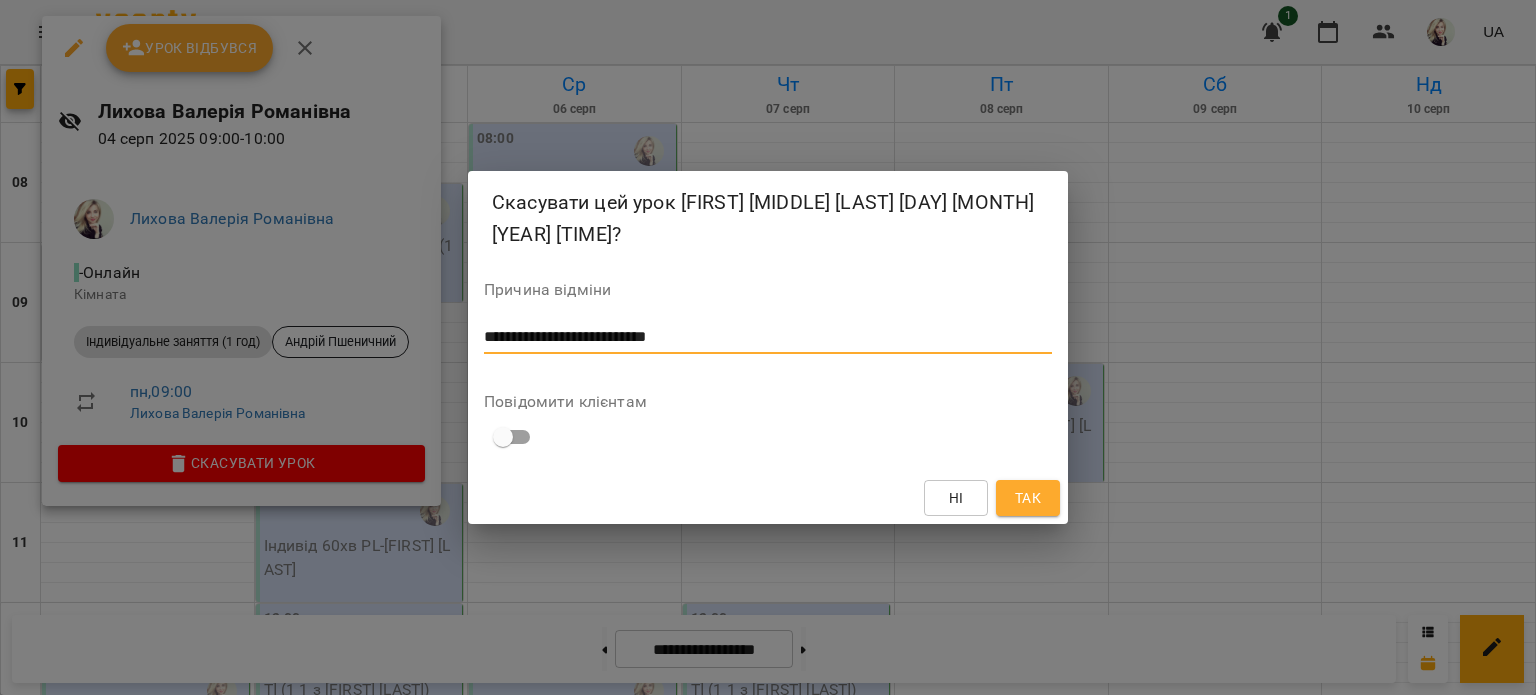 type on "**********" 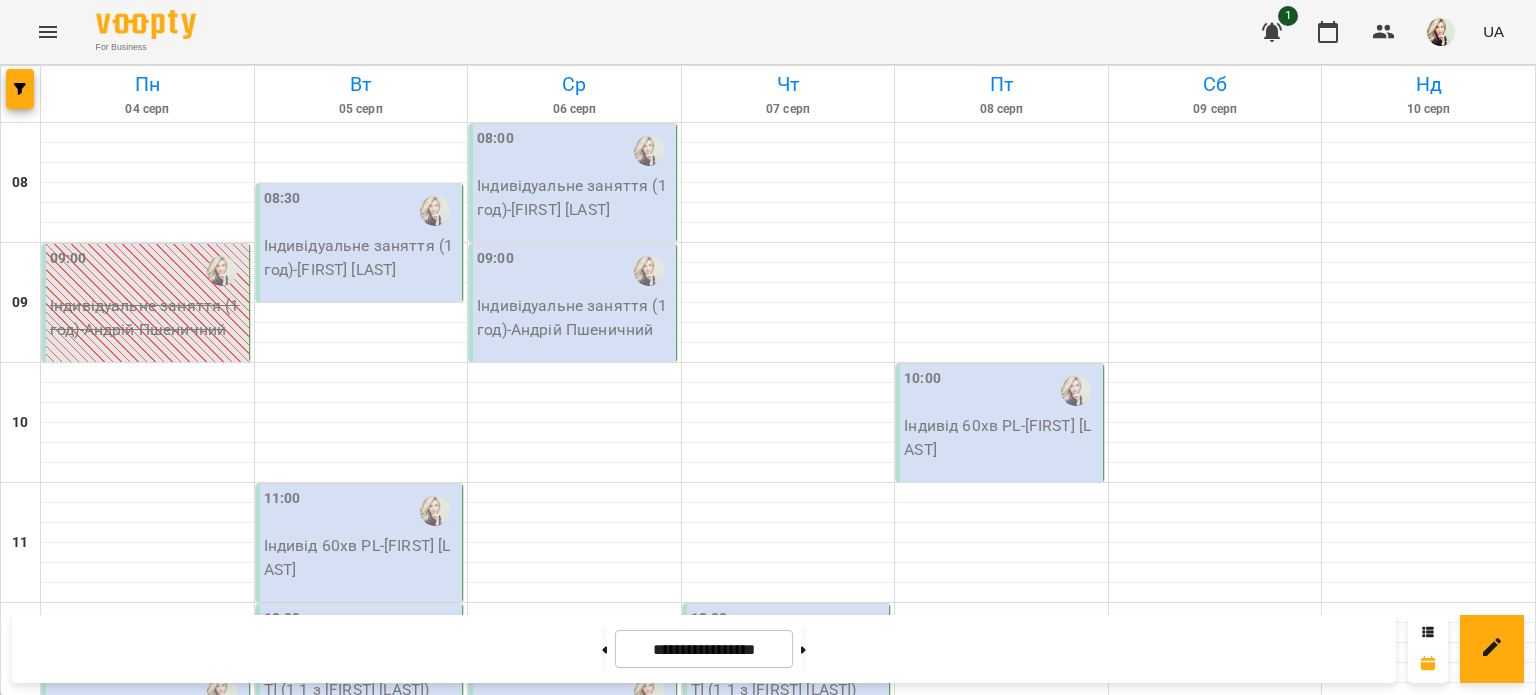 scroll, scrollTop: 600, scrollLeft: 0, axis: vertical 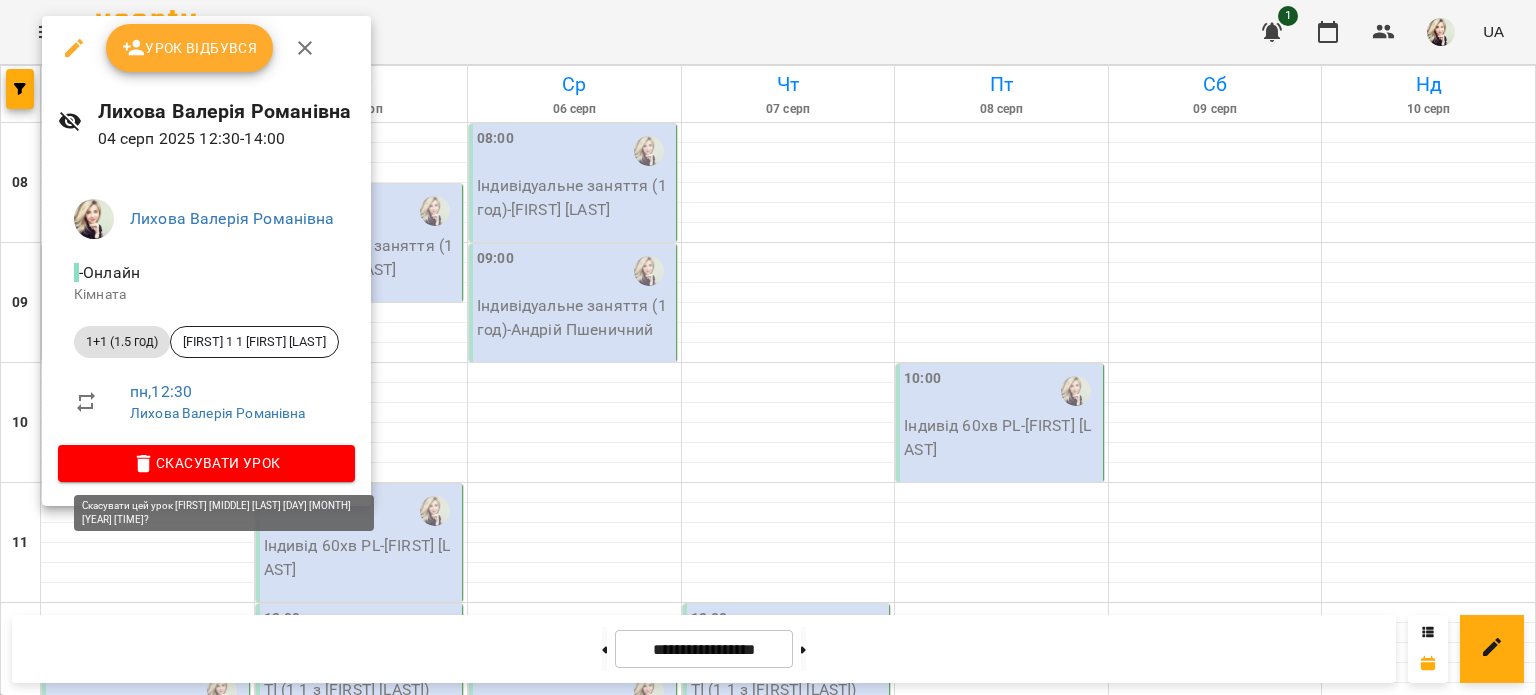 click on "Скасувати Урок" at bounding box center (206, 463) 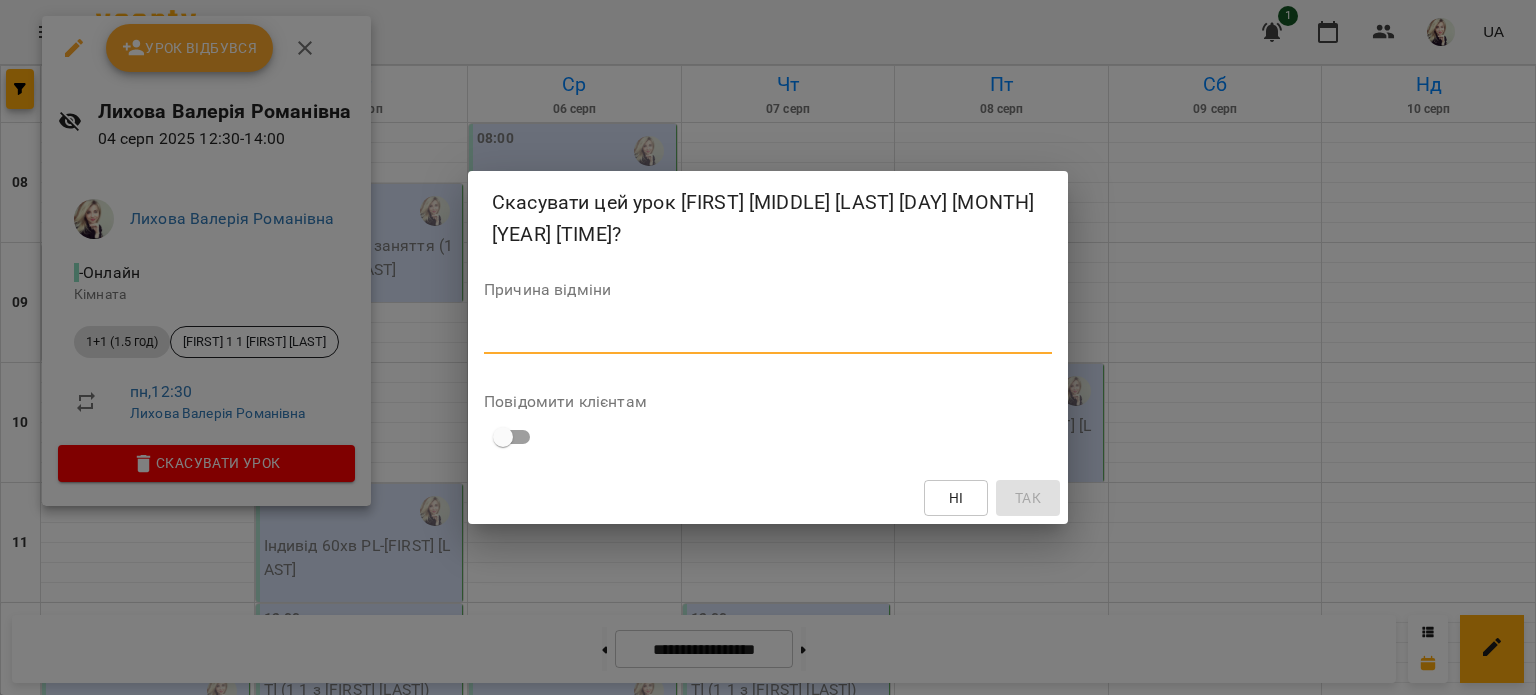 paste on "**********" 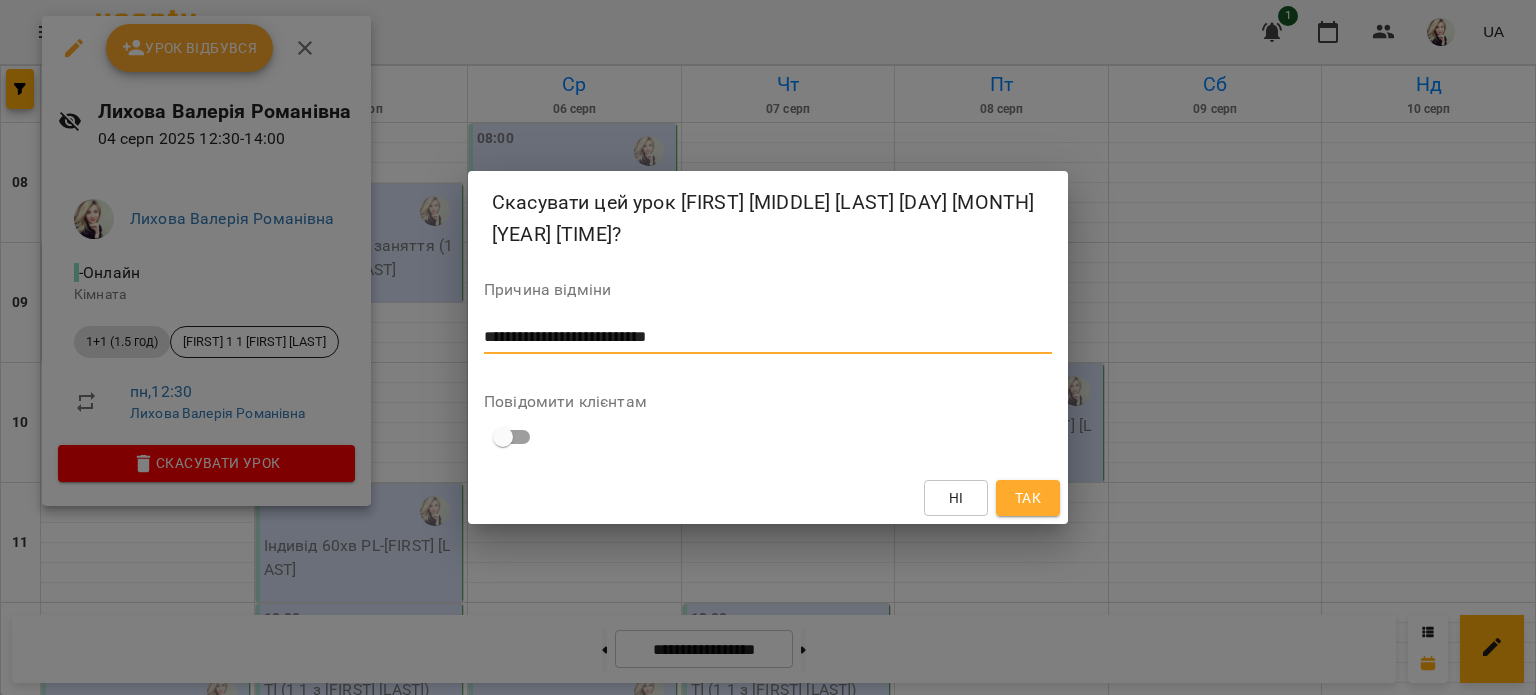 type on "**********" 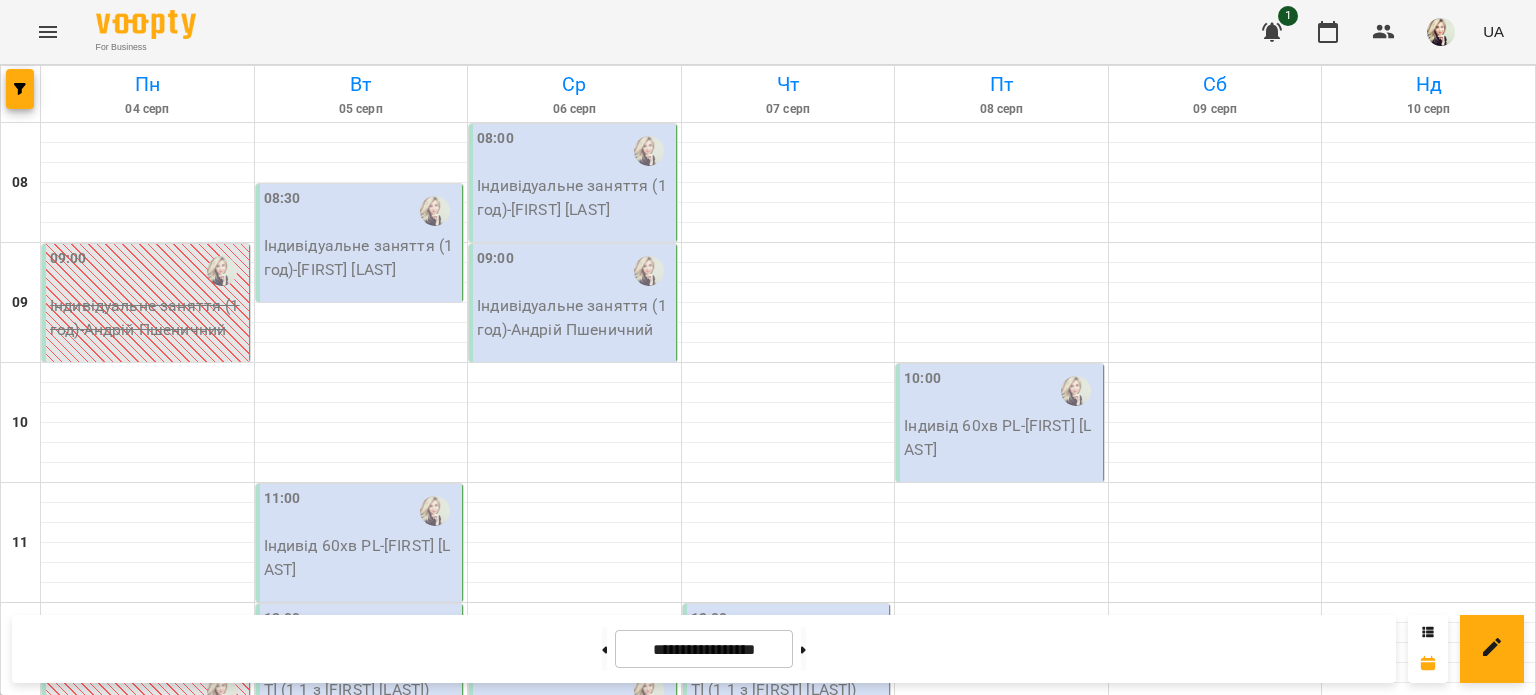 scroll, scrollTop: 0, scrollLeft: 0, axis: both 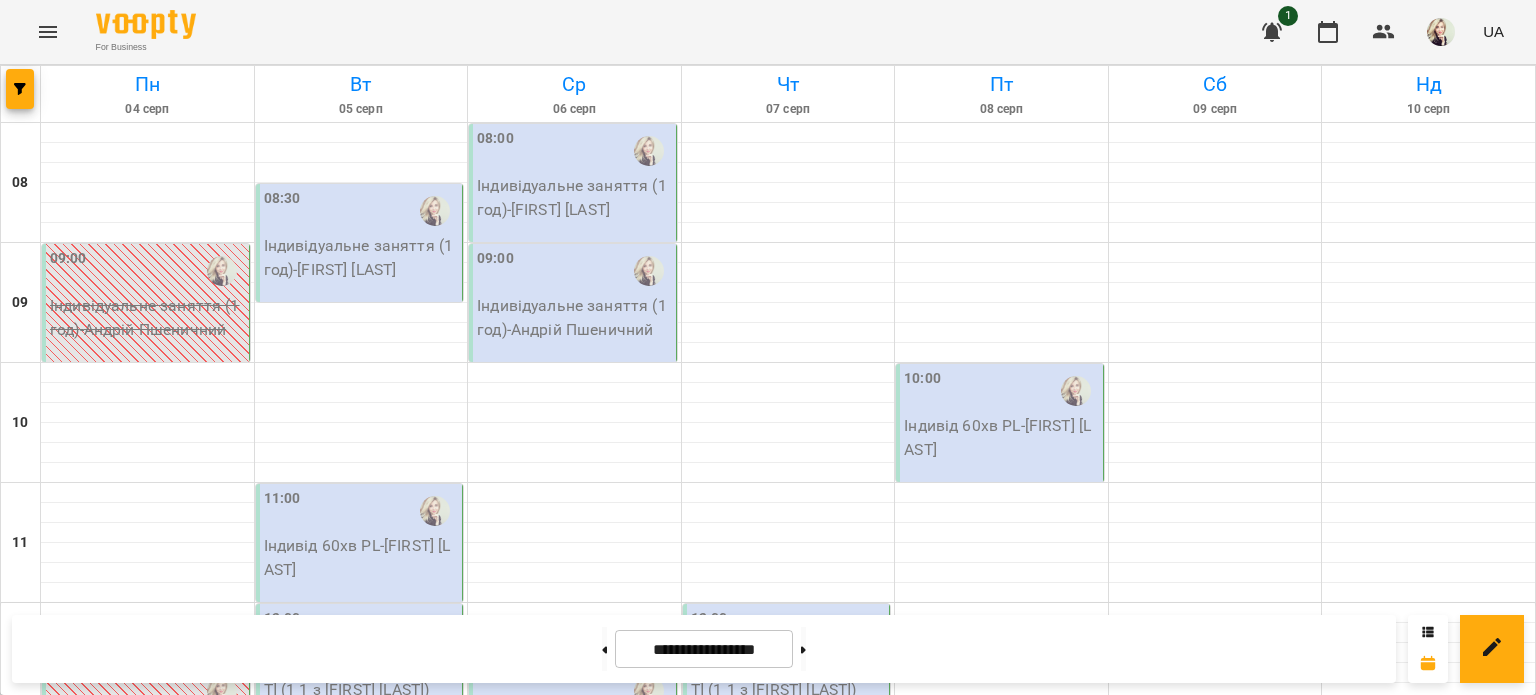click on "08:30 Індивідуальне заняття (1 год) - [FIRST] [LAST]" at bounding box center (360, 243) 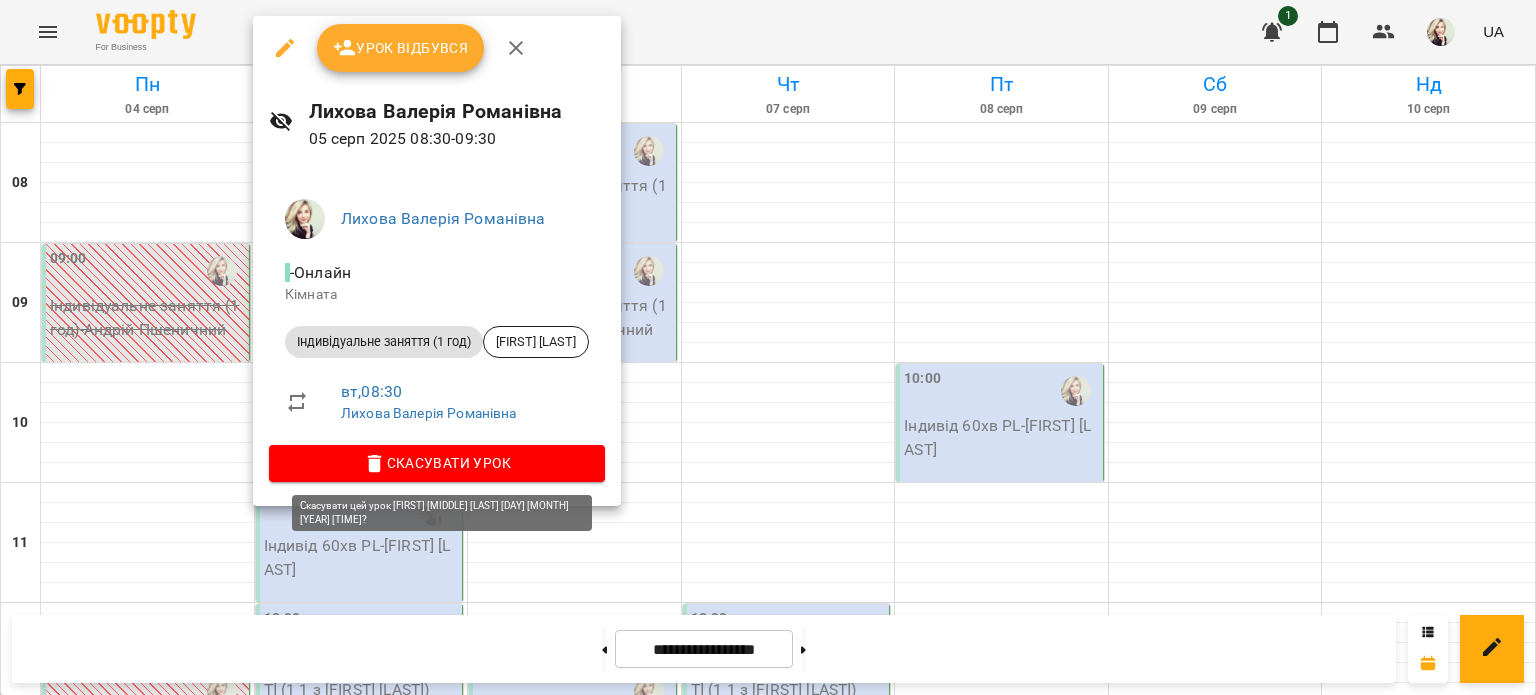 click on "Скасувати Урок" at bounding box center [437, 463] 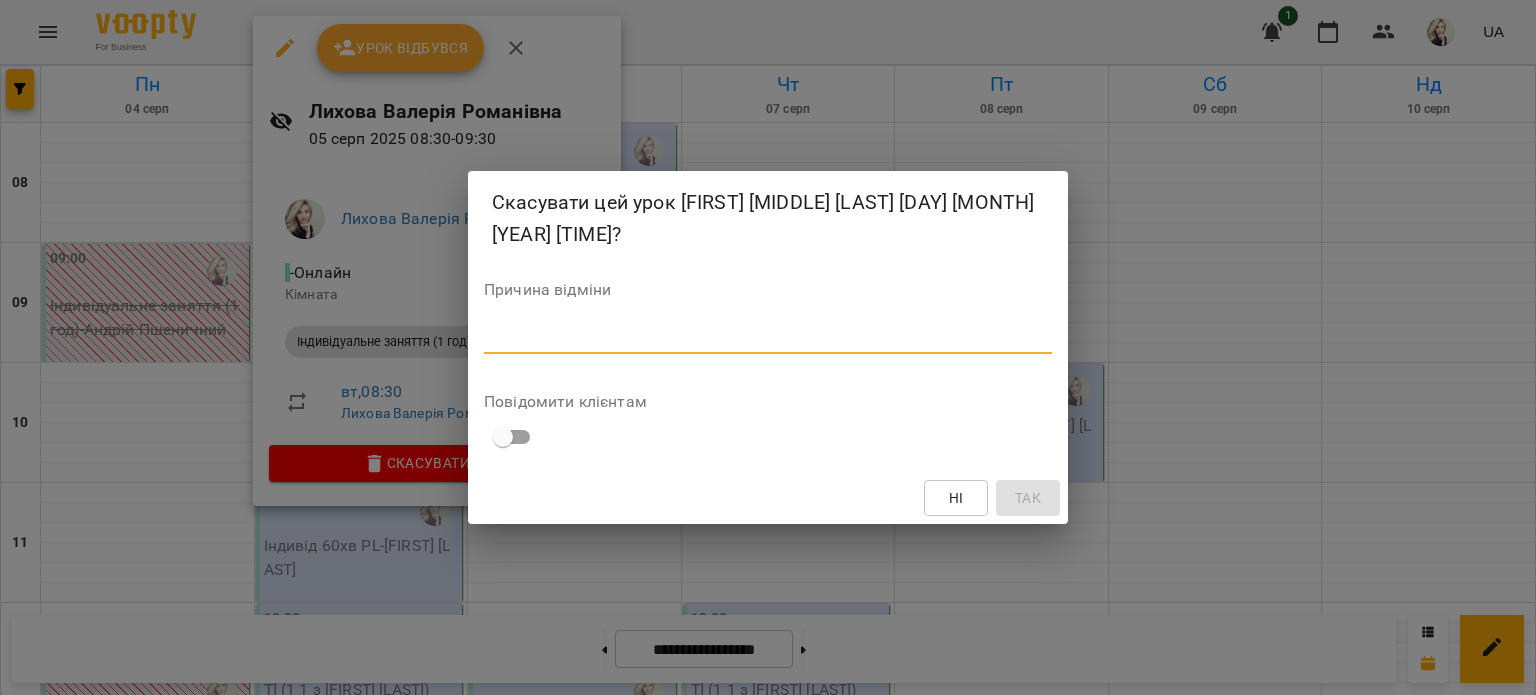 paste on "**********" 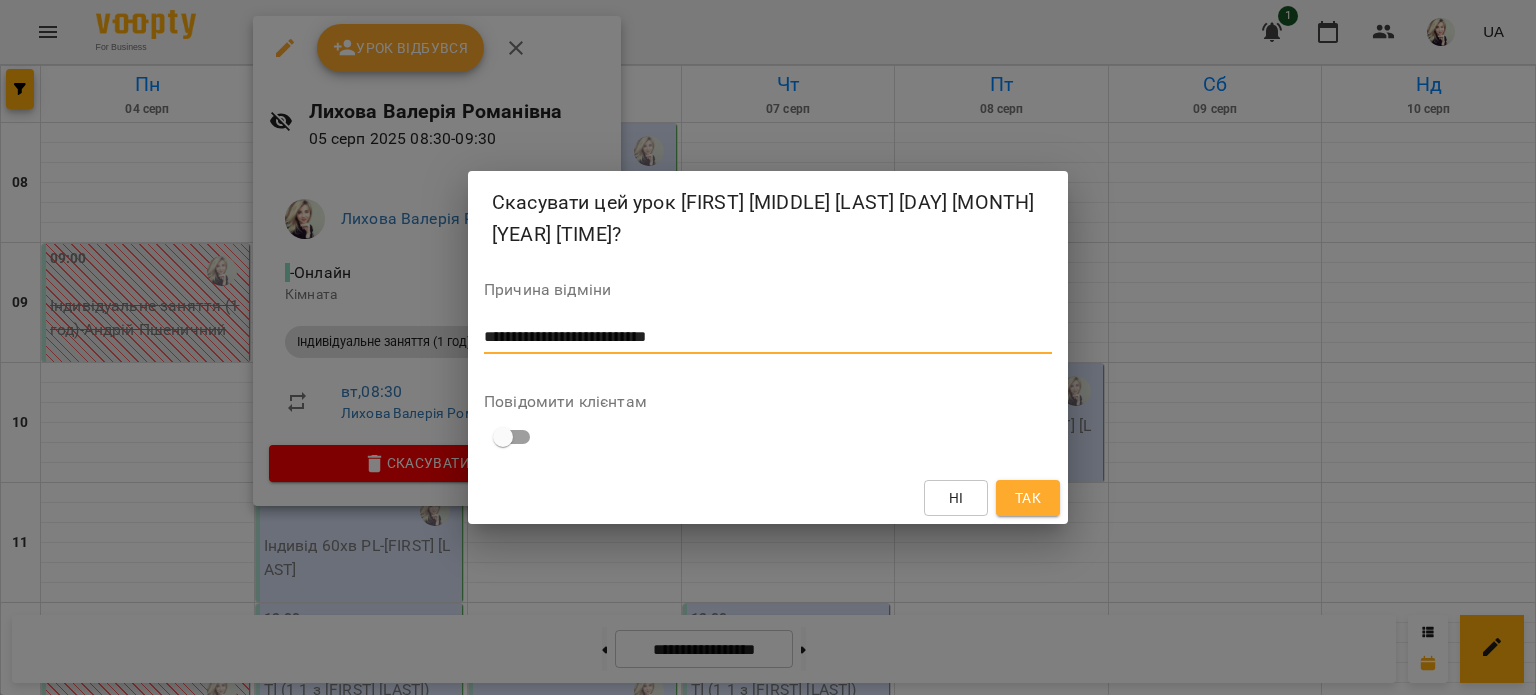 type on "**********" 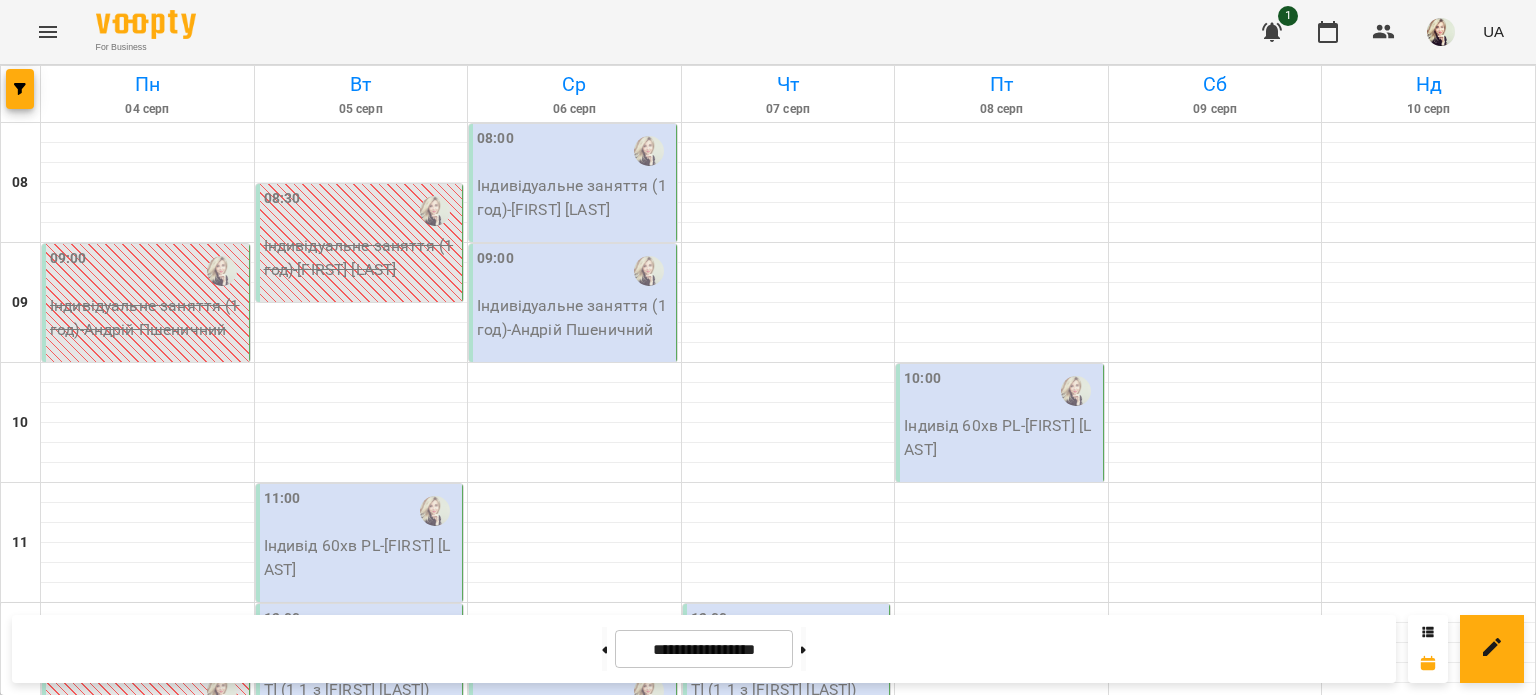 scroll, scrollTop: 200, scrollLeft: 0, axis: vertical 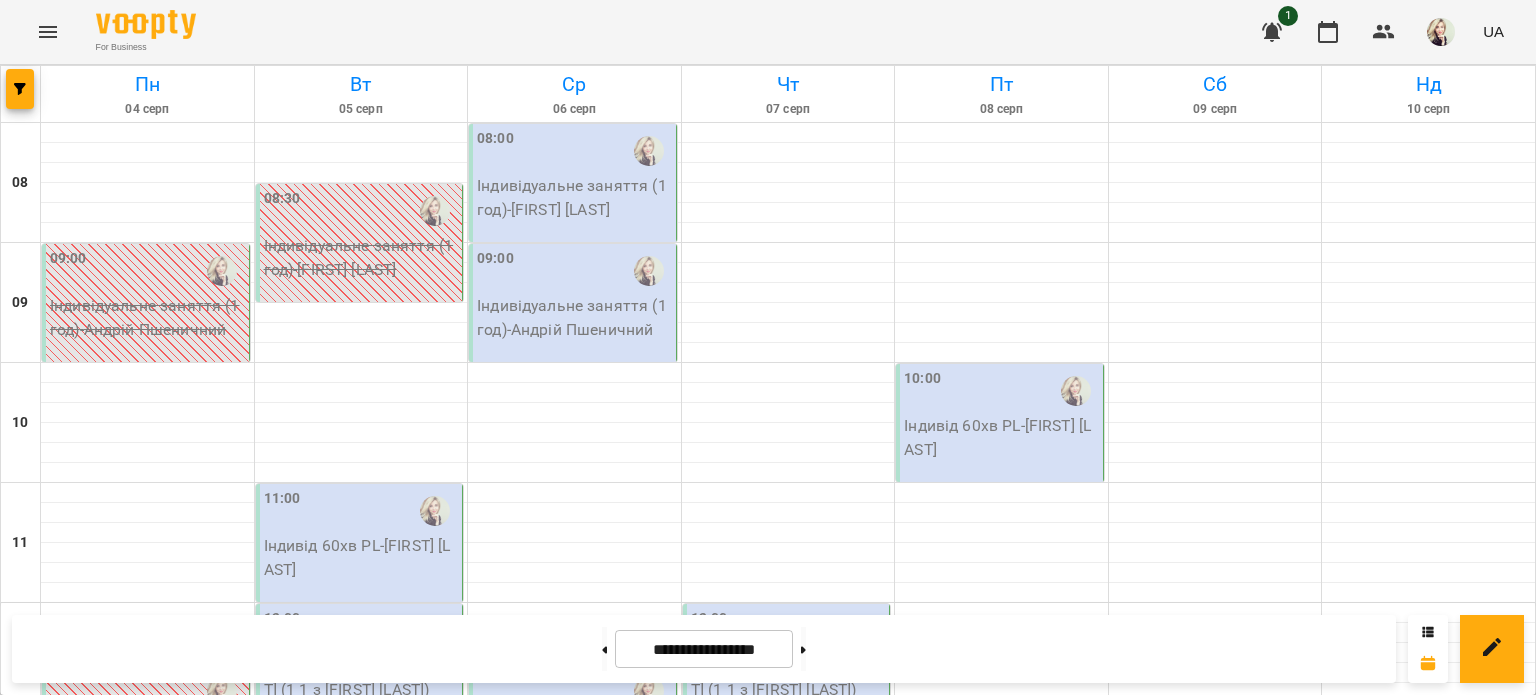 click at bounding box center (435, 511) 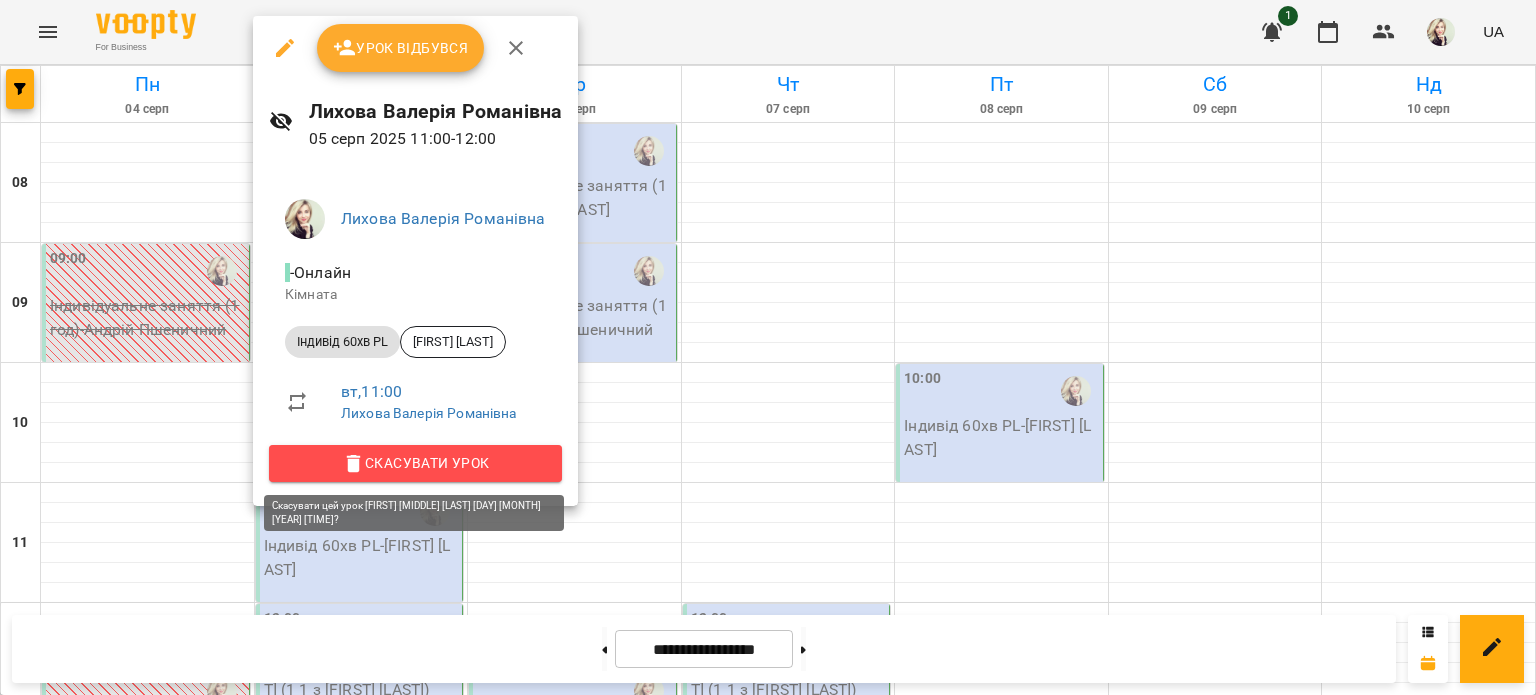 click on "Скасувати Урок" at bounding box center (415, 463) 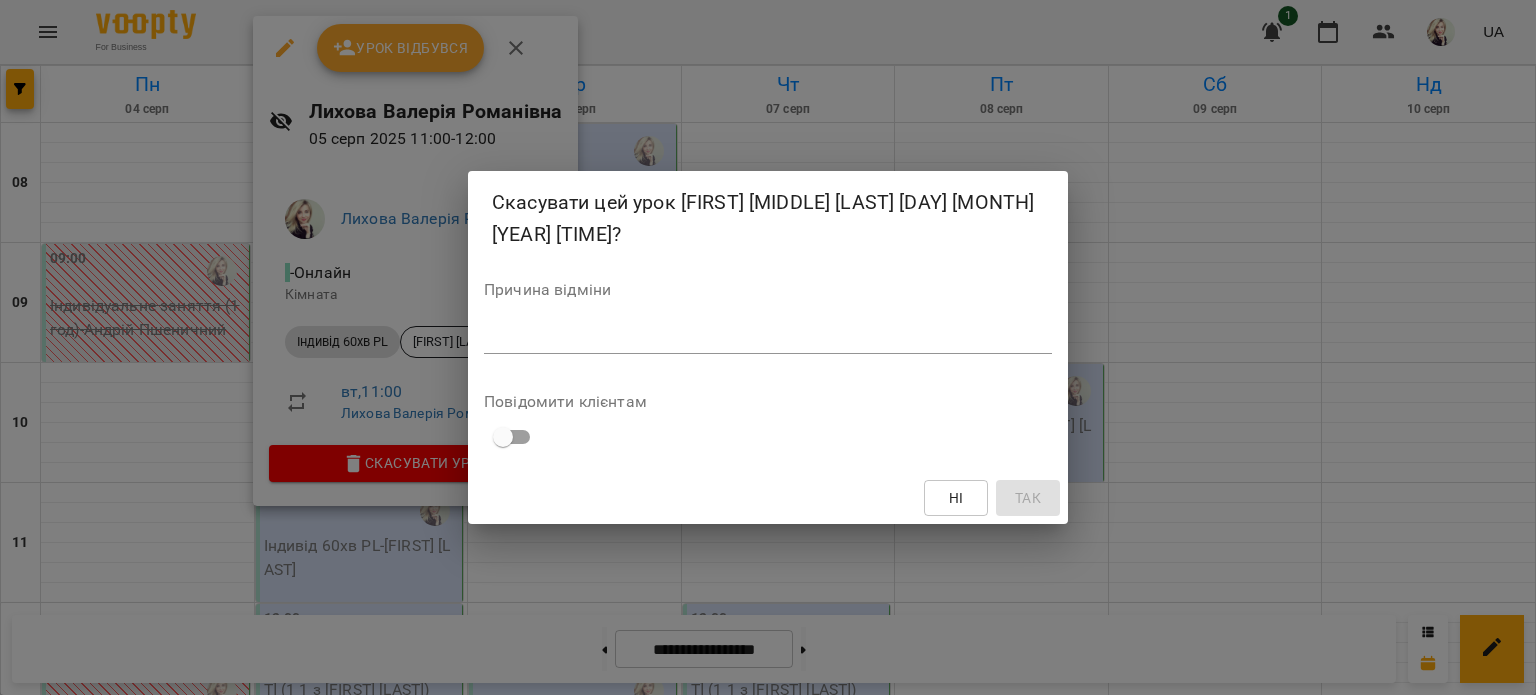 drag, startPoint x: 560, startPoint y: 325, endPoint x: 517, endPoint y: 342, distance: 46.238514 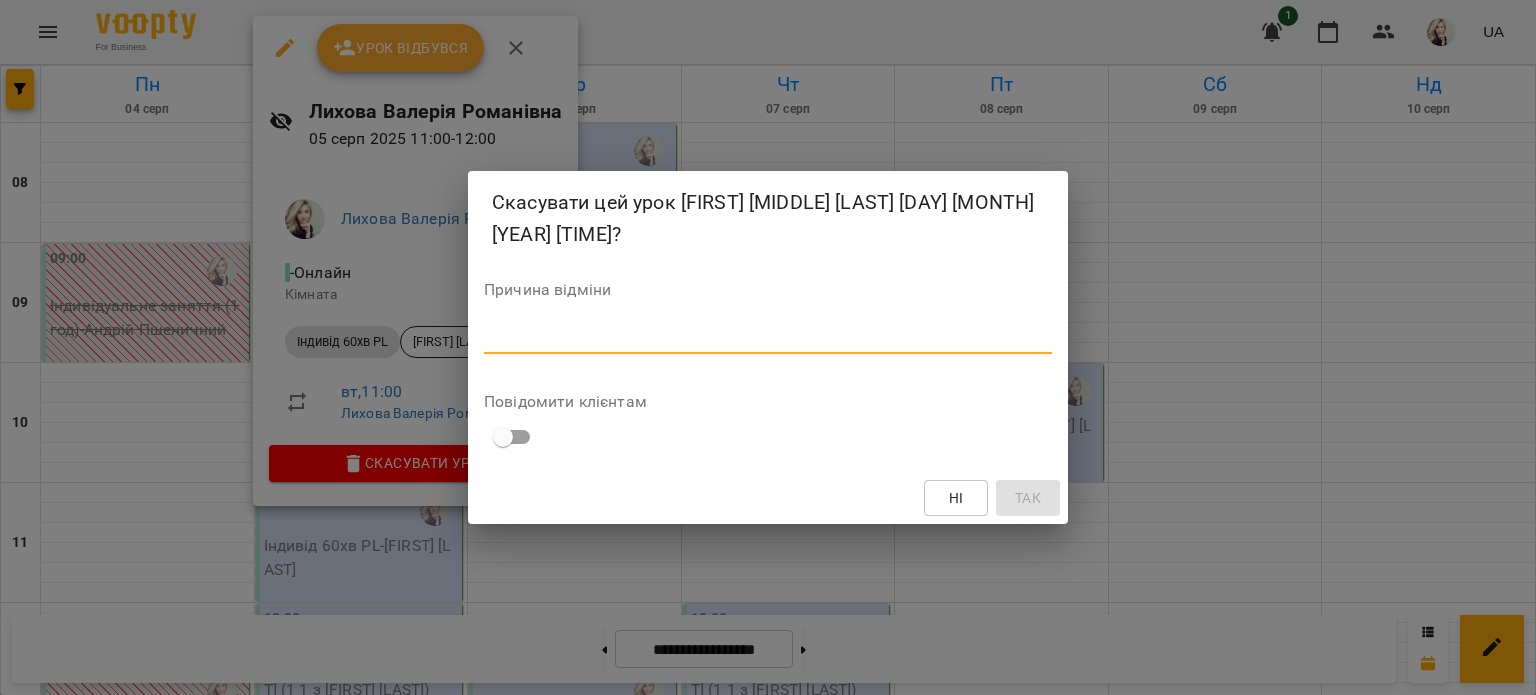 paste on "**********" 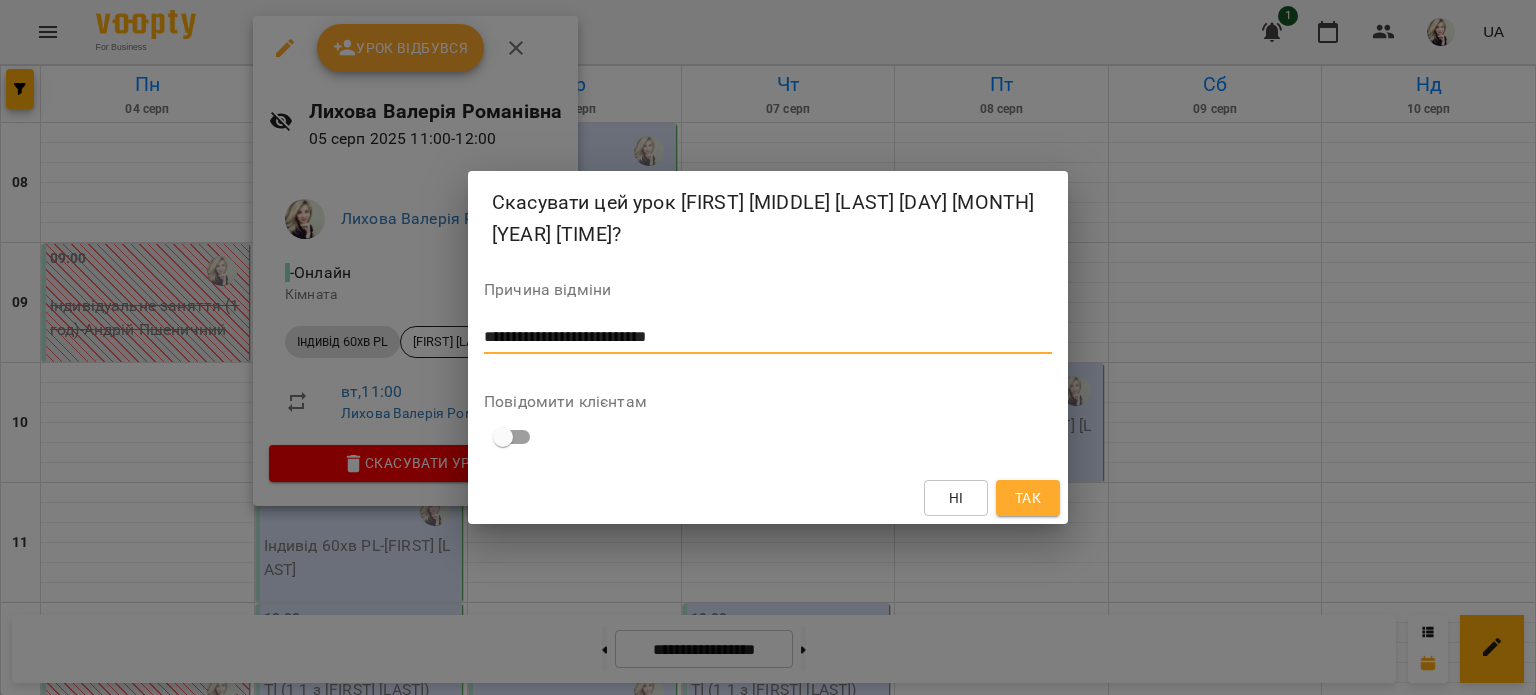type on "**********" 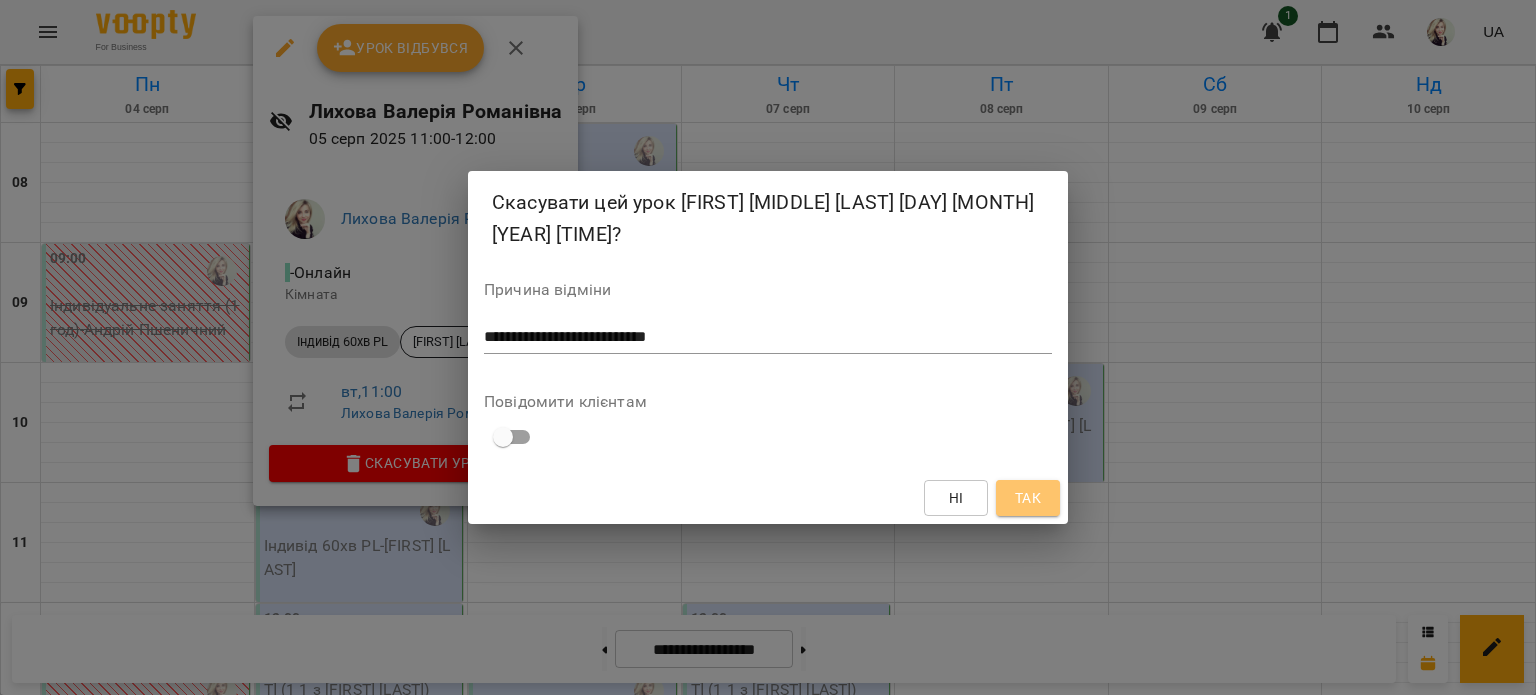 click on "Так" at bounding box center (1028, 498) 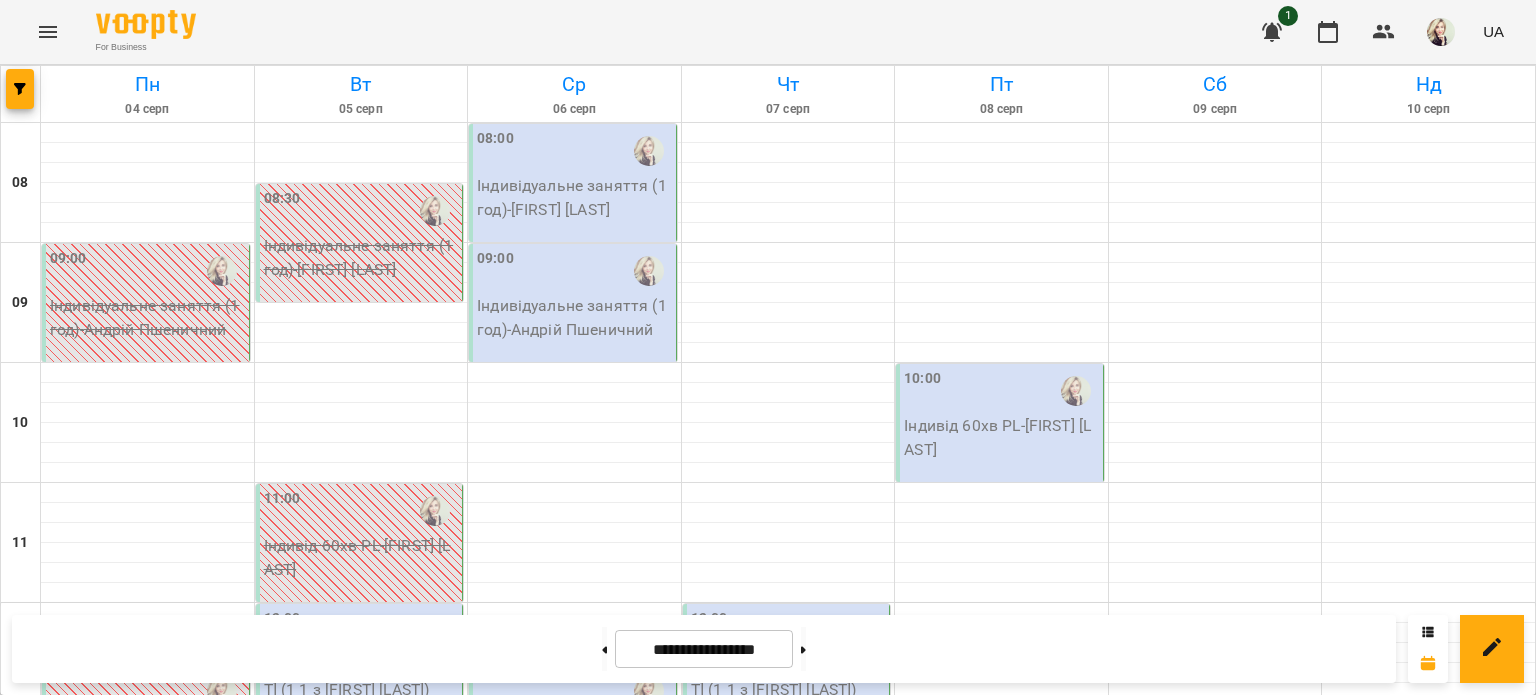 click on "1+1 (1.5 год) - [FIRST] [LAST] (1 1 з [FIRST] [LAST])" at bounding box center [361, 677] 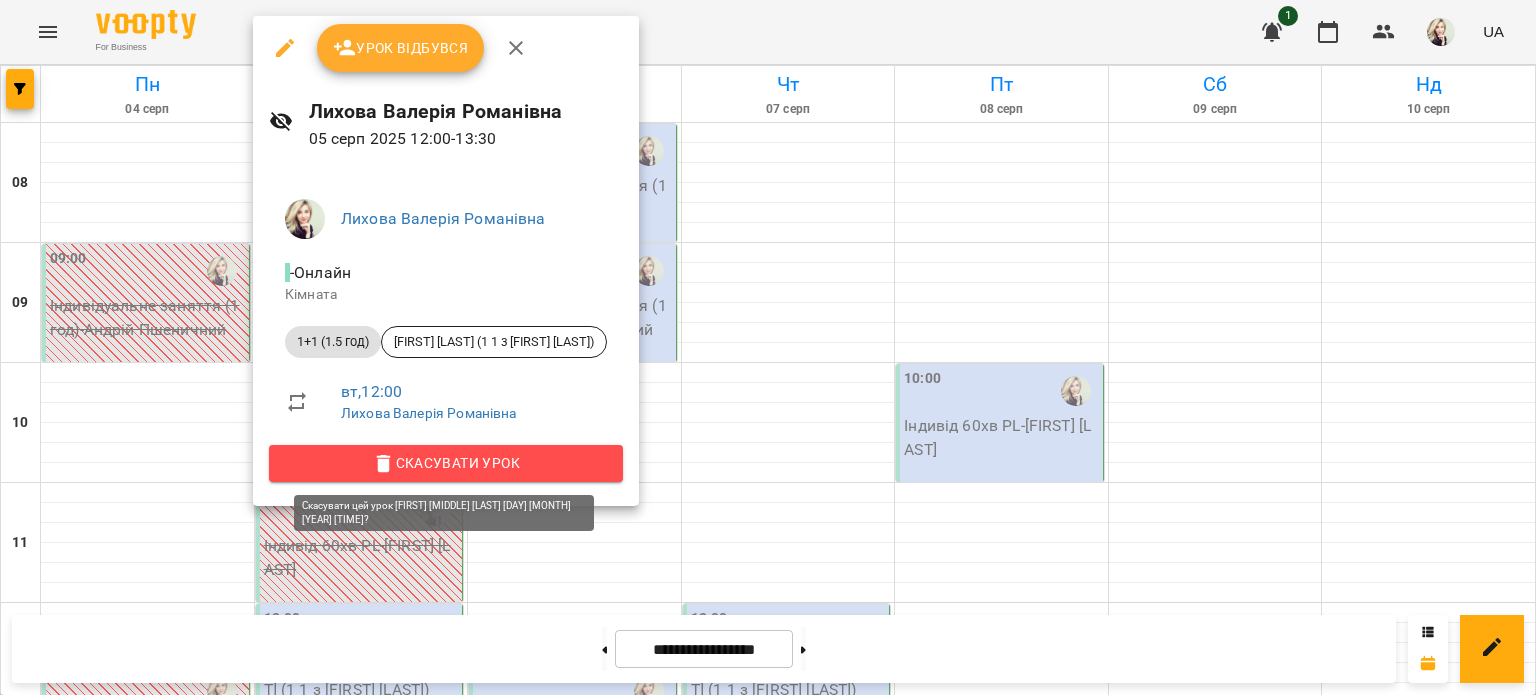 click on "Скасувати Урок" at bounding box center [446, 463] 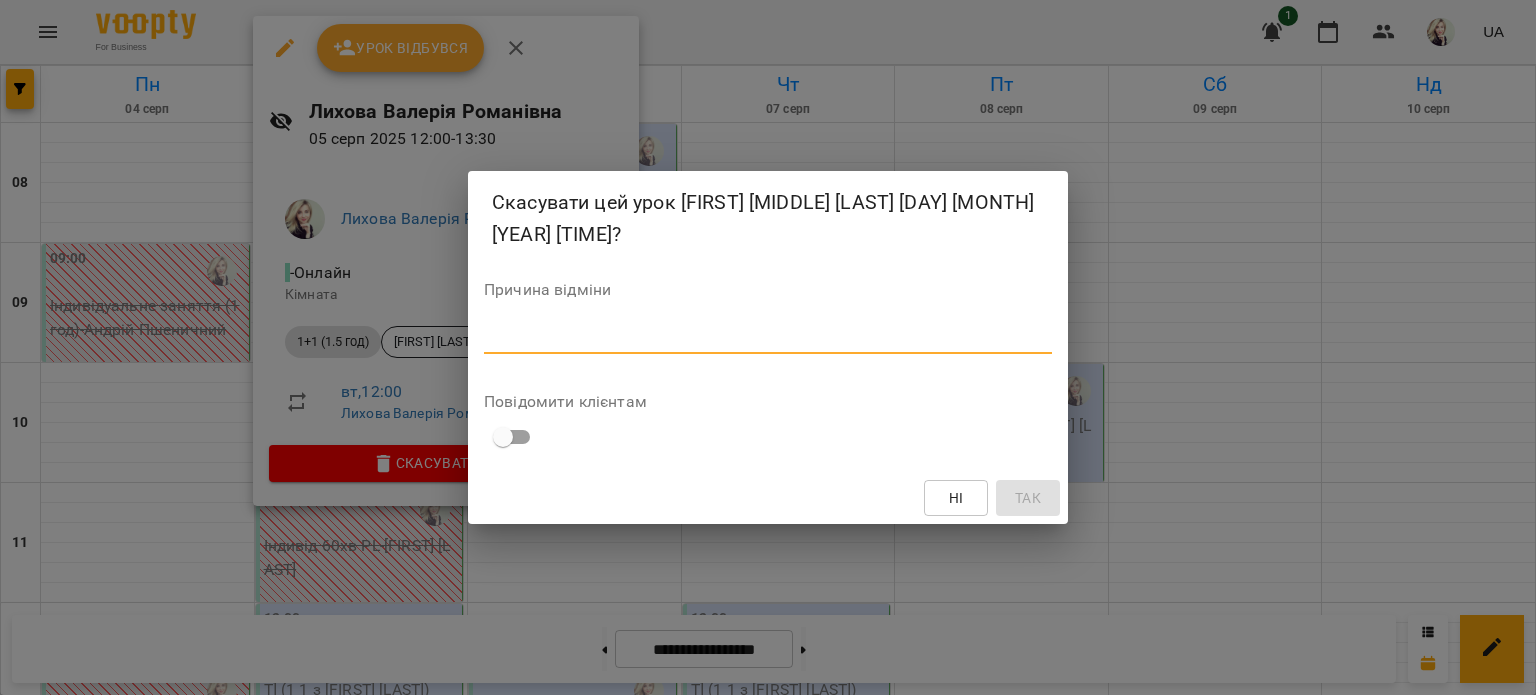 paste on "**********" 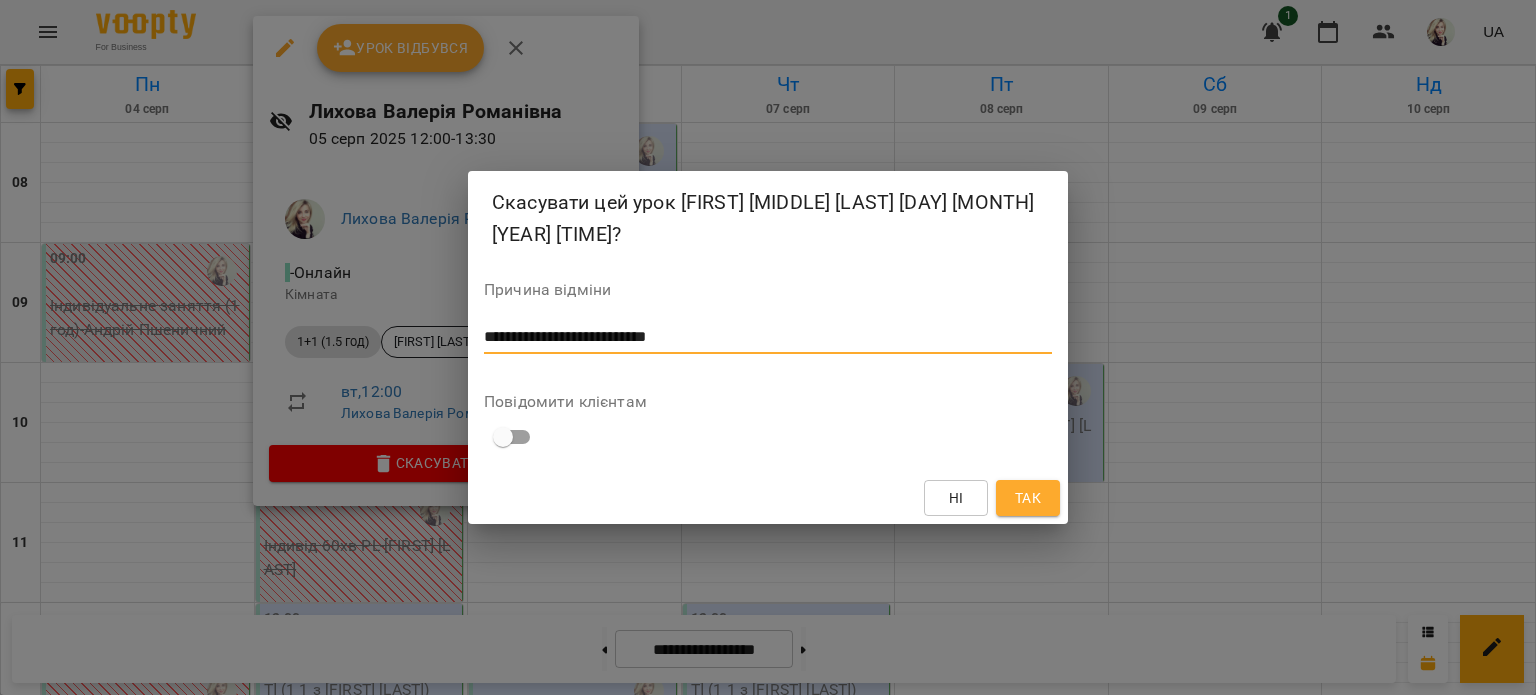 type on "**********" 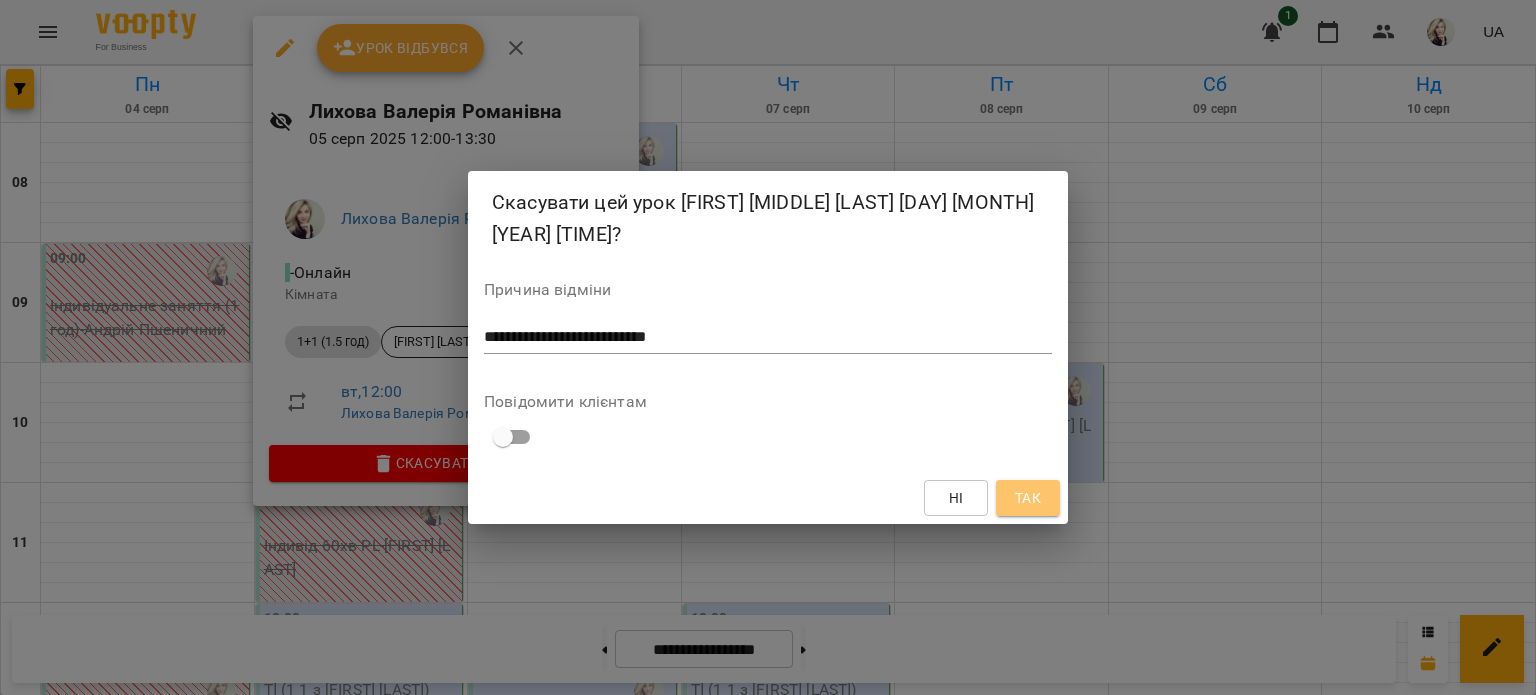 click on "Так" at bounding box center [1028, 498] 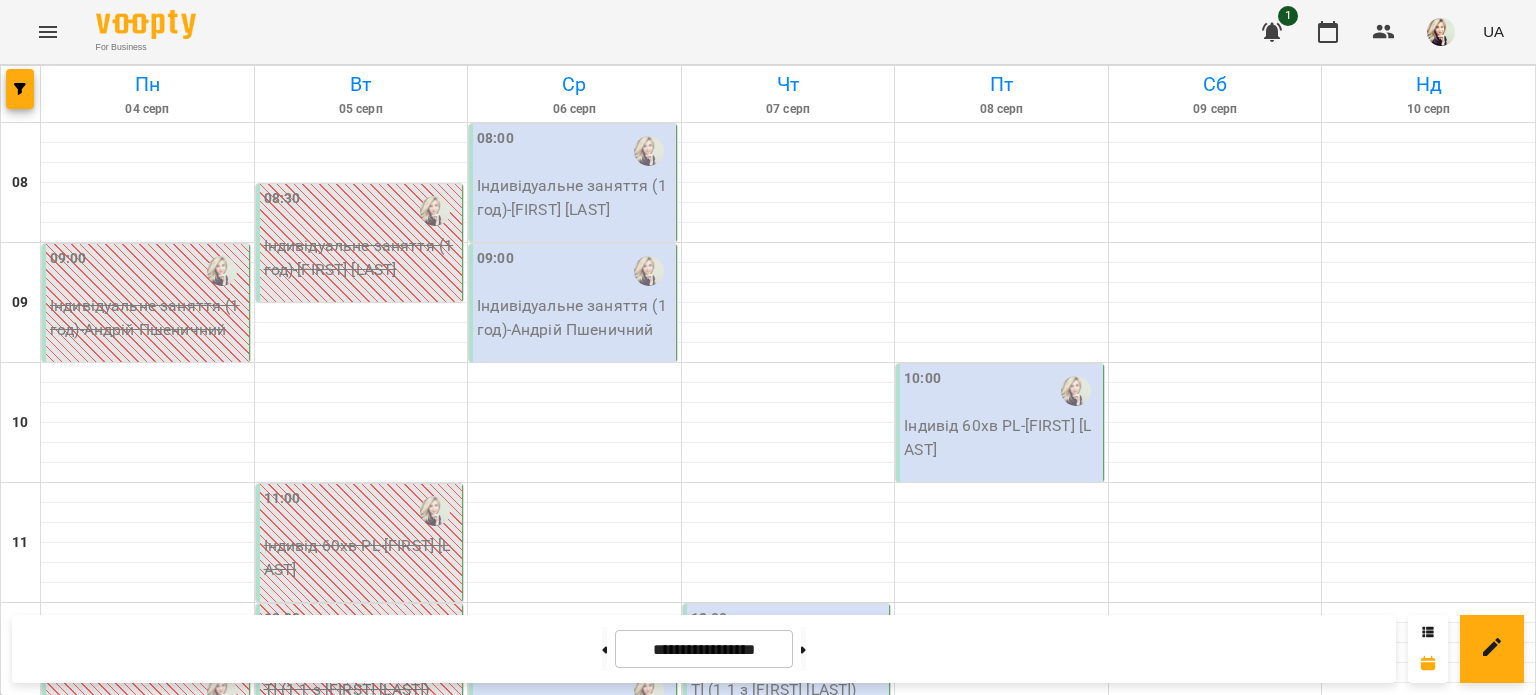 scroll, scrollTop: 217, scrollLeft: 0, axis: vertical 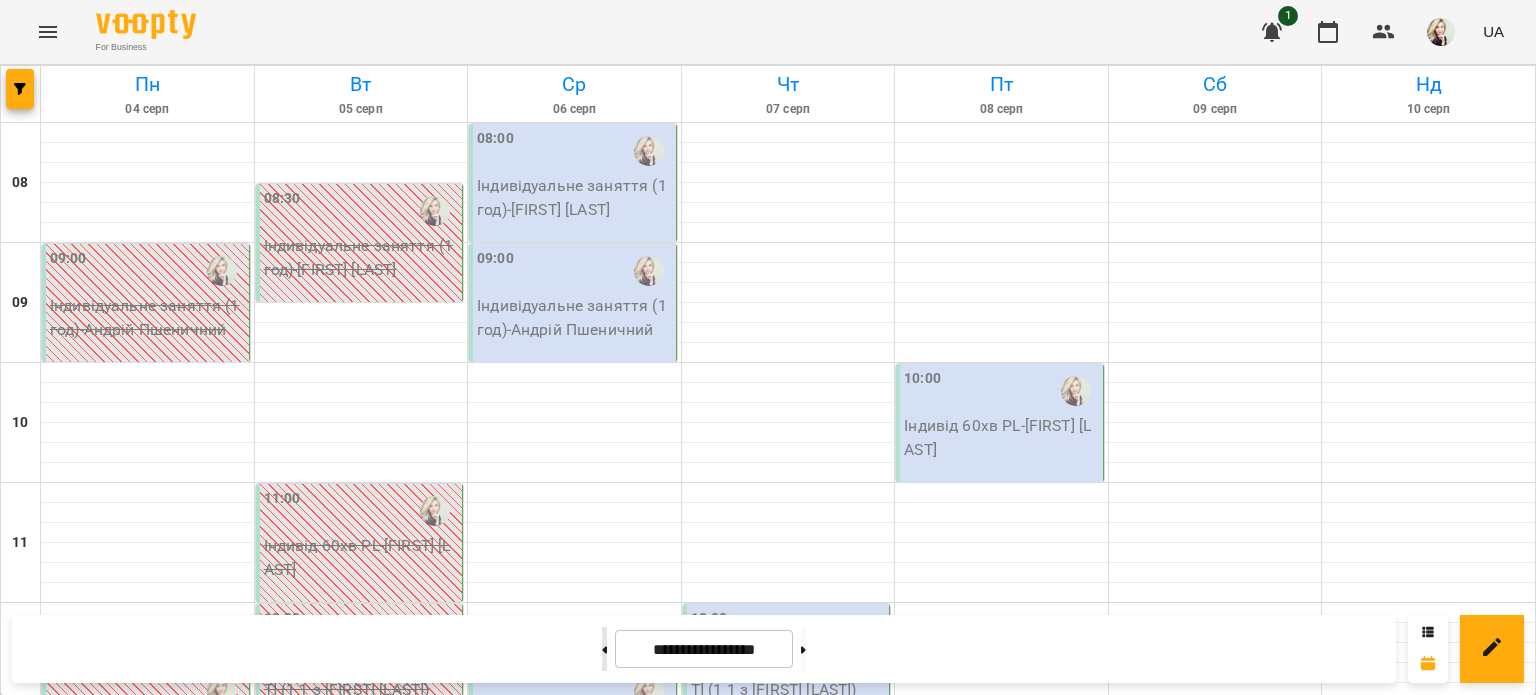 click 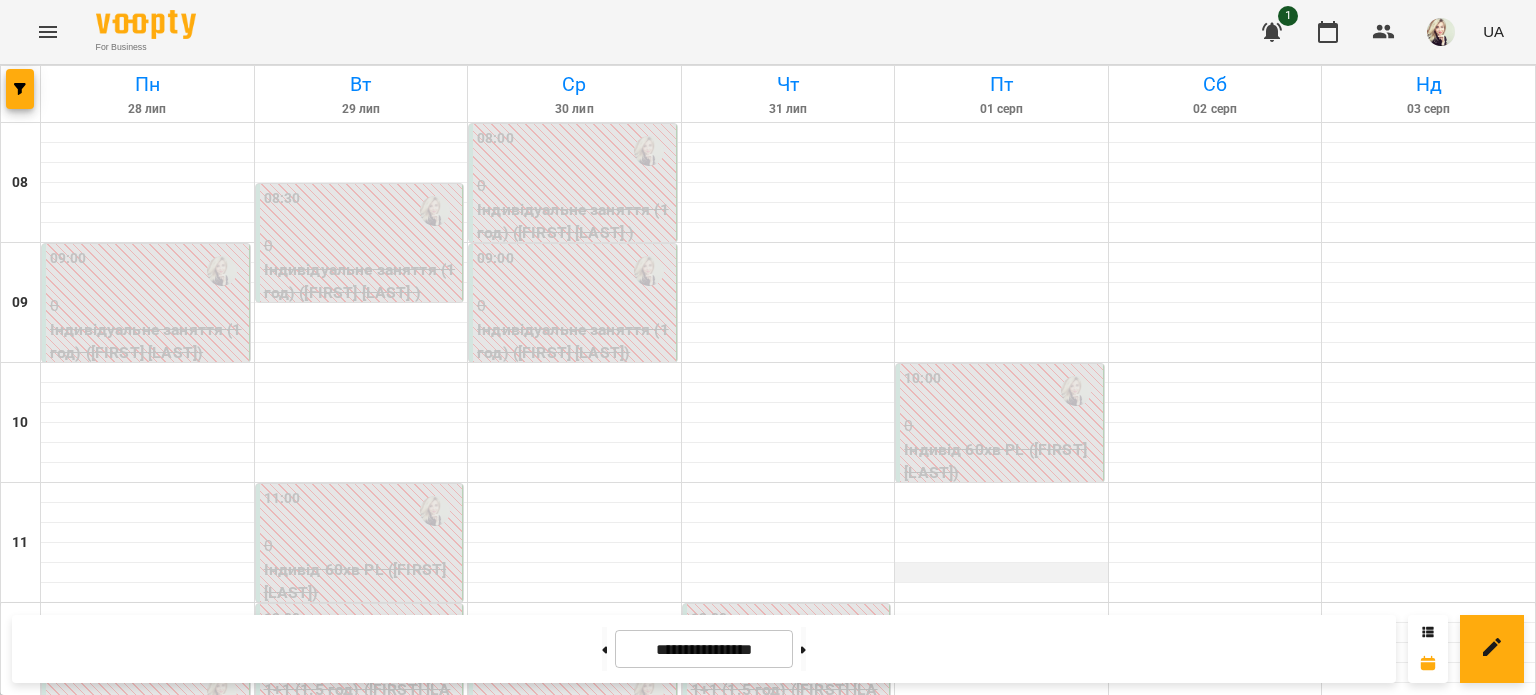 scroll, scrollTop: 117, scrollLeft: 0, axis: vertical 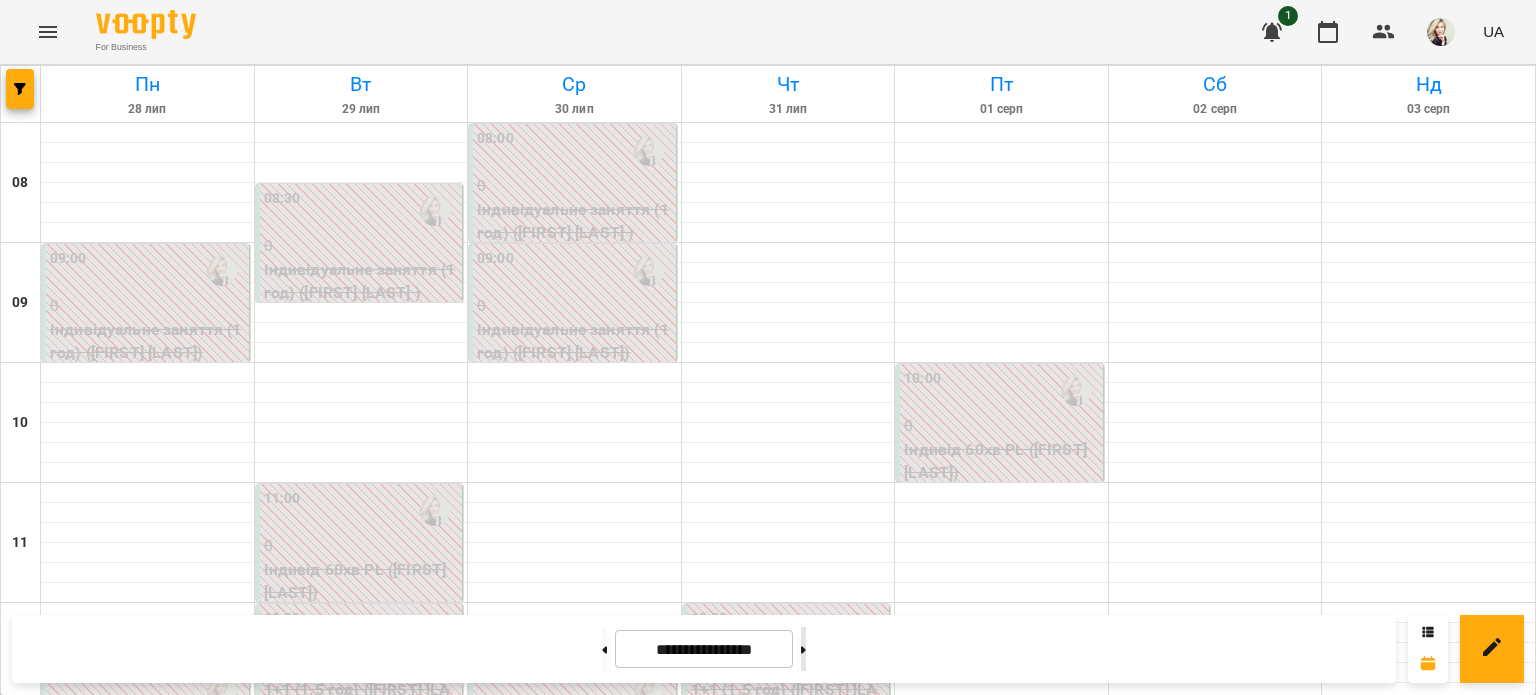 click 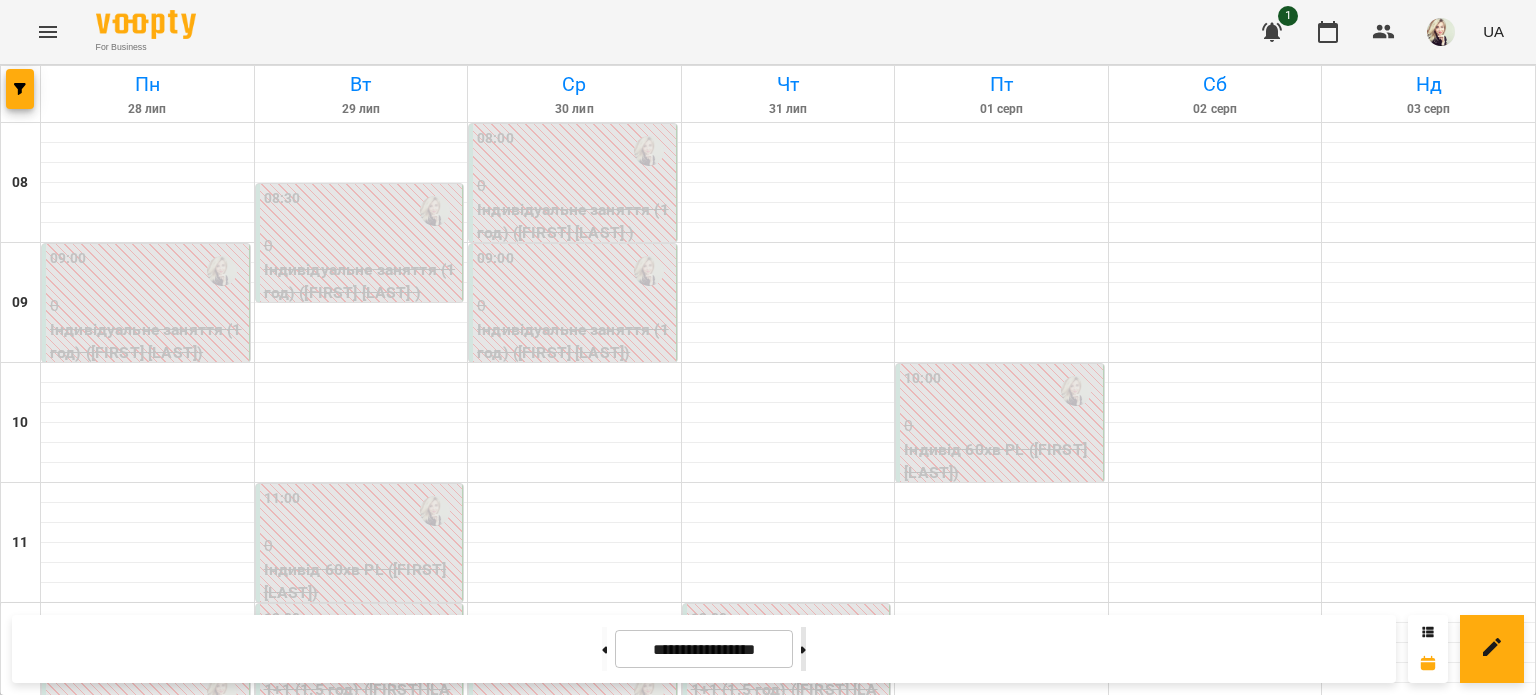 click 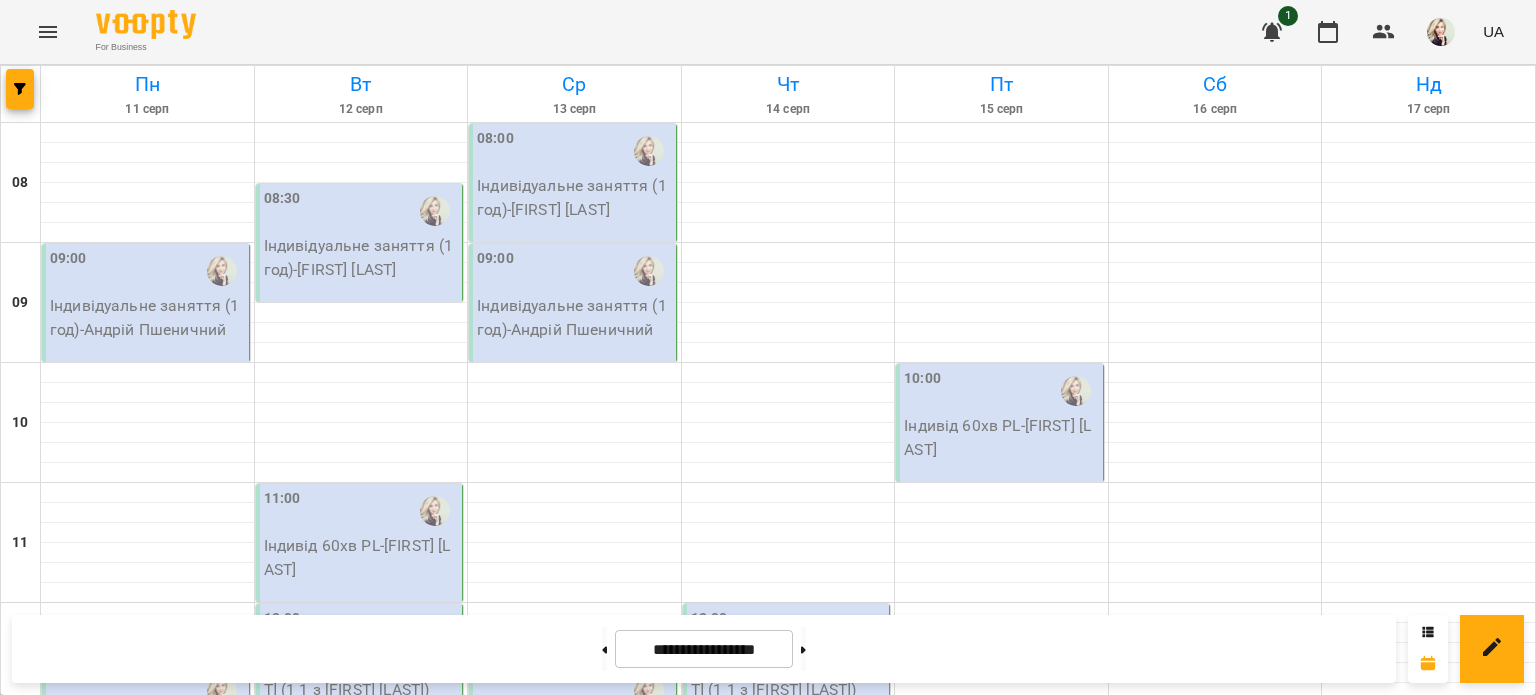 scroll, scrollTop: 0, scrollLeft: 0, axis: both 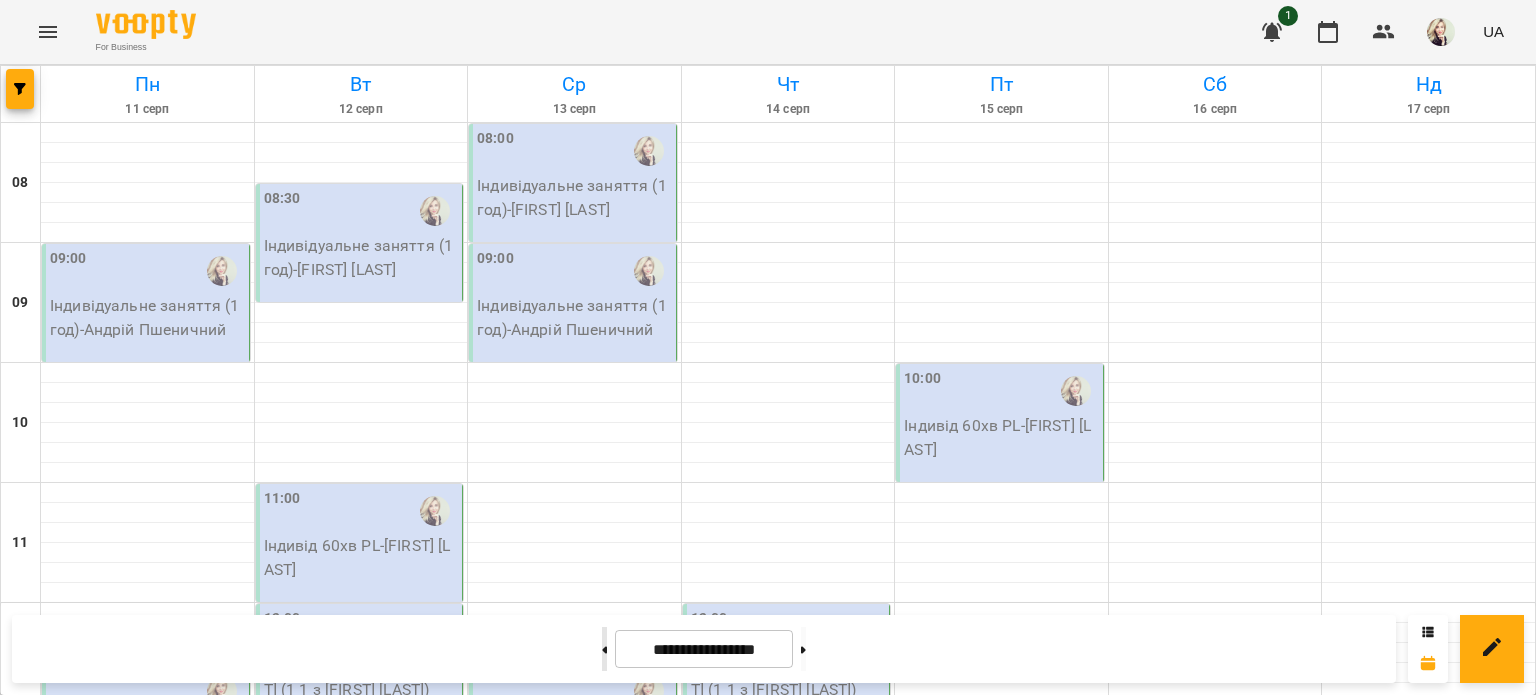 click at bounding box center [604, 649] 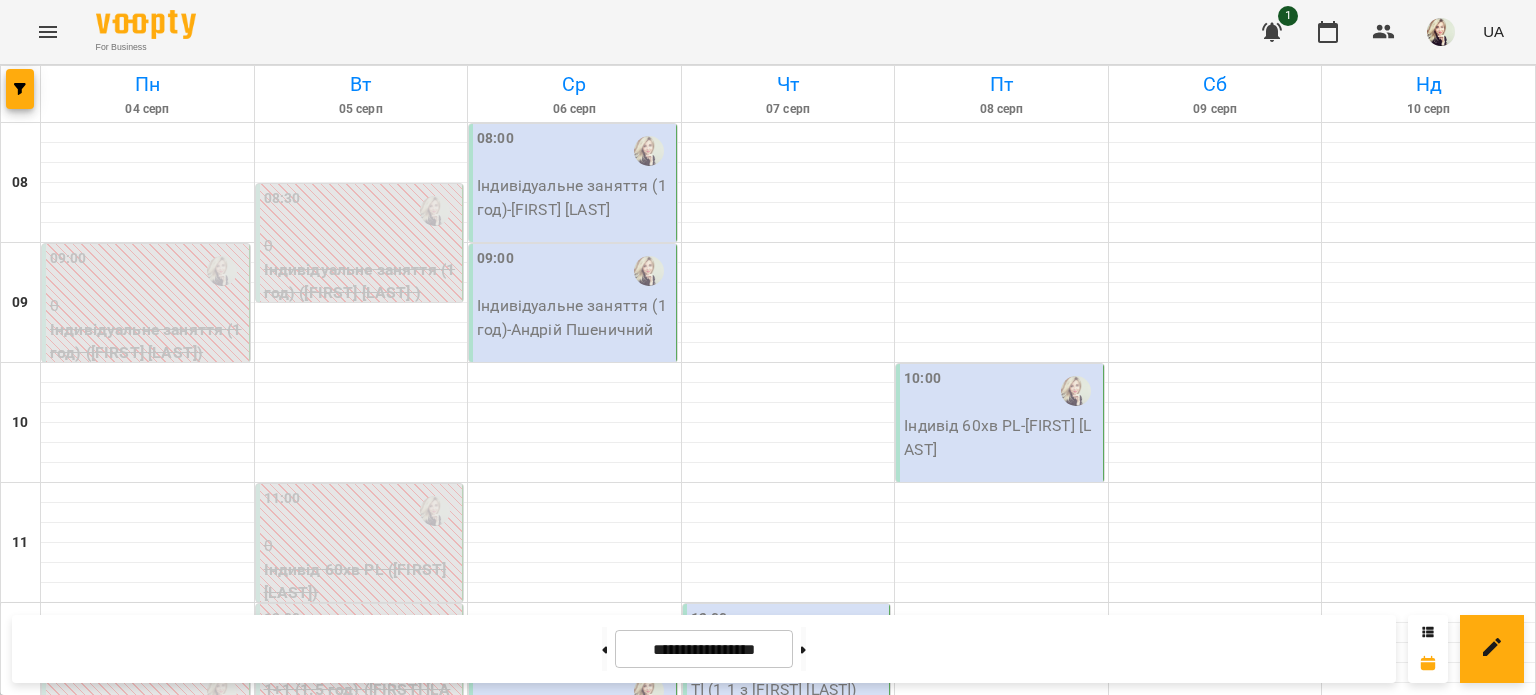 scroll, scrollTop: 0, scrollLeft: 0, axis: both 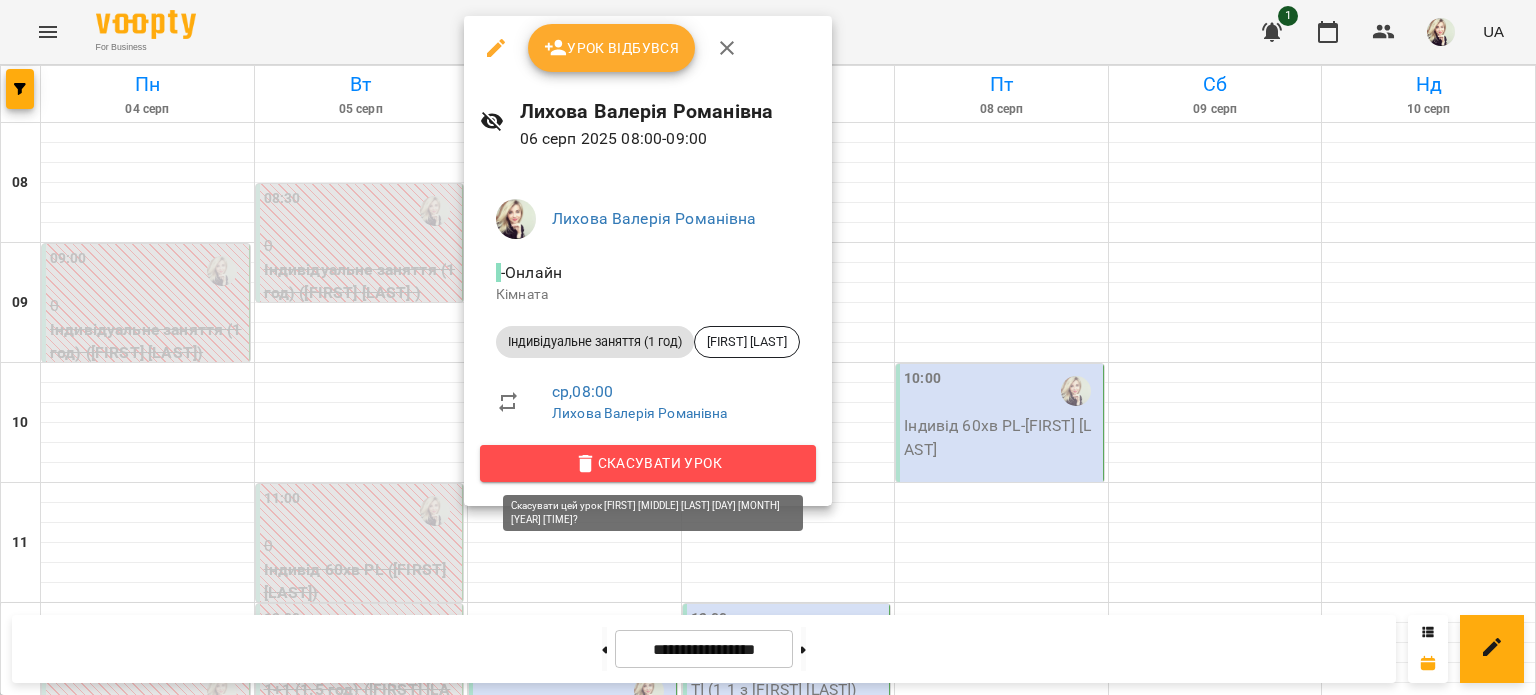 click on "Скасувати Урок" at bounding box center [648, 463] 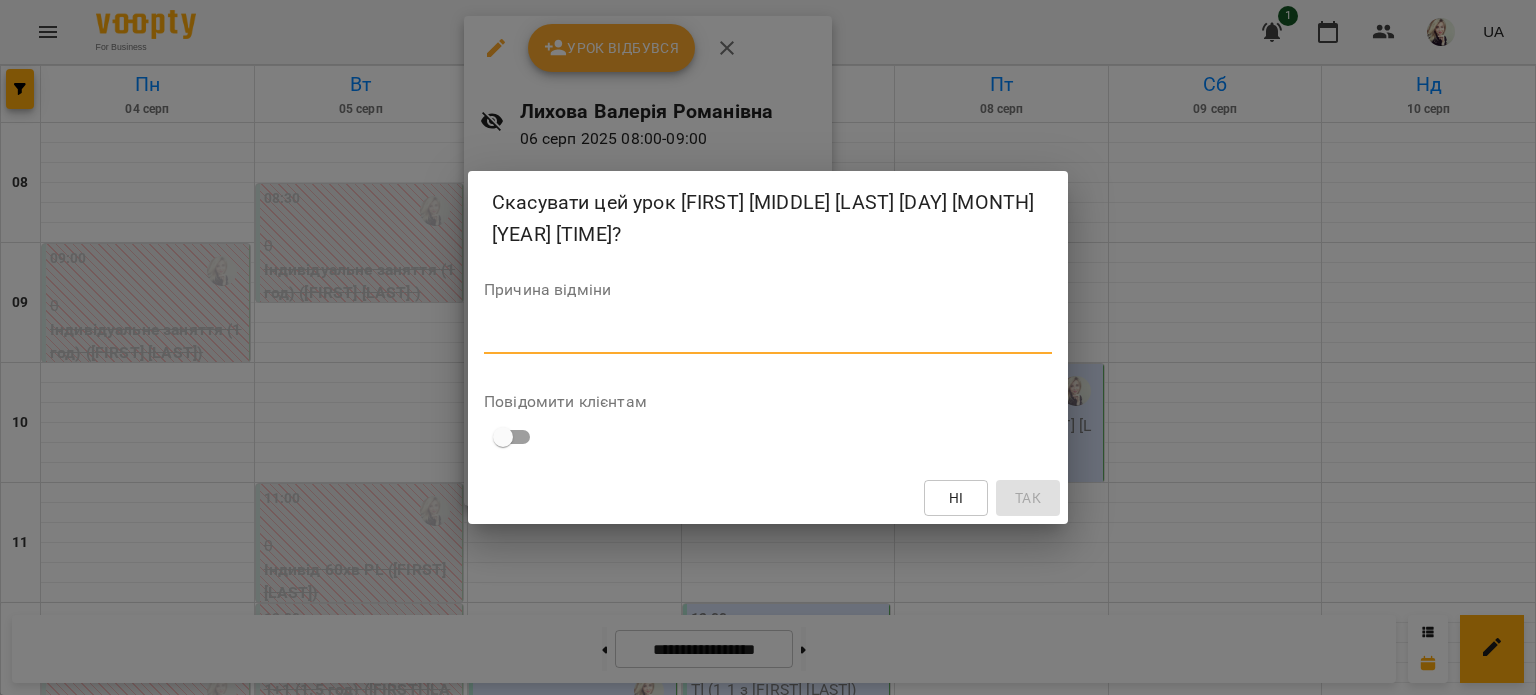 paste on "**********" 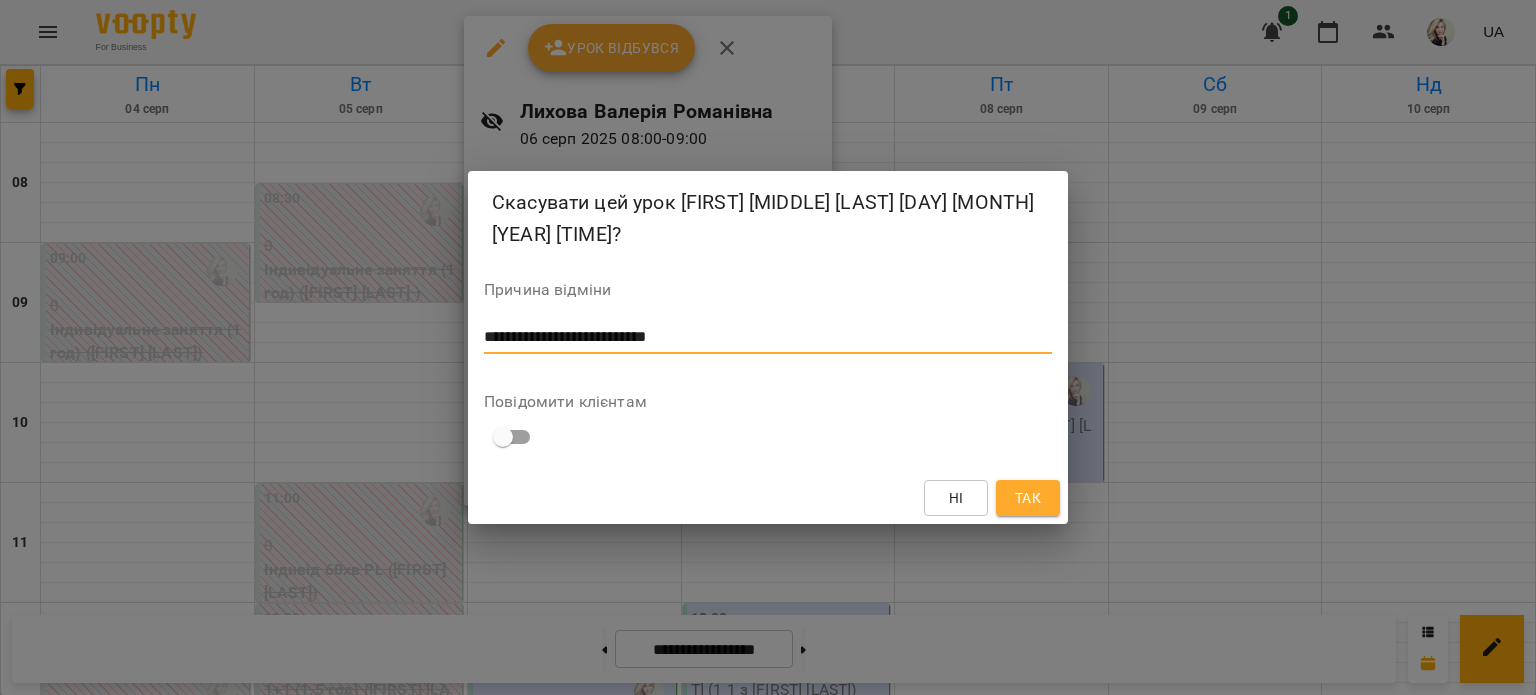 type on "**********" 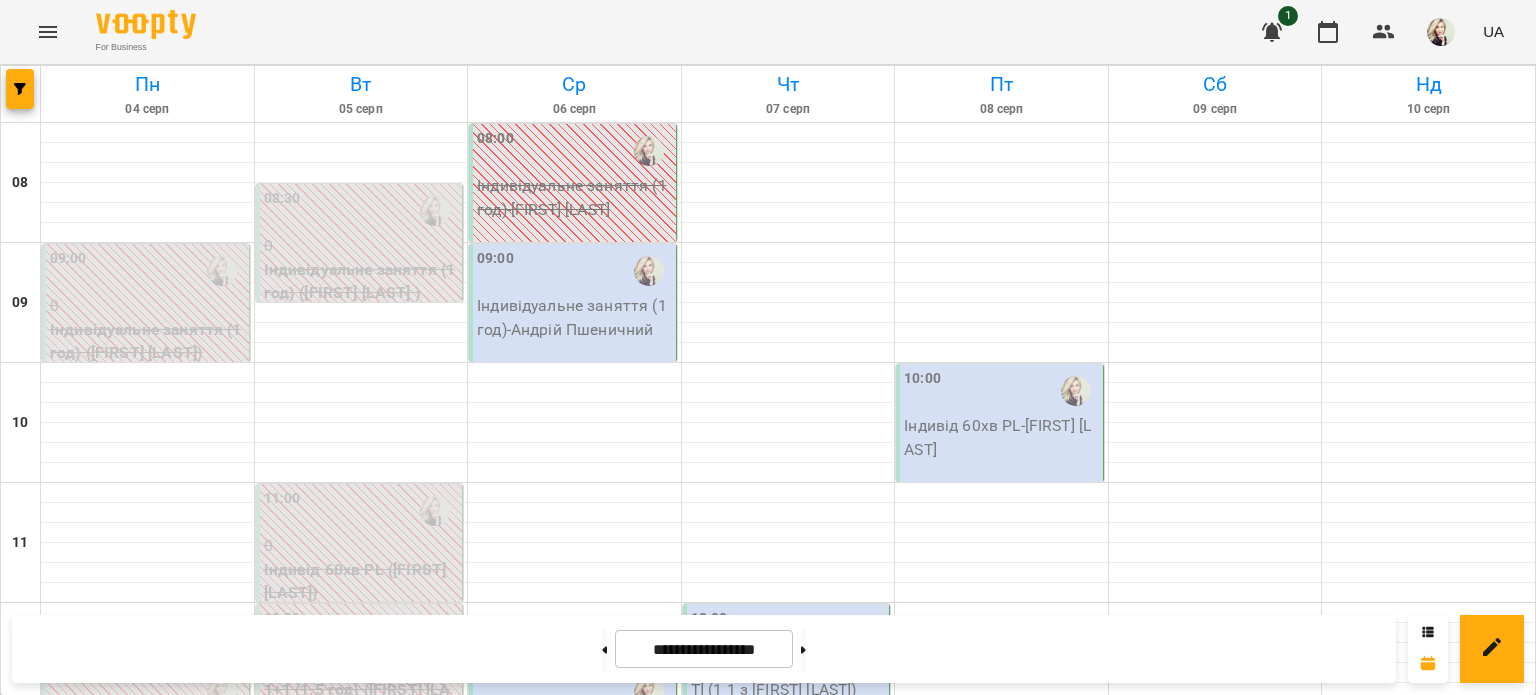 click on "09:00 Індивідуальне заняття (1 год) - [FIRST] [LAST]" at bounding box center [573, 303] 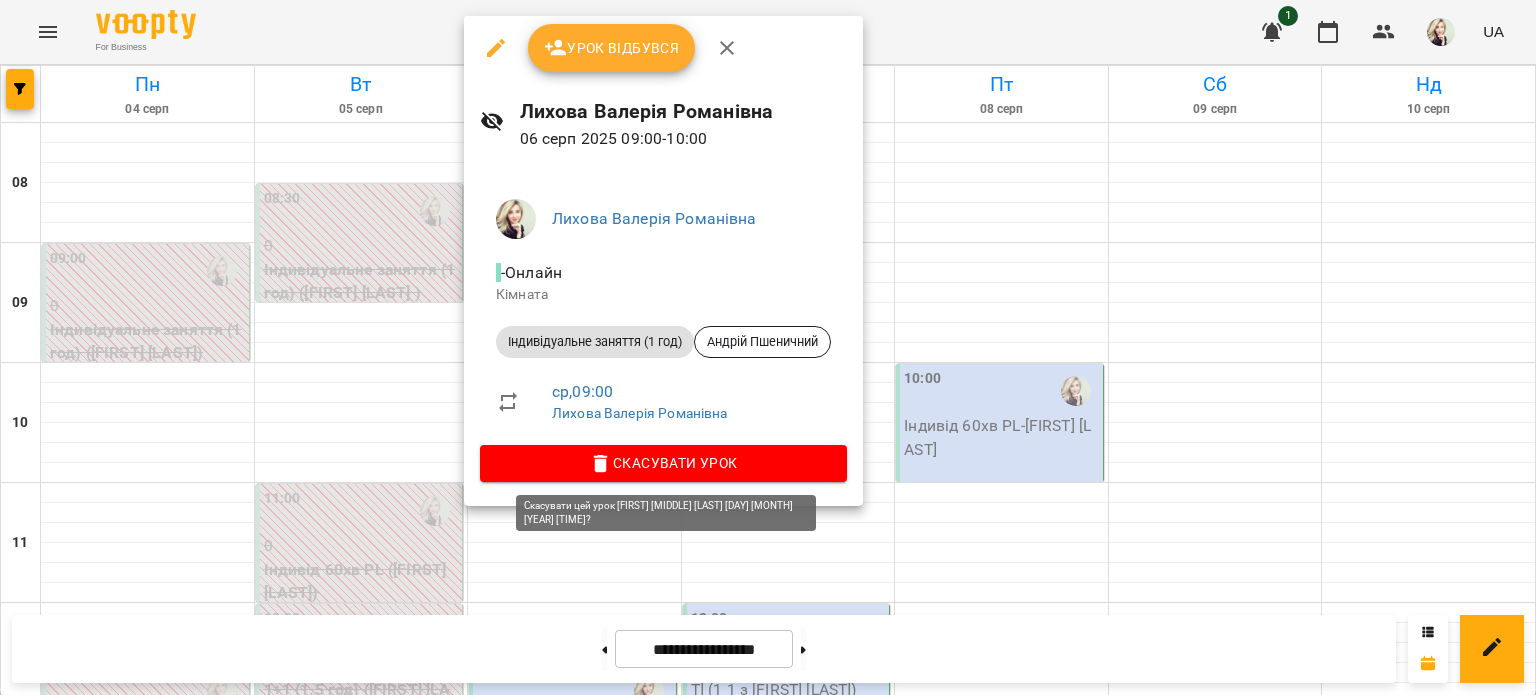 click on "Скасувати Урок" at bounding box center (663, 463) 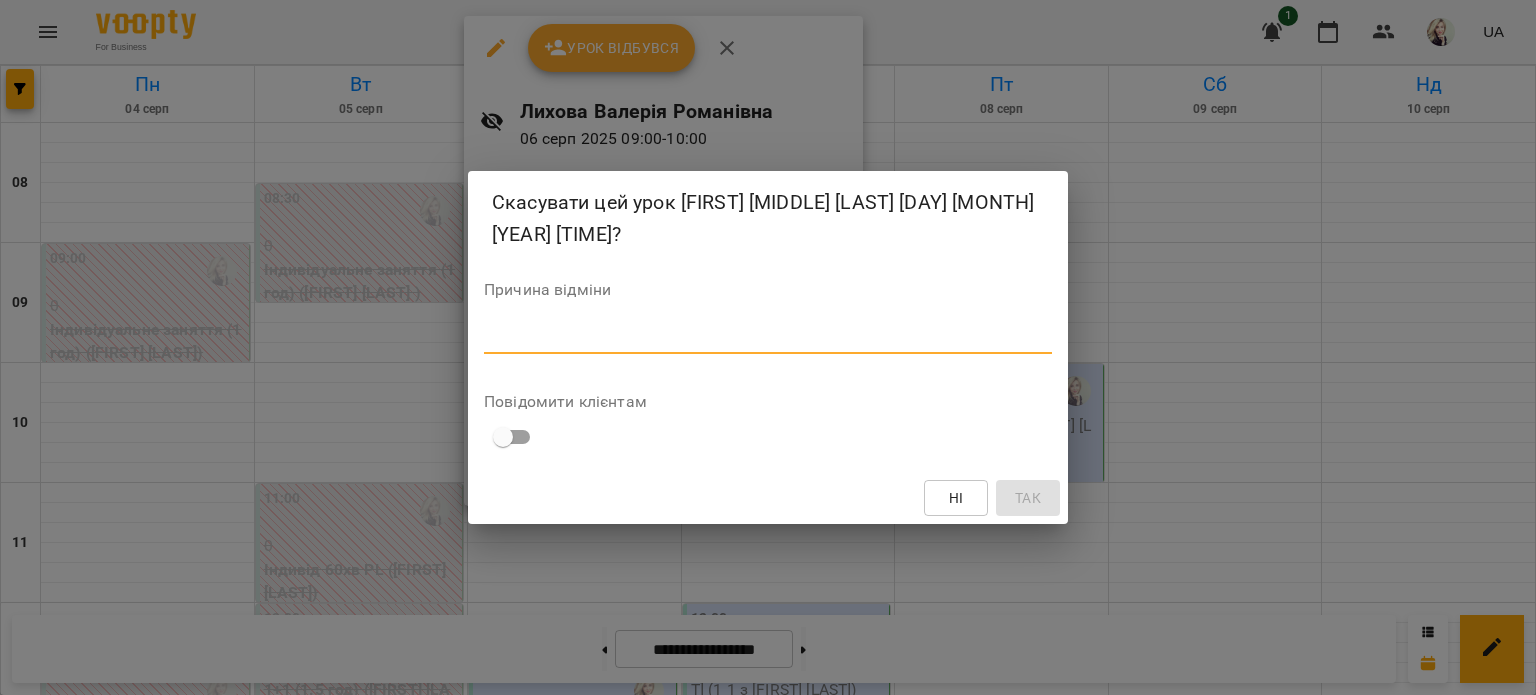 paste on "**********" 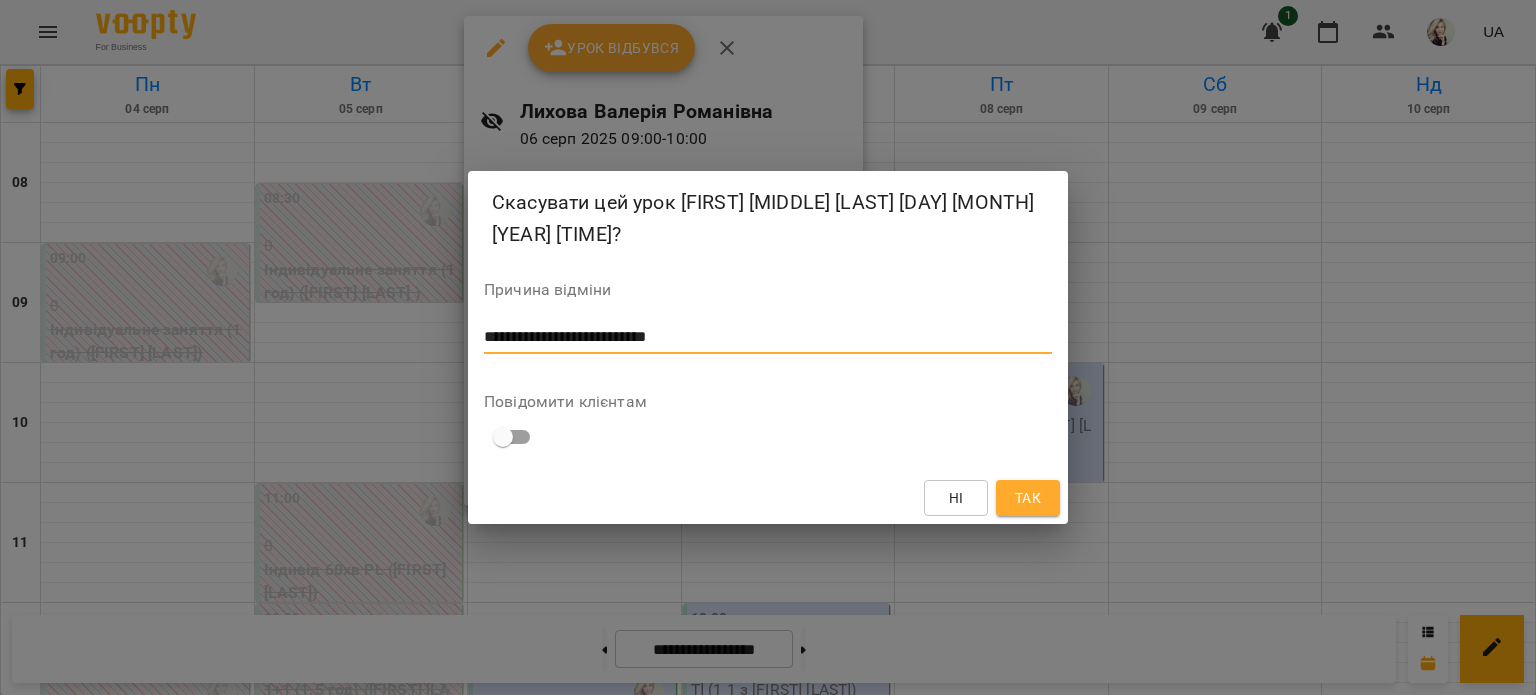 type on "**********" 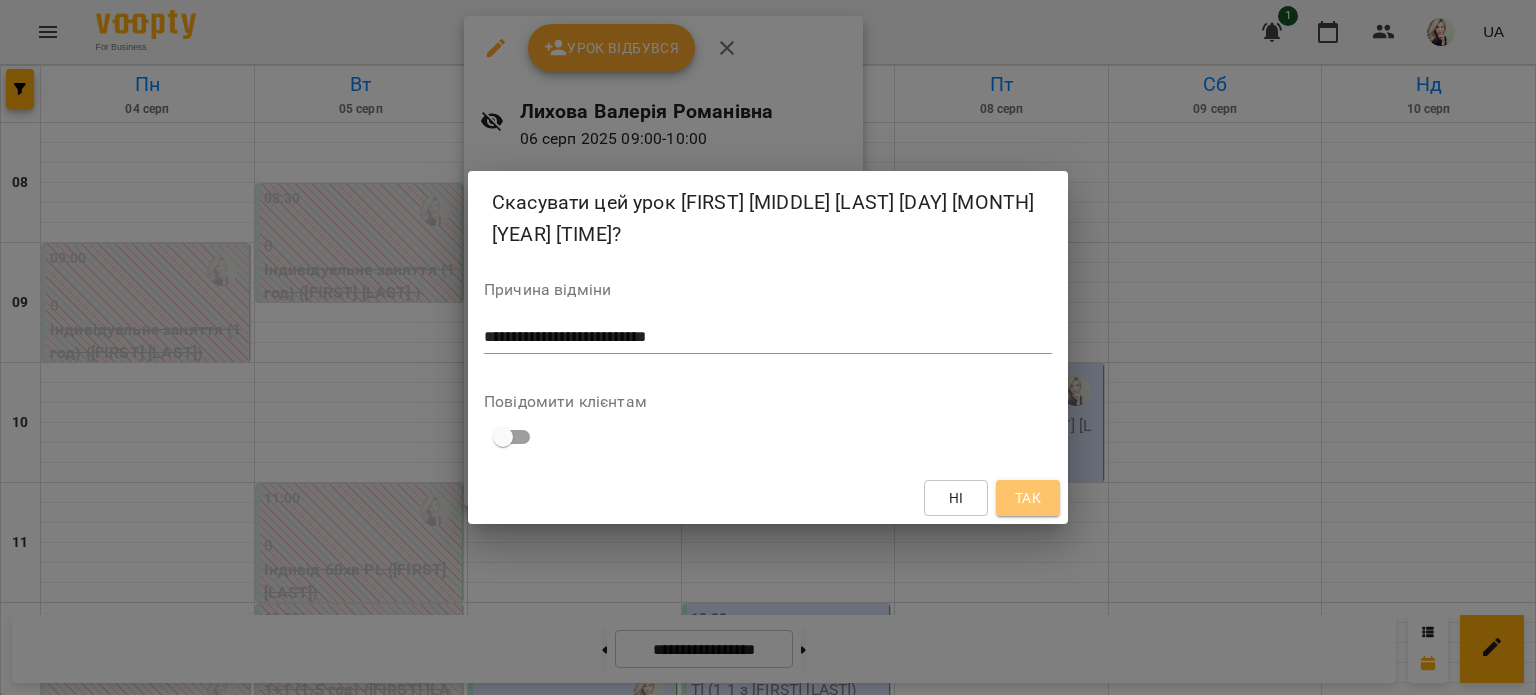 click on "Так" at bounding box center (1028, 498) 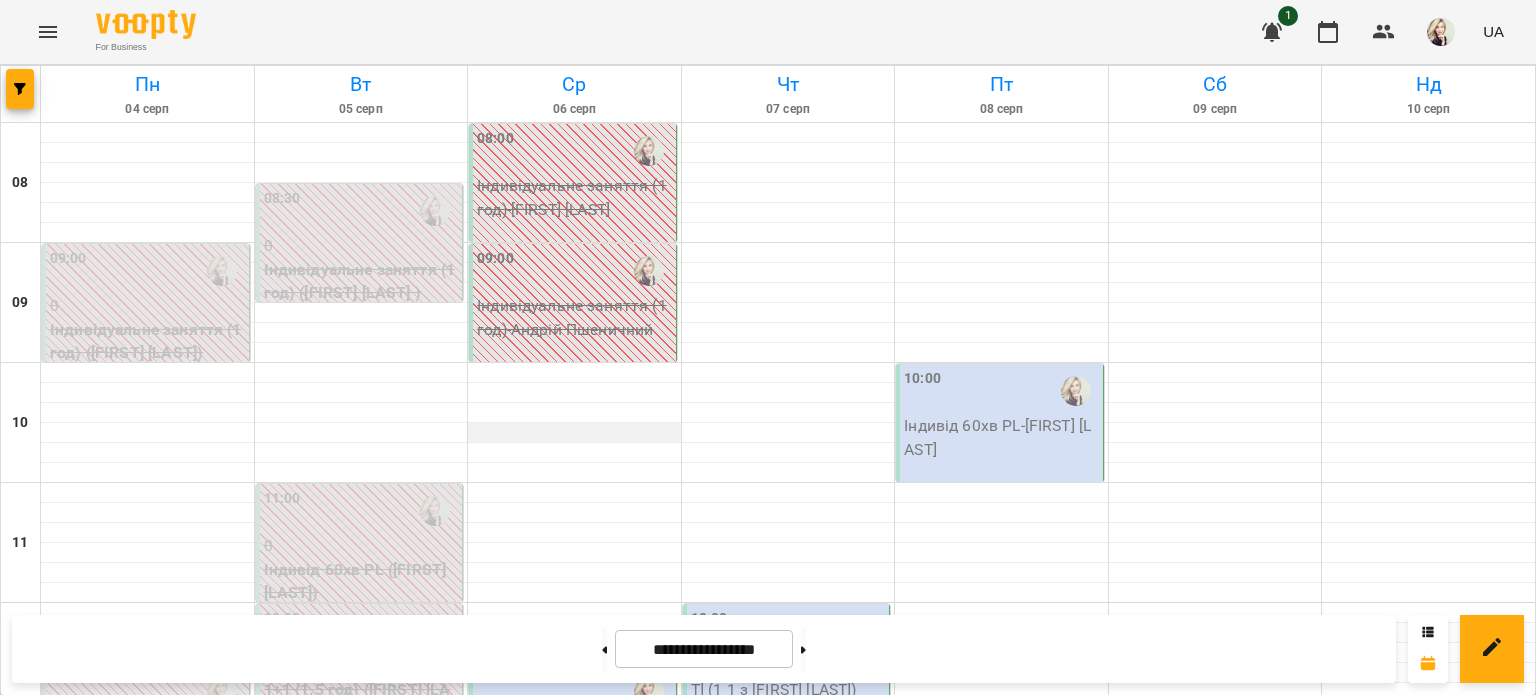 scroll, scrollTop: 500, scrollLeft: 0, axis: vertical 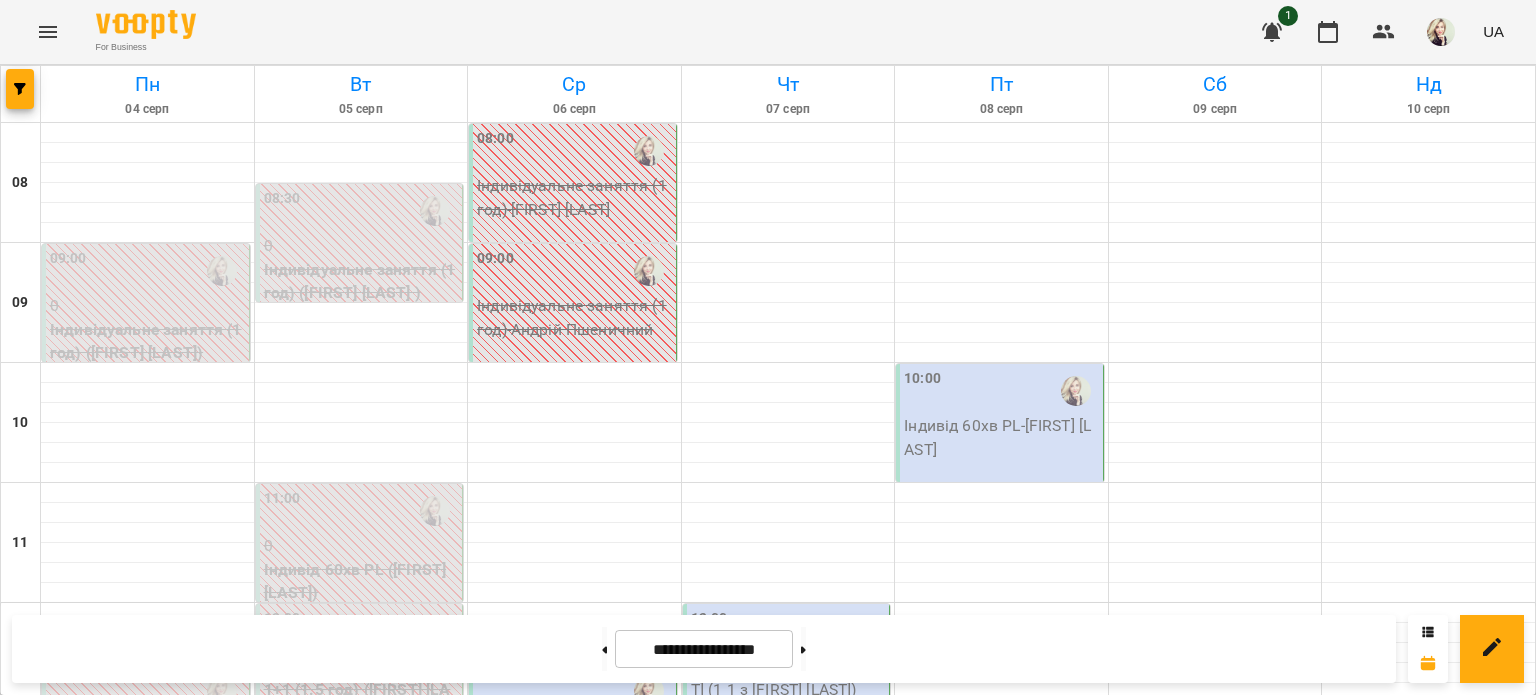 click on "12:30 1+1 (1.5 год) - [FIRST] 1 1 [FIRST] [LAST]" at bounding box center [573, 753] 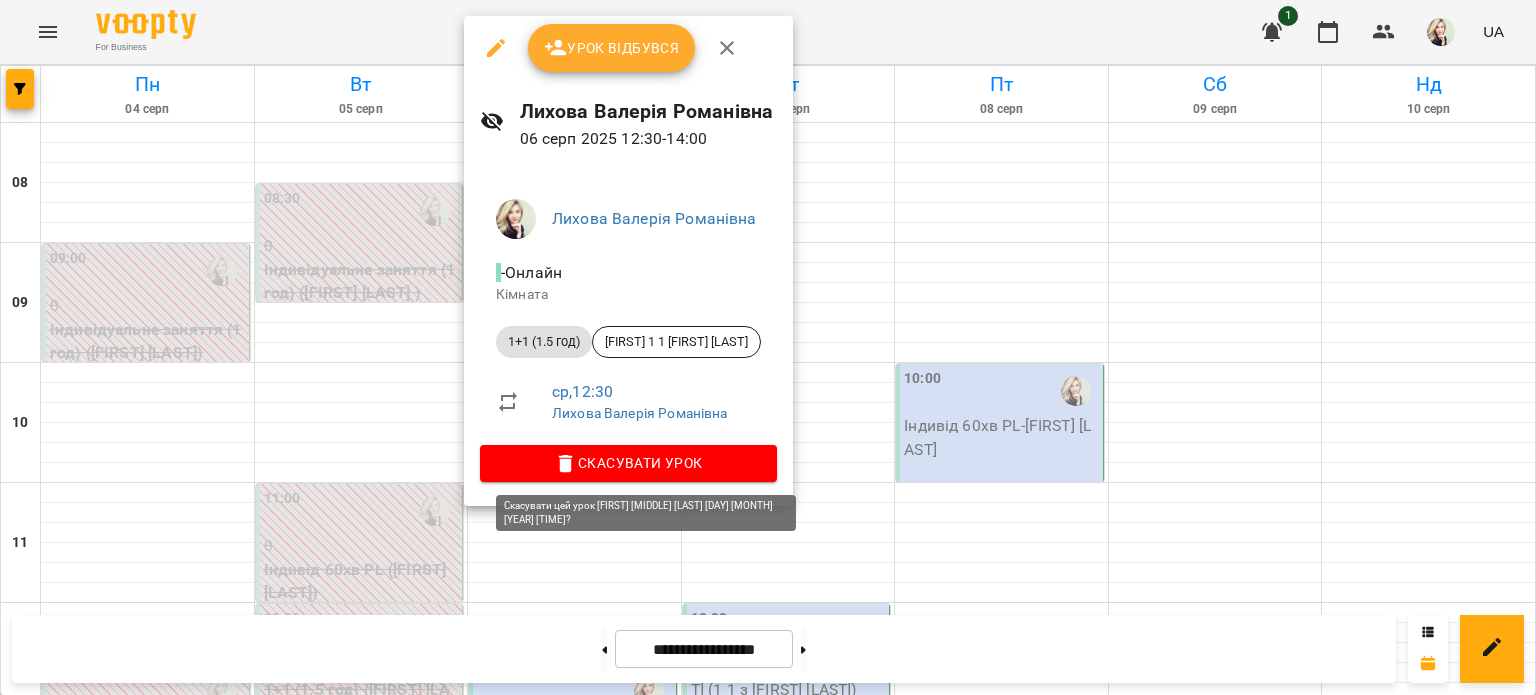 click on "Скасувати Урок" at bounding box center (628, 463) 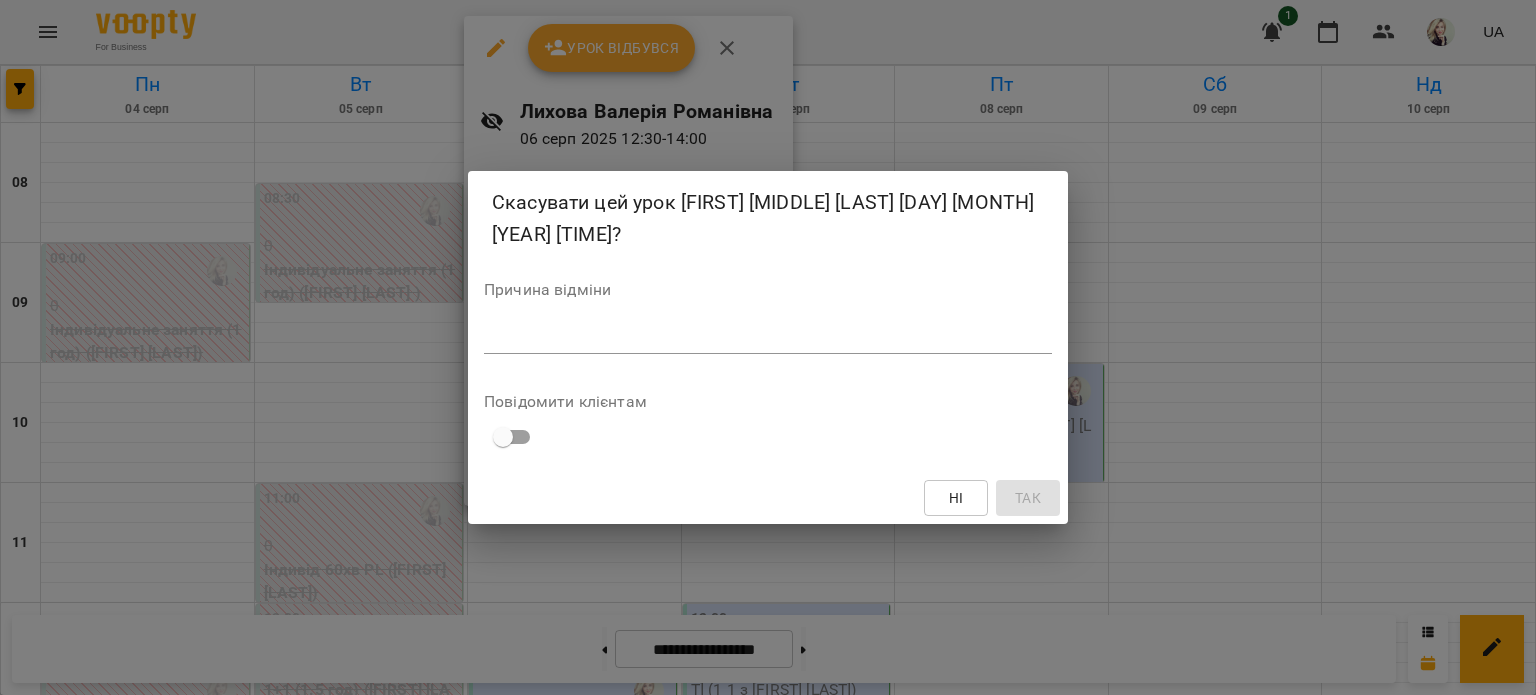 drag, startPoint x: 675, startPoint y: 327, endPoint x: 568, endPoint y: 341, distance: 107.912 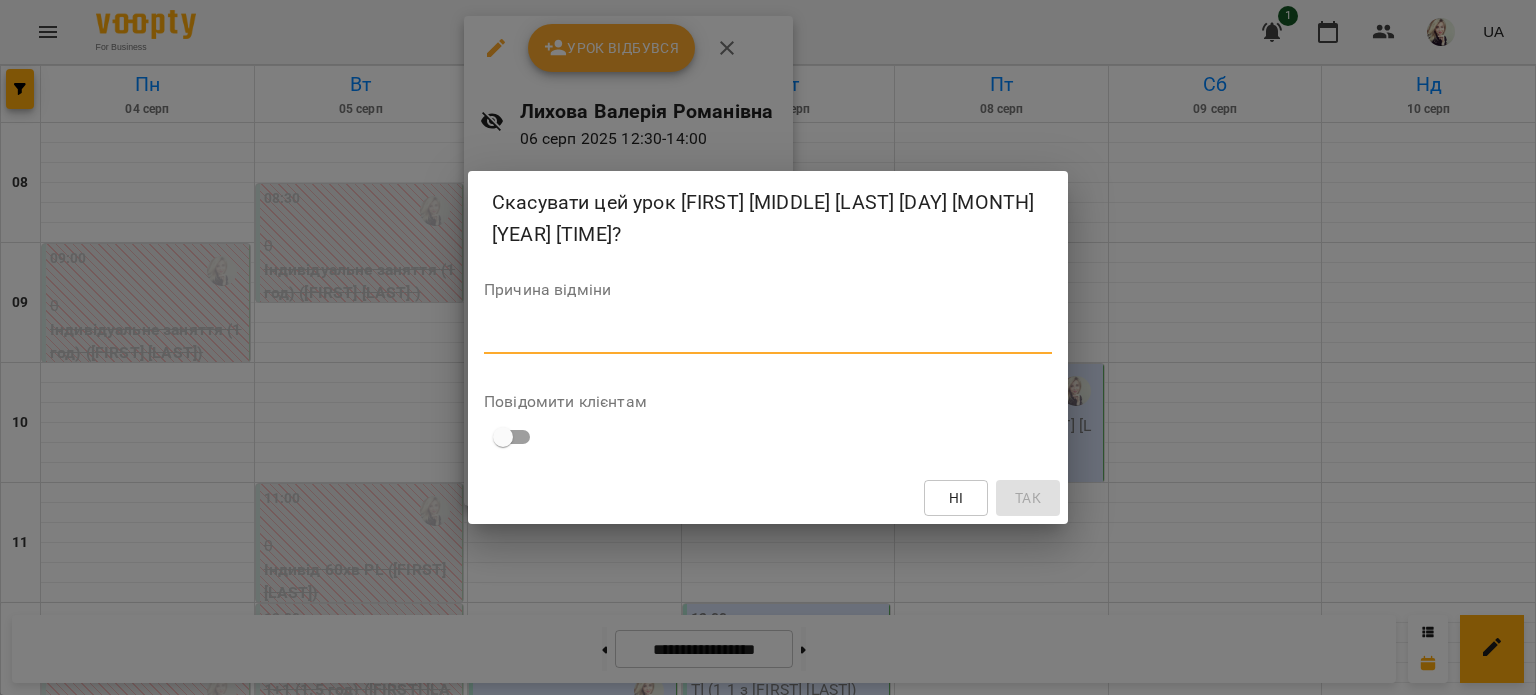 paste on "**********" 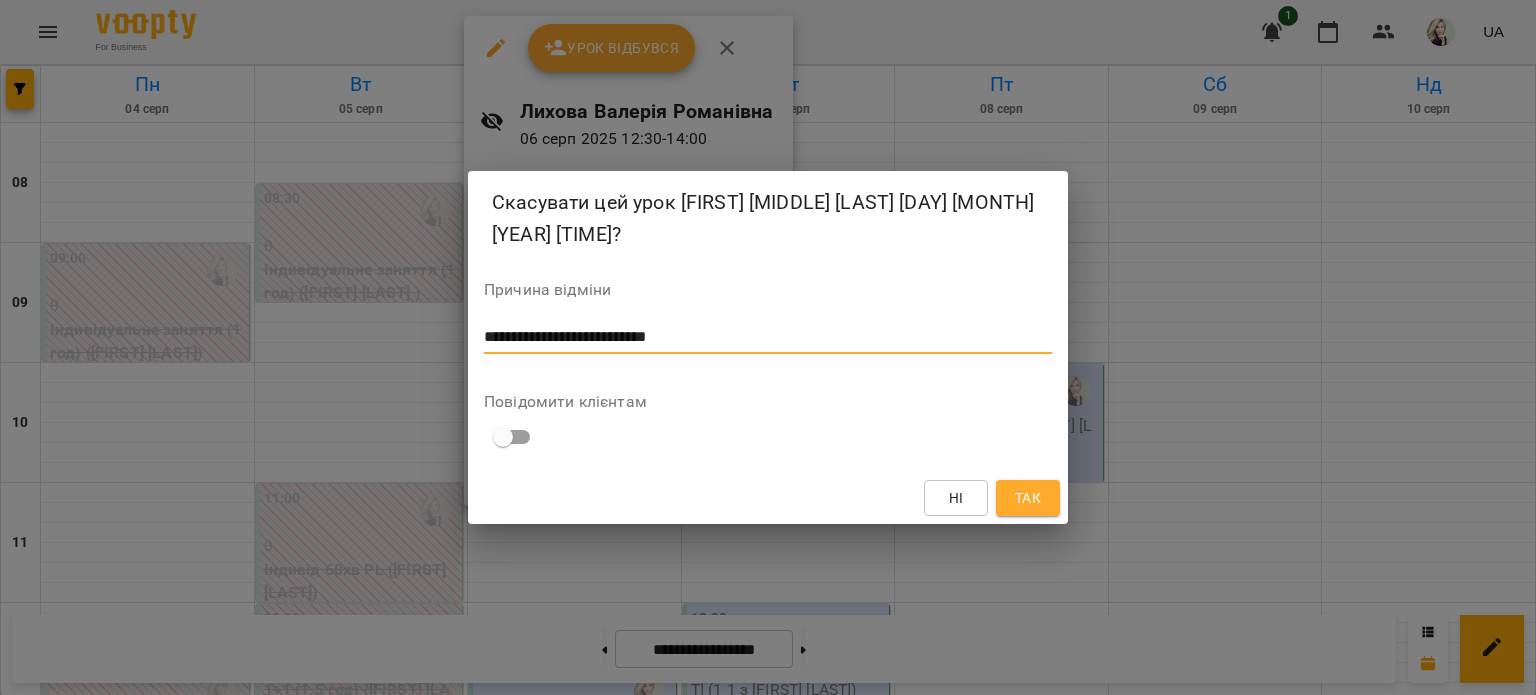type on "**********" 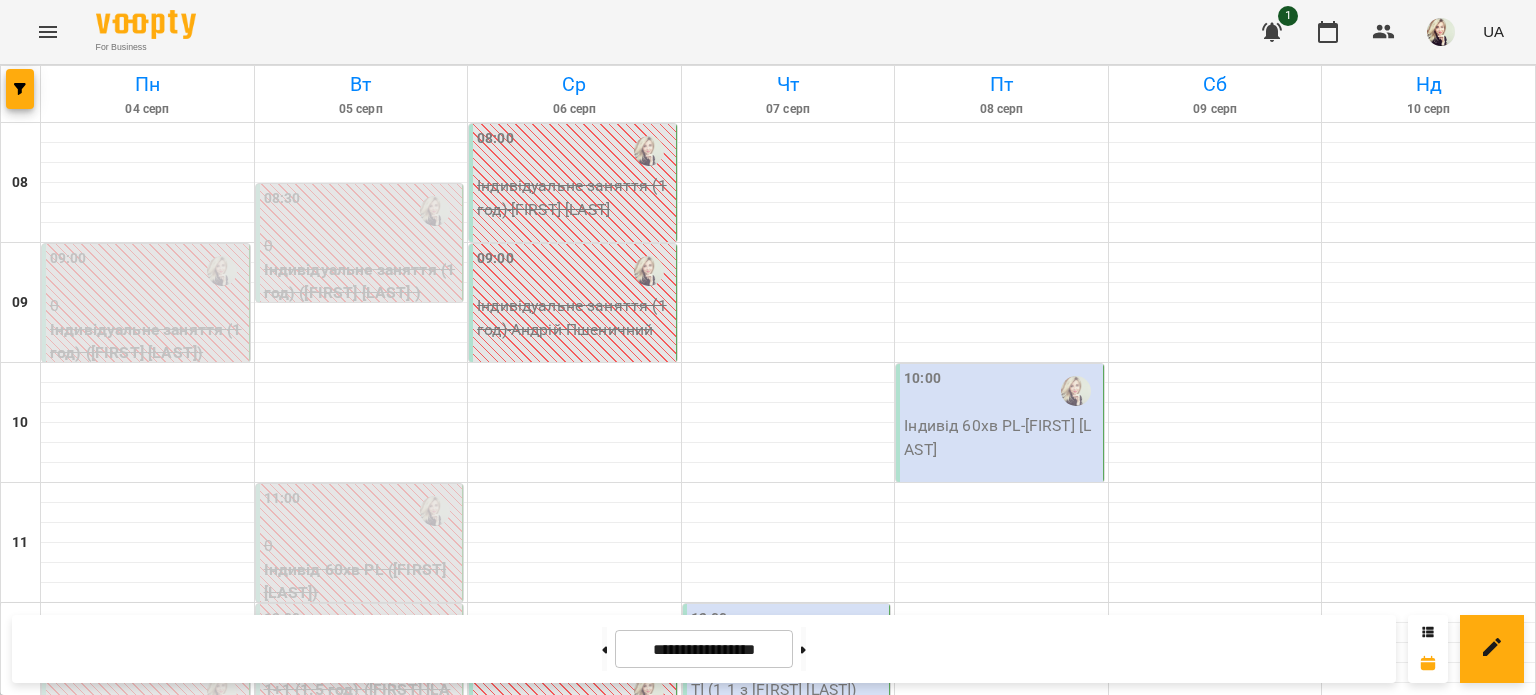 scroll, scrollTop: 800, scrollLeft: 0, axis: vertical 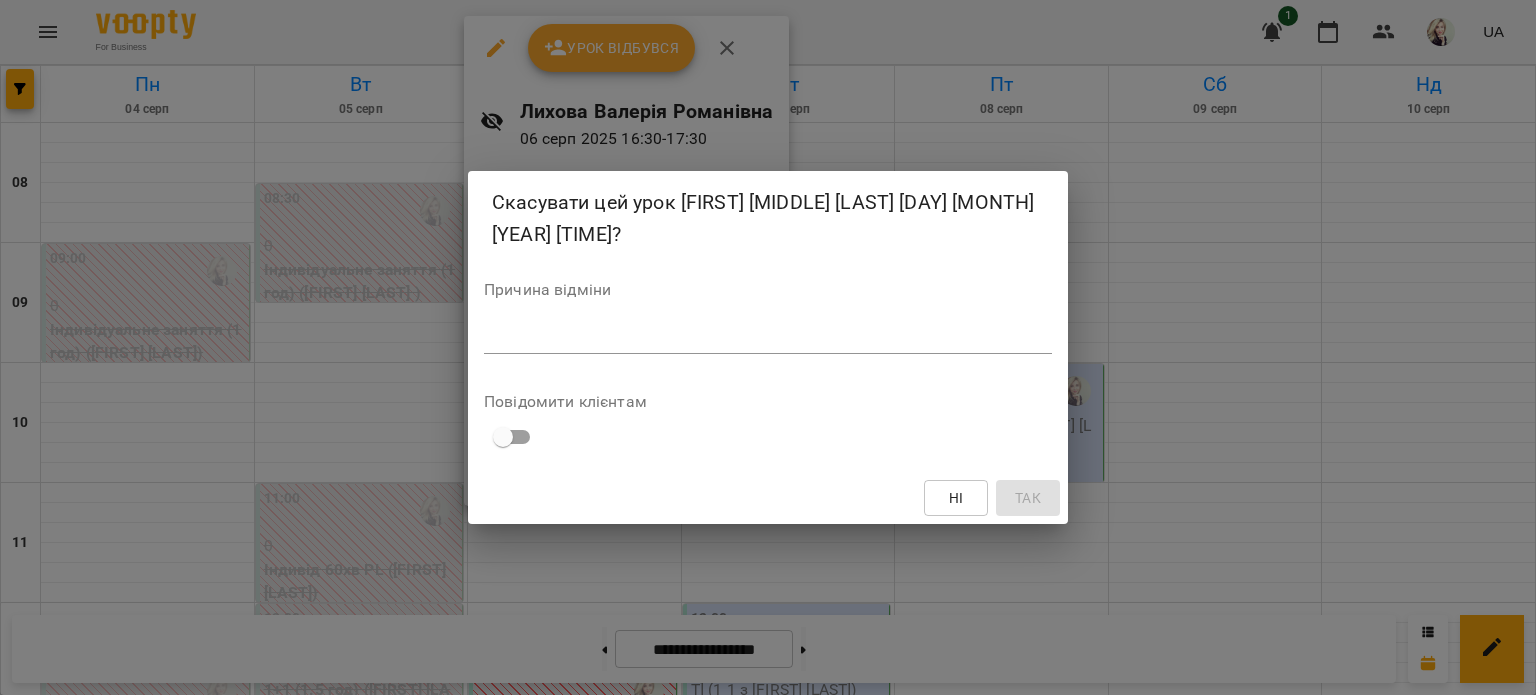 click on "Ні Так" at bounding box center [768, 498] 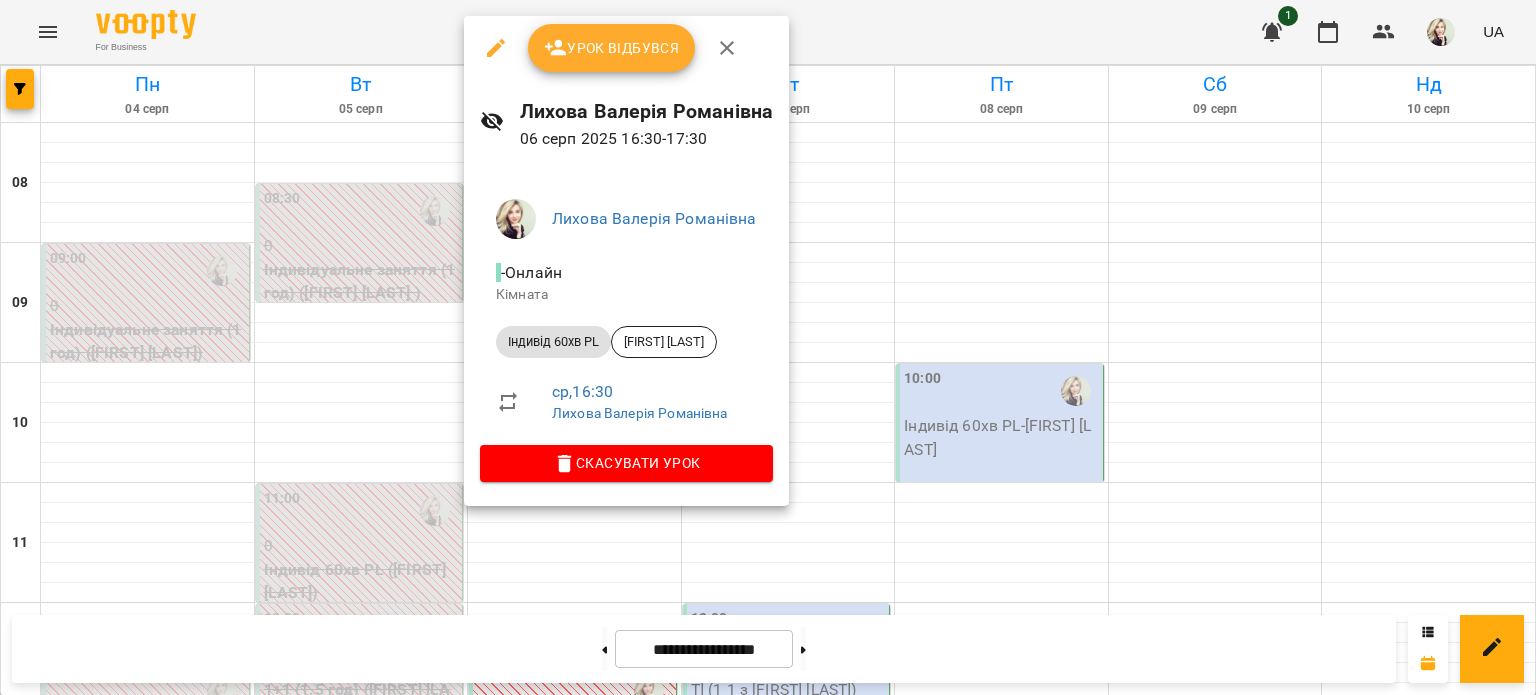 click 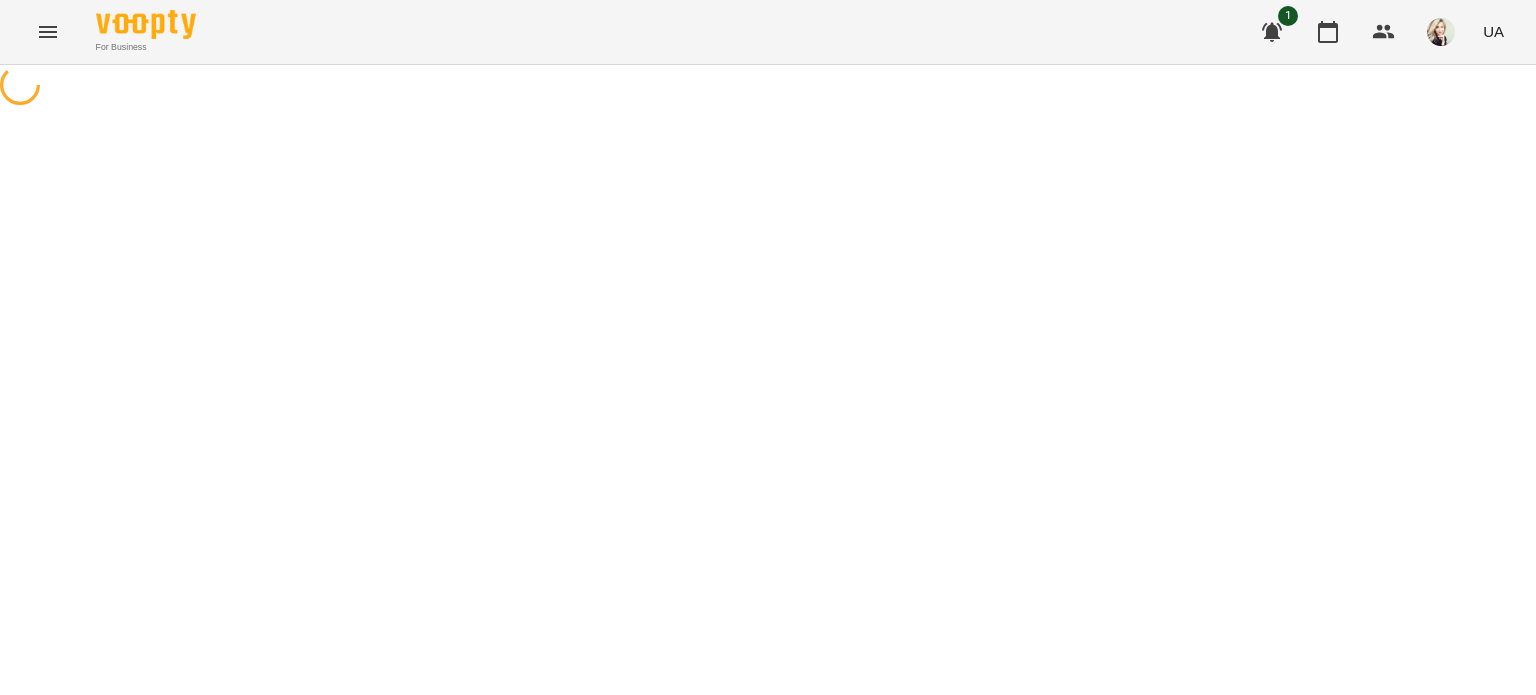 select on "**********" 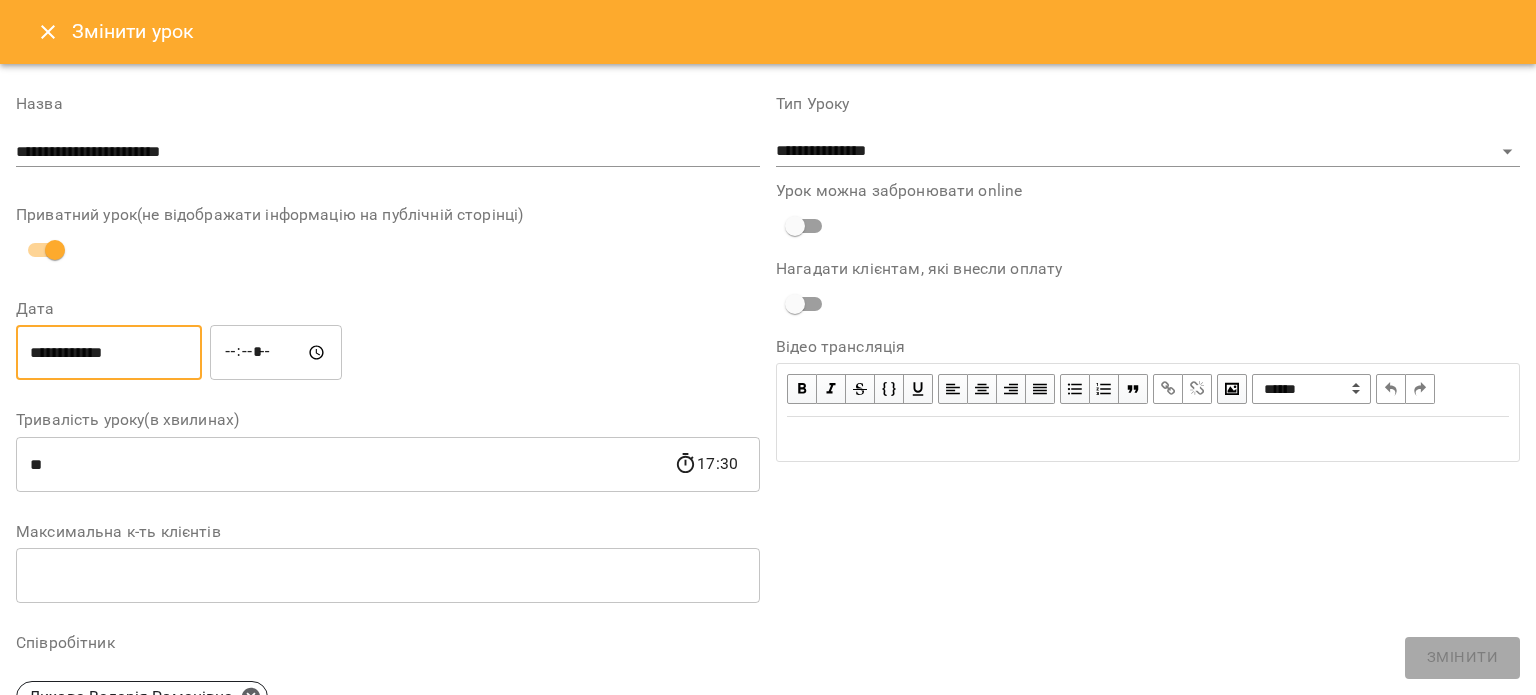 click on "**********" at bounding box center [109, 353] 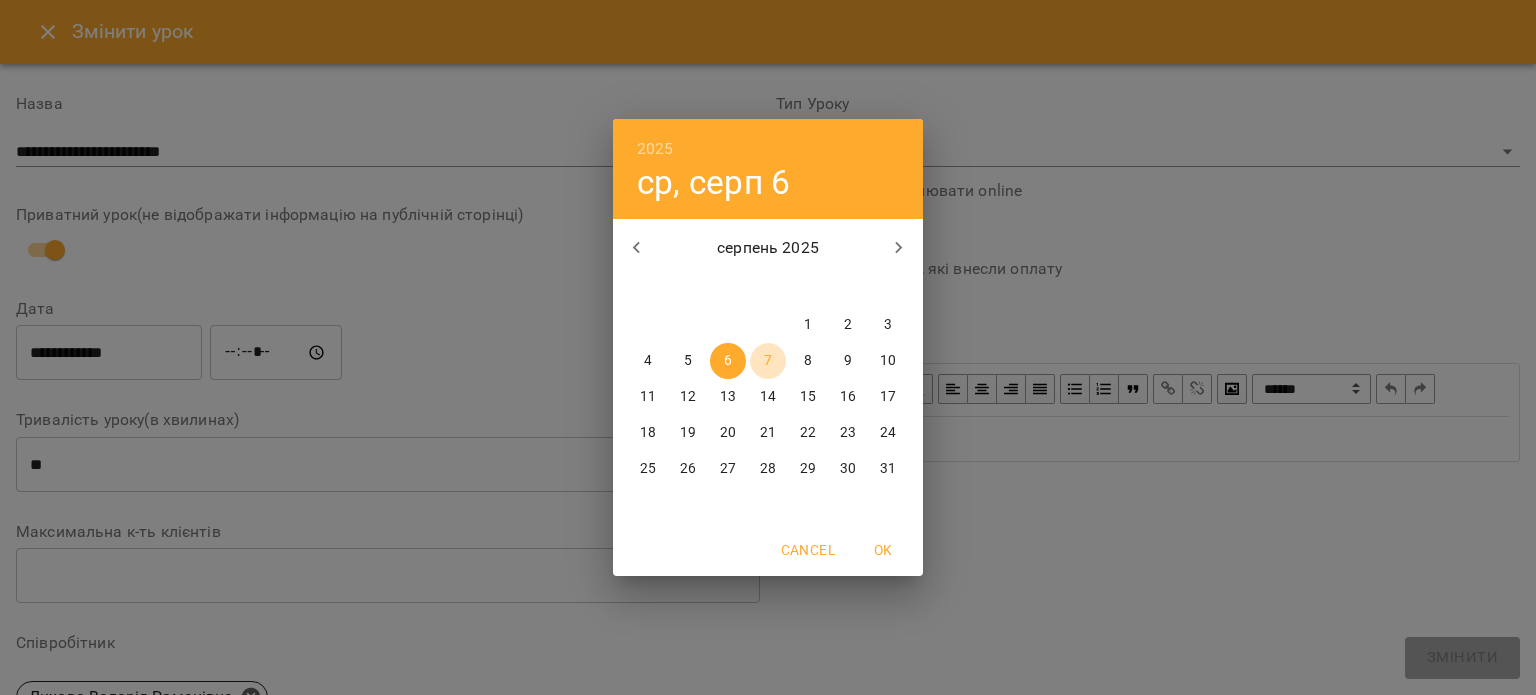 click on "7" at bounding box center (768, 361) 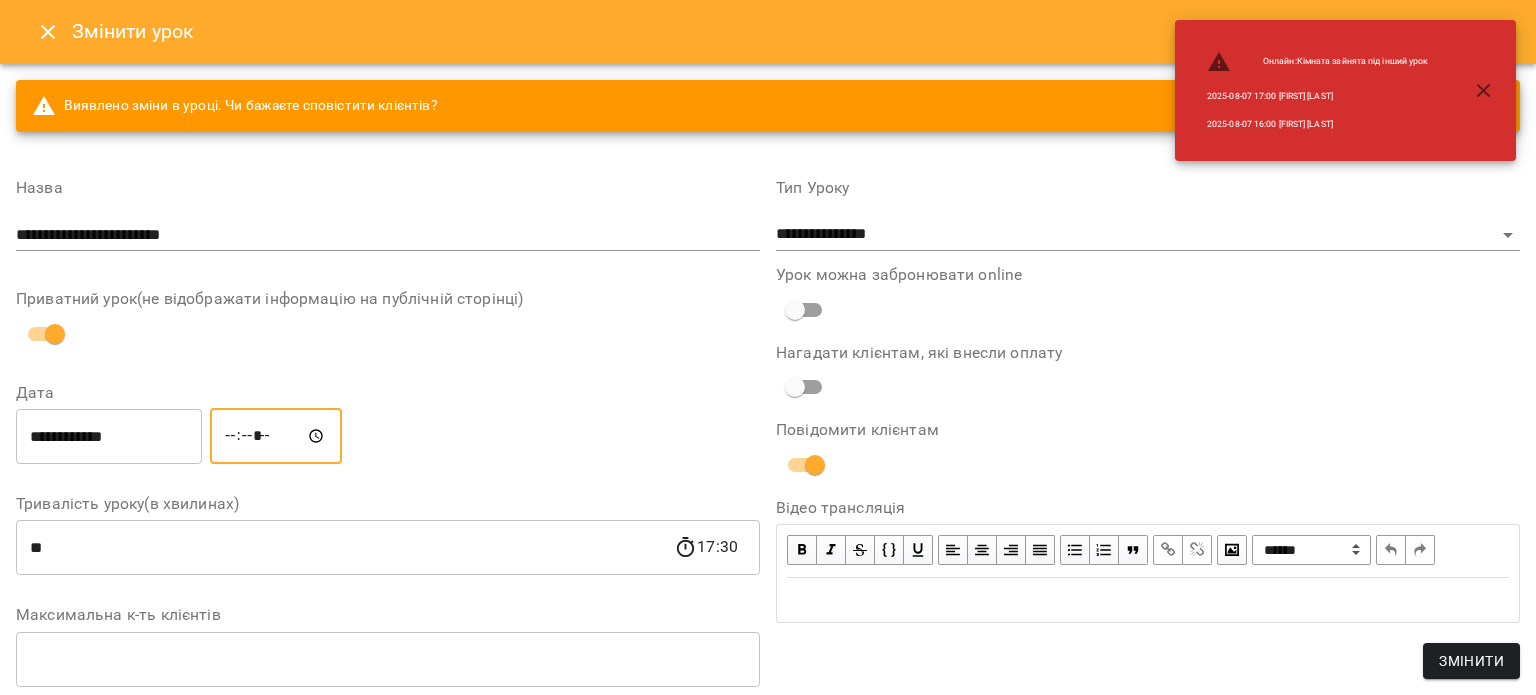 click on "*****" at bounding box center [276, 436] 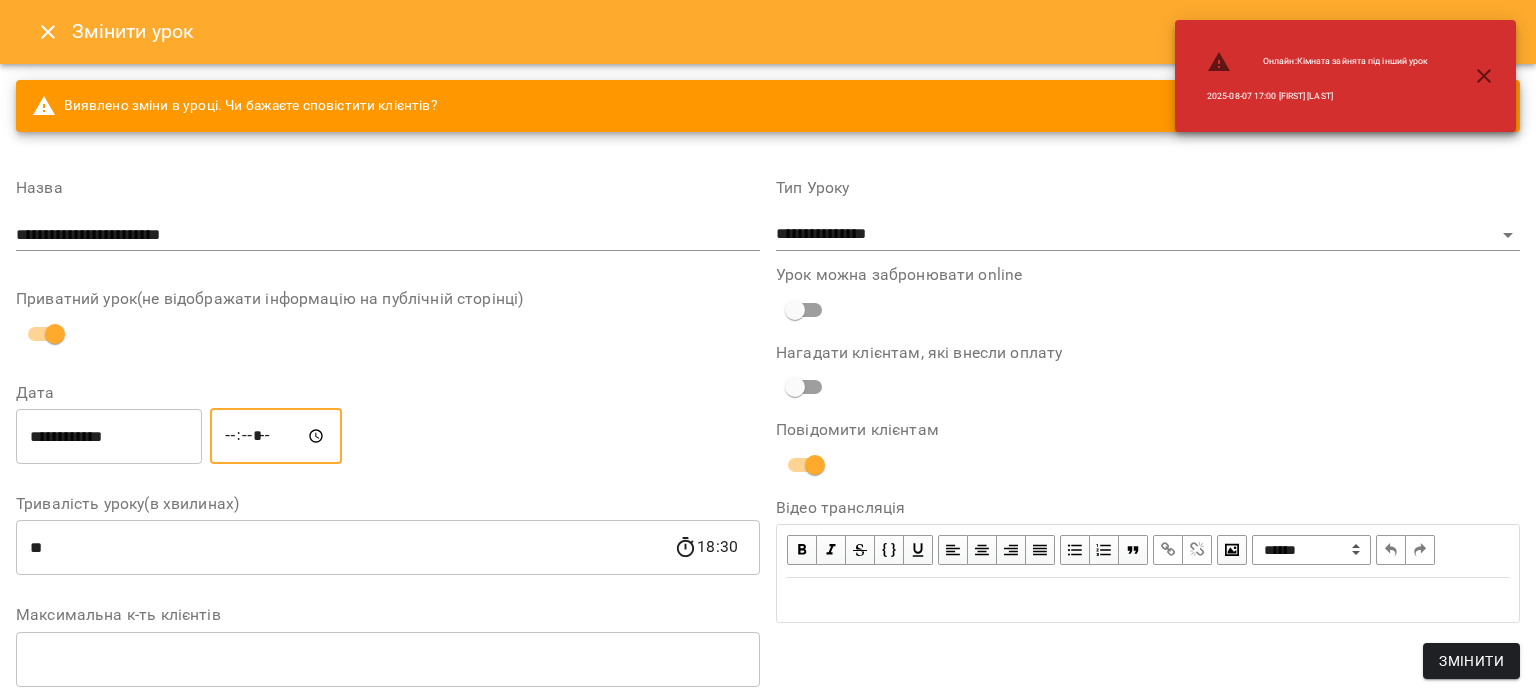 type on "*****" 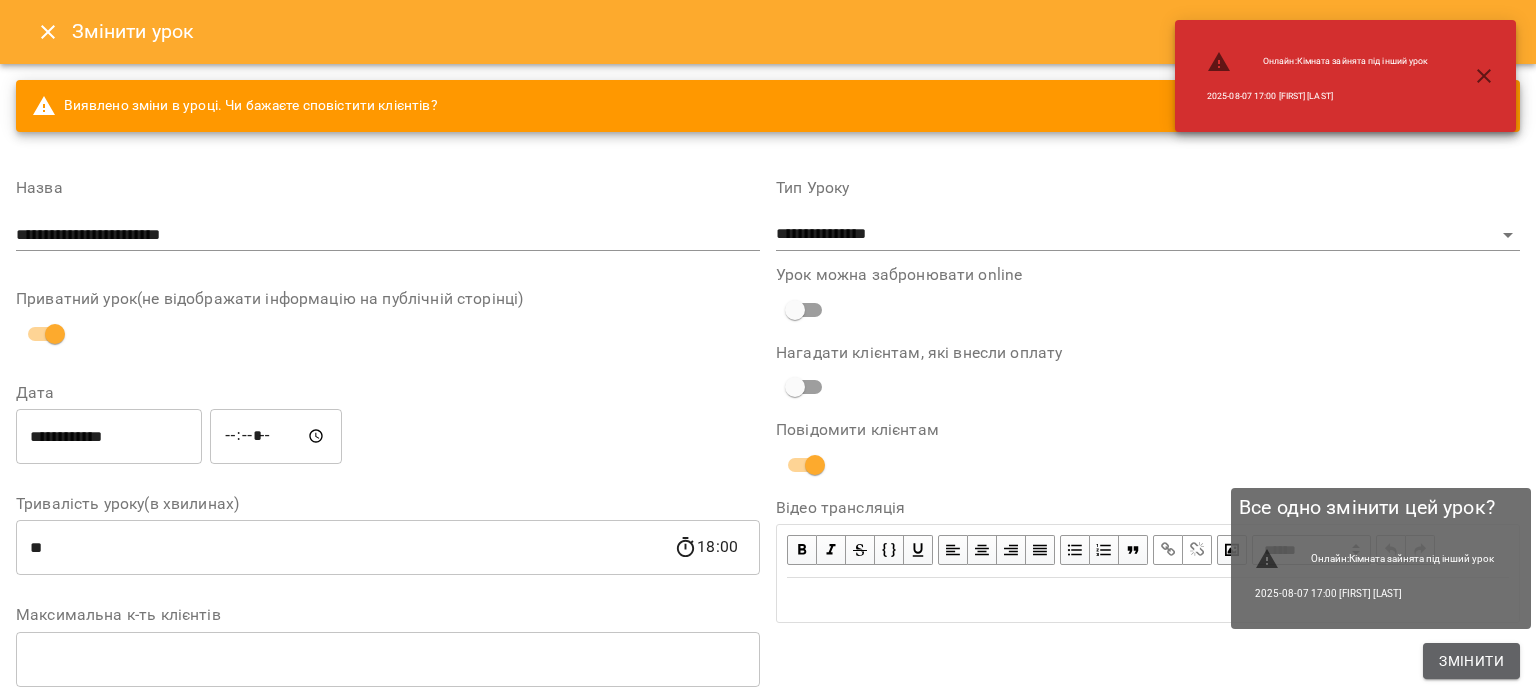 click on "Змінити" at bounding box center (1471, 661) 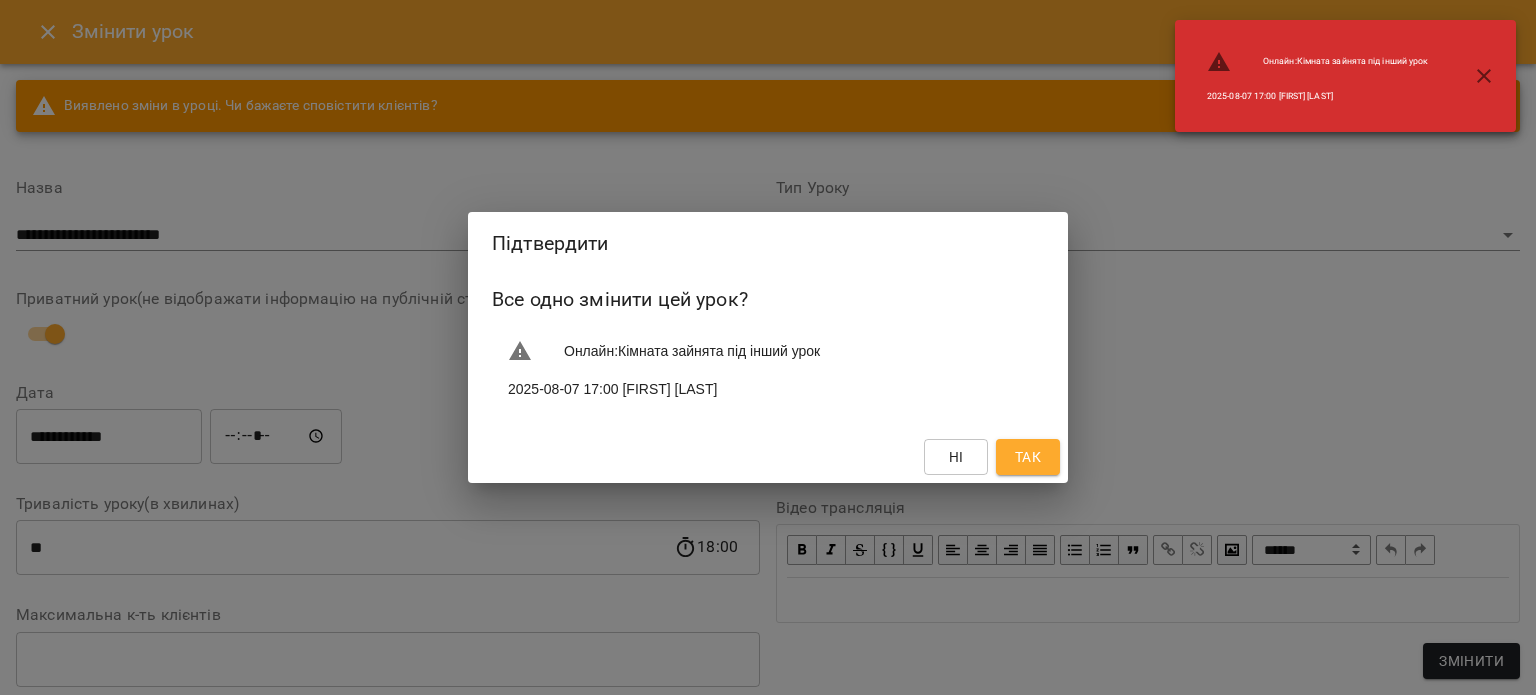 click on "Так" at bounding box center [1028, 457] 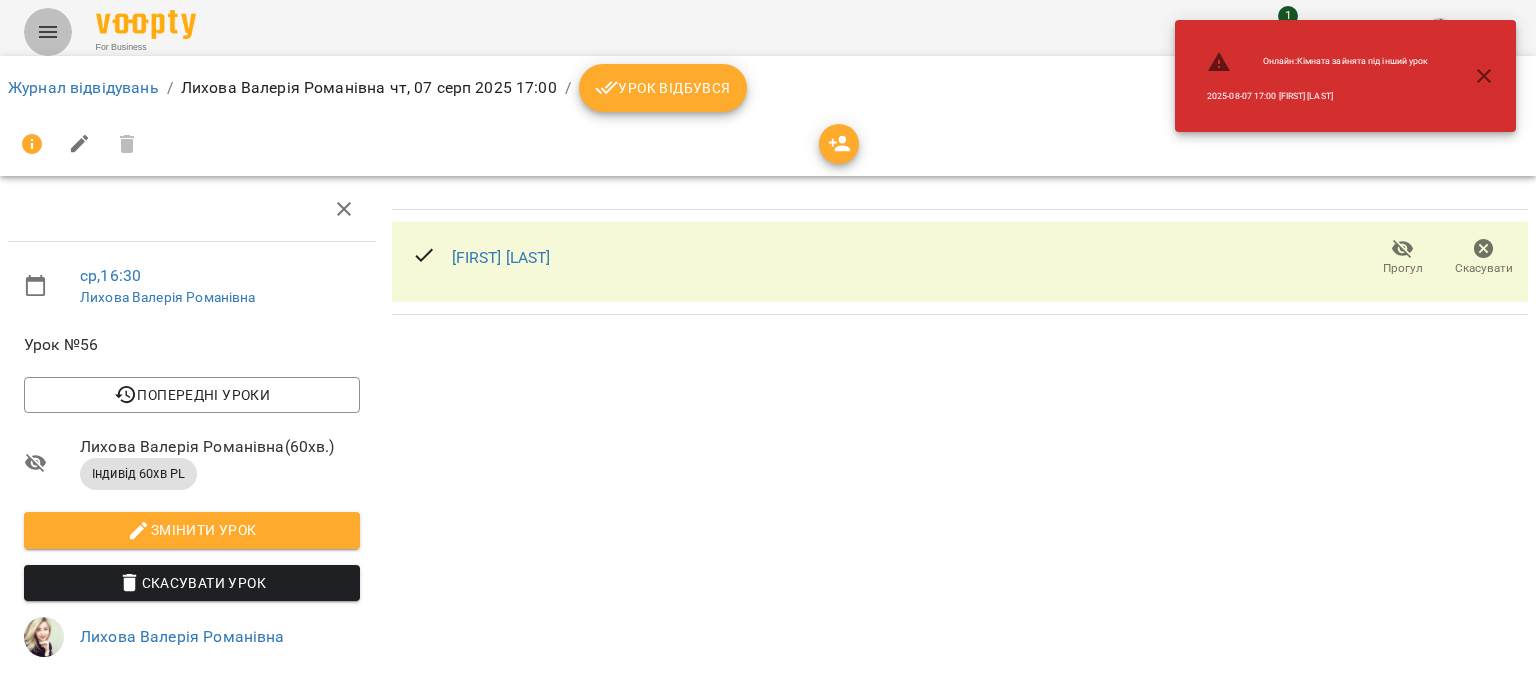 click 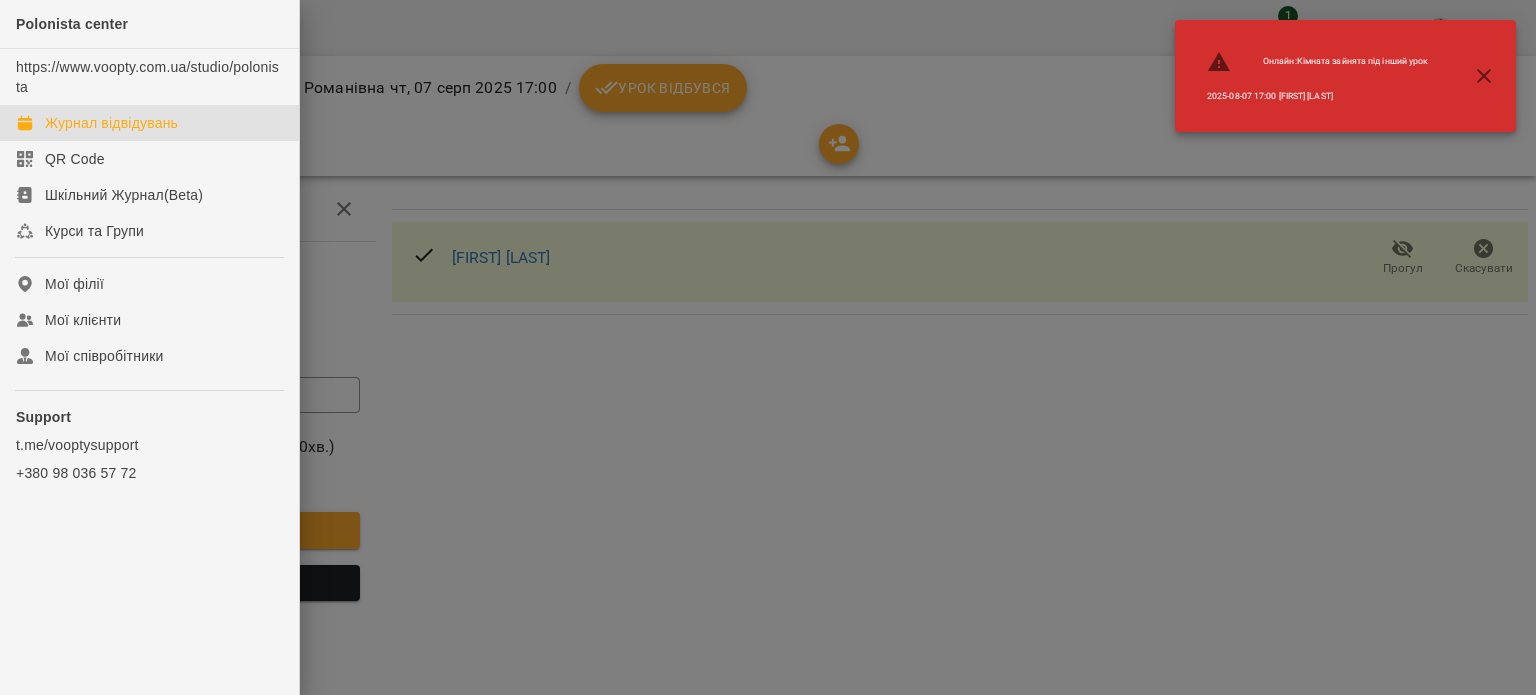 click on "Журнал відвідувань" at bounding box center [111, 123] 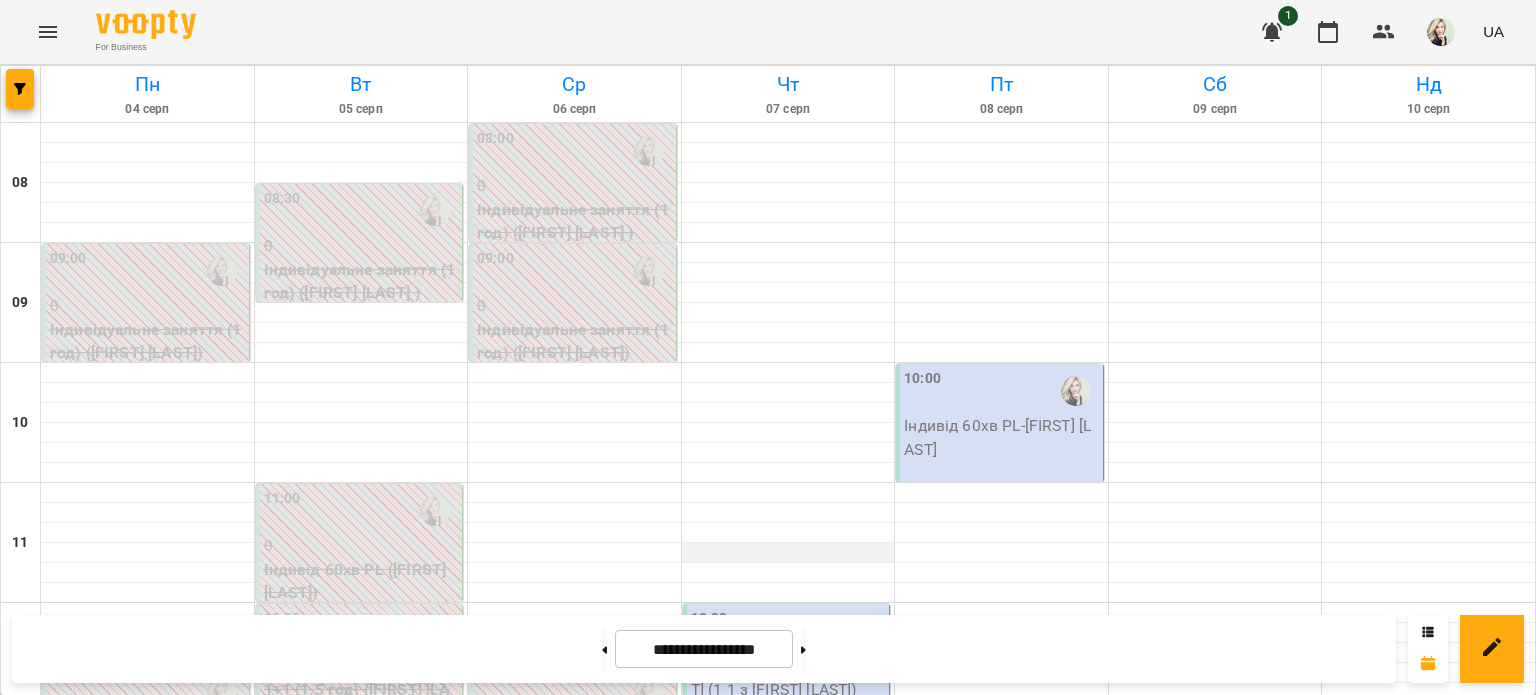 scroll, scrollTop: 217, scrollLeft: 0, axis: vertical 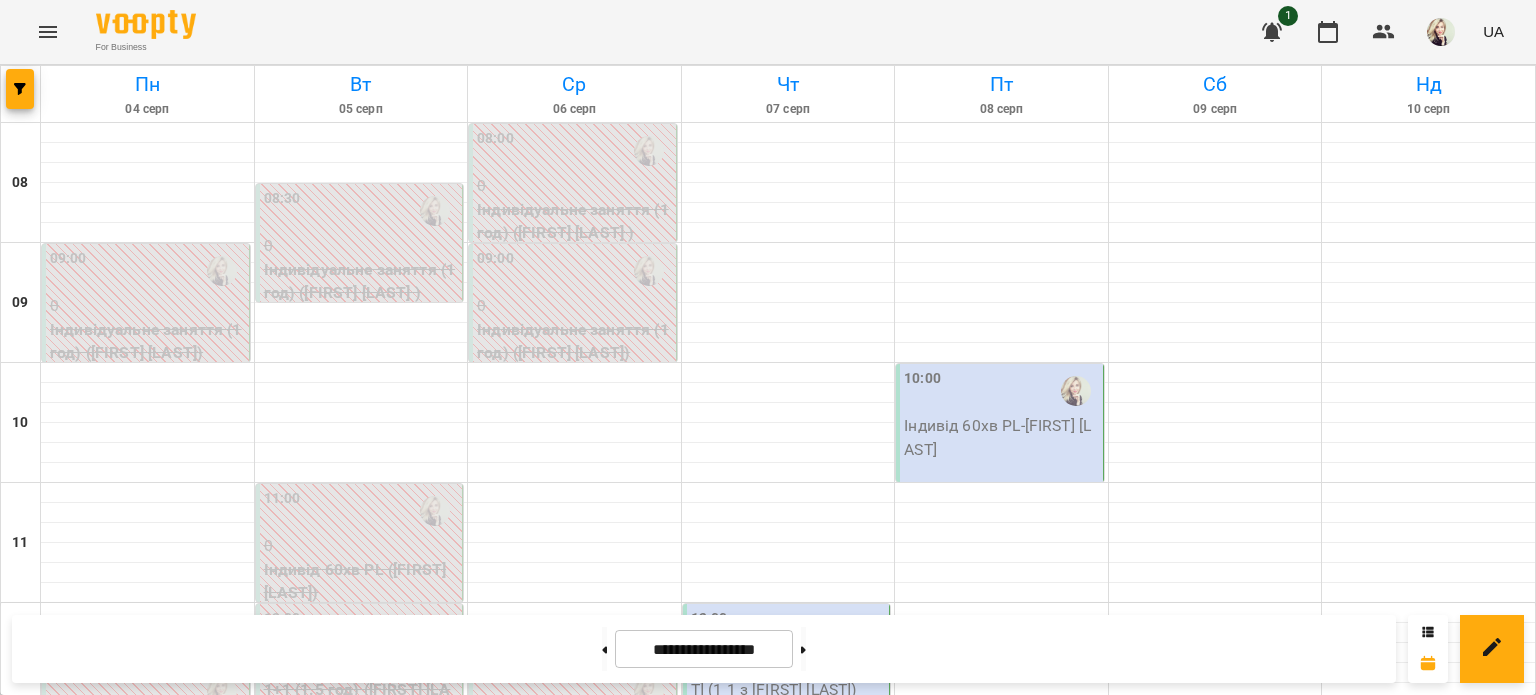 click on "1+1 (1.5 год) - [FIRST] [LAST] (1 1 з [FIRST] [LAST])" at bounding box center [788, 677] 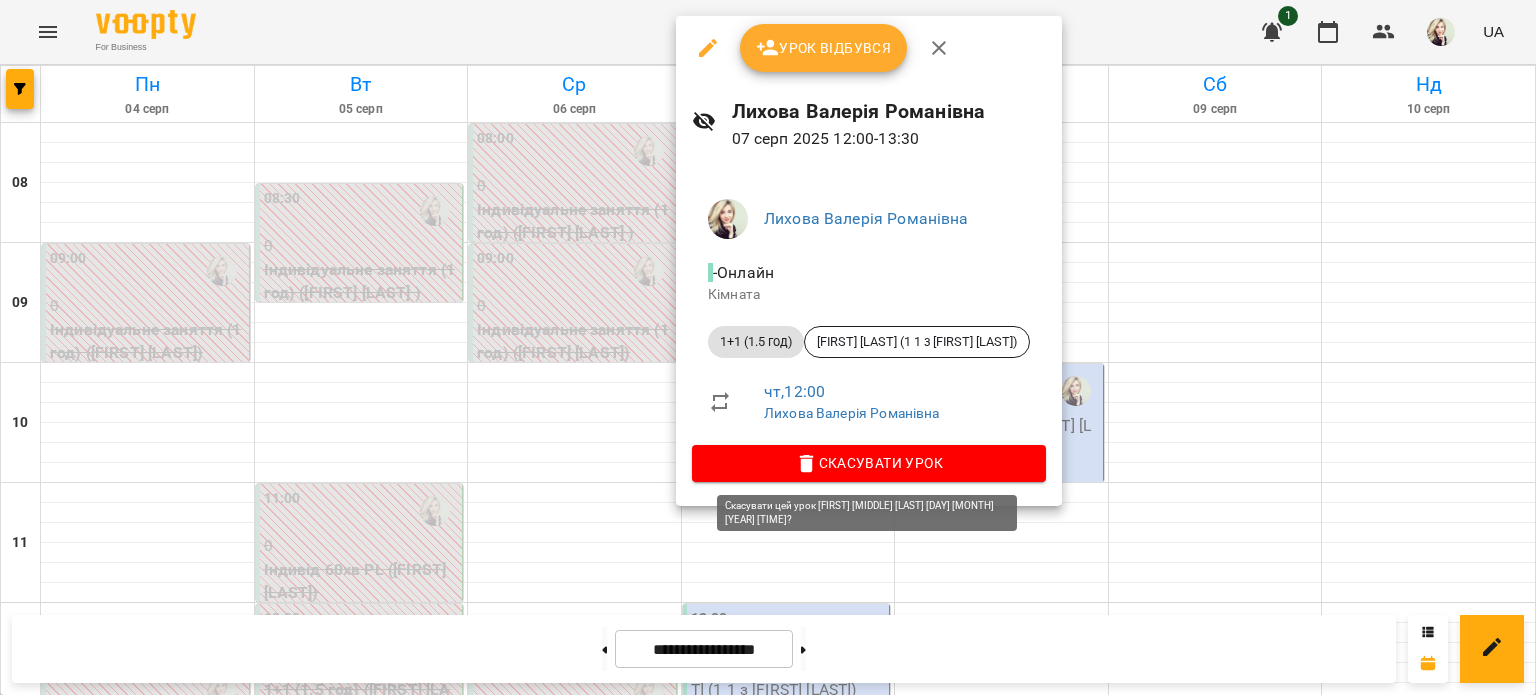 click on "Скасувати Урок" at bounding box center [869, 463] 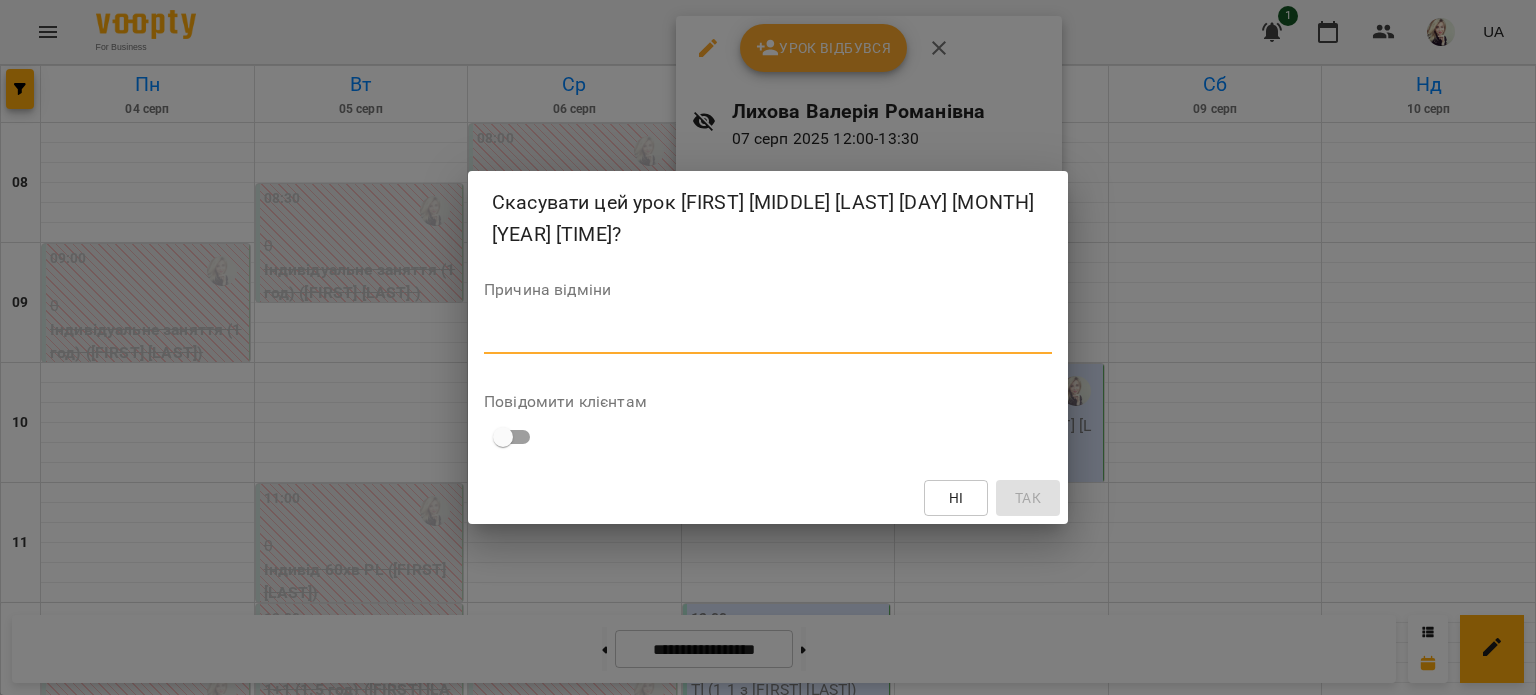 click at bounding box center (768, 337) 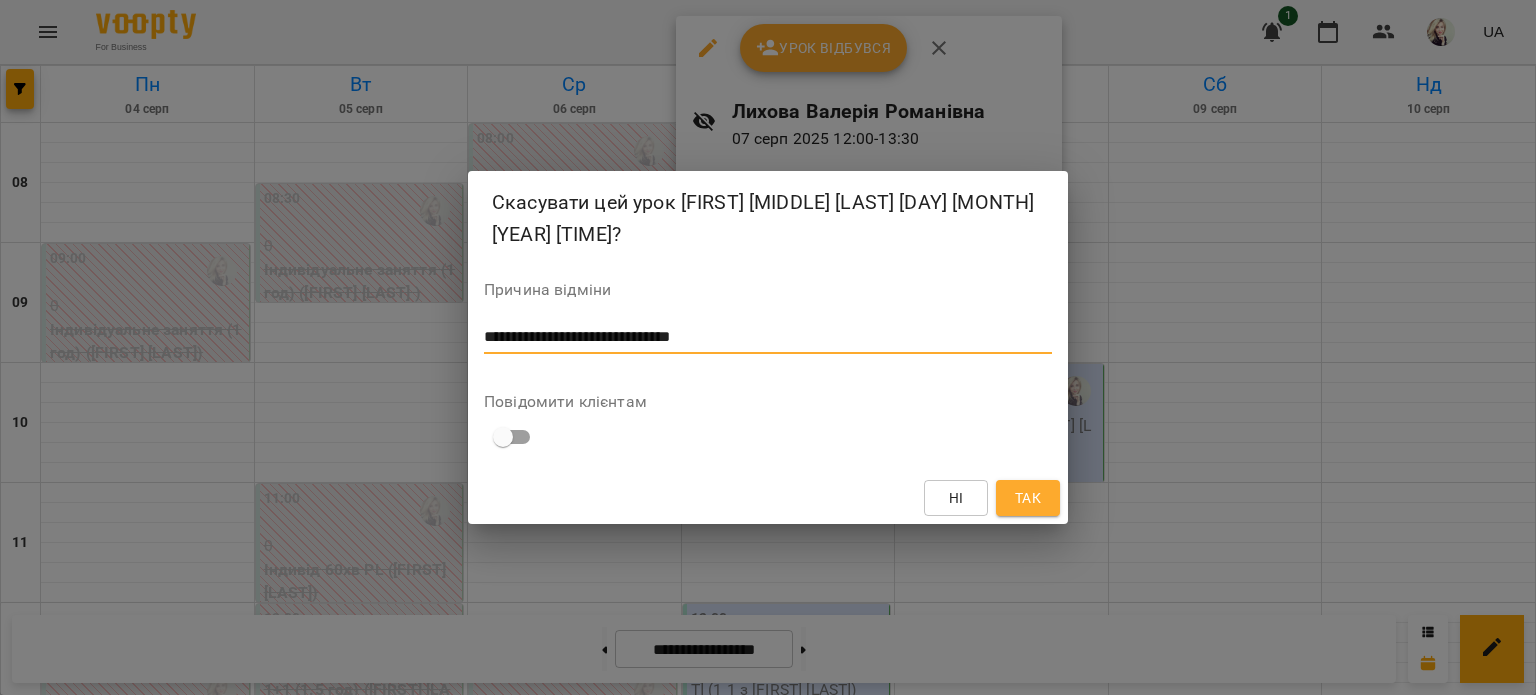 type on "**********" 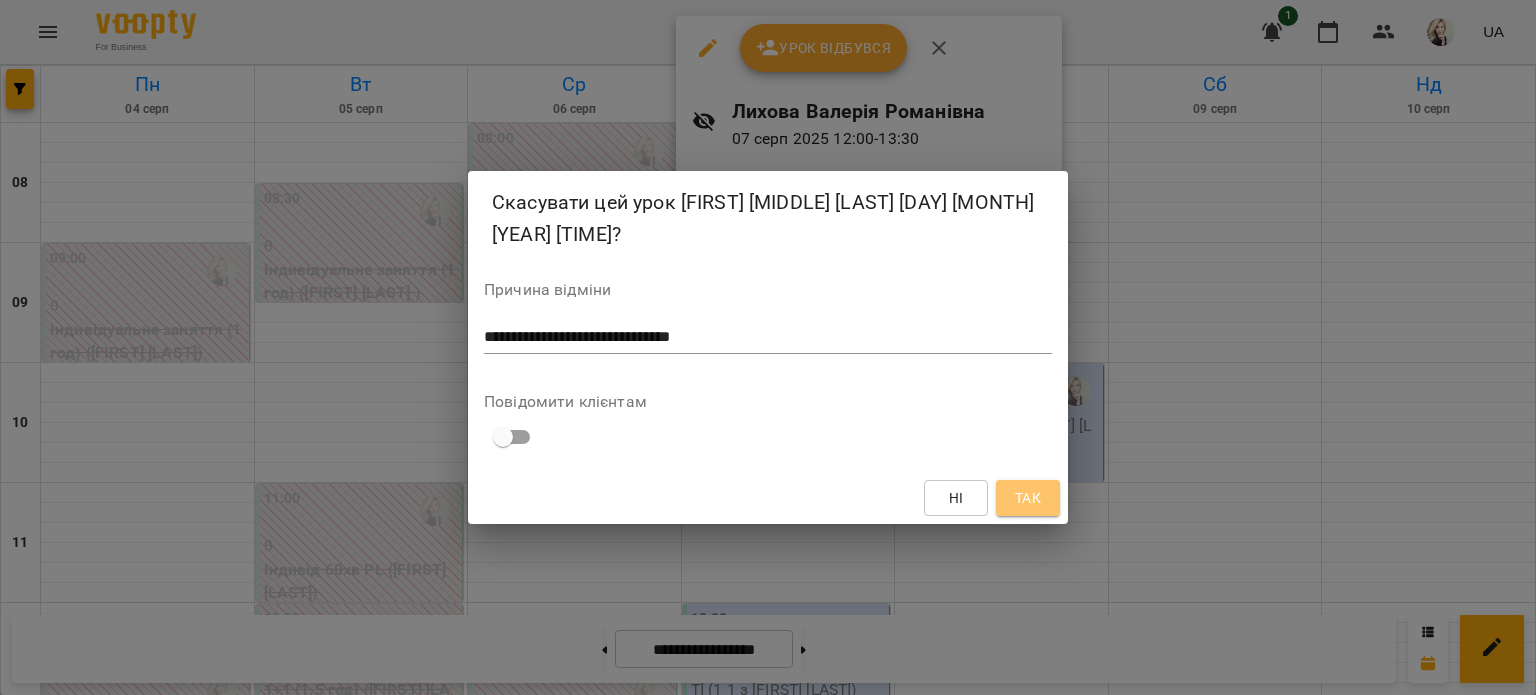 click on "Так" at bounding box center [1028, 498] 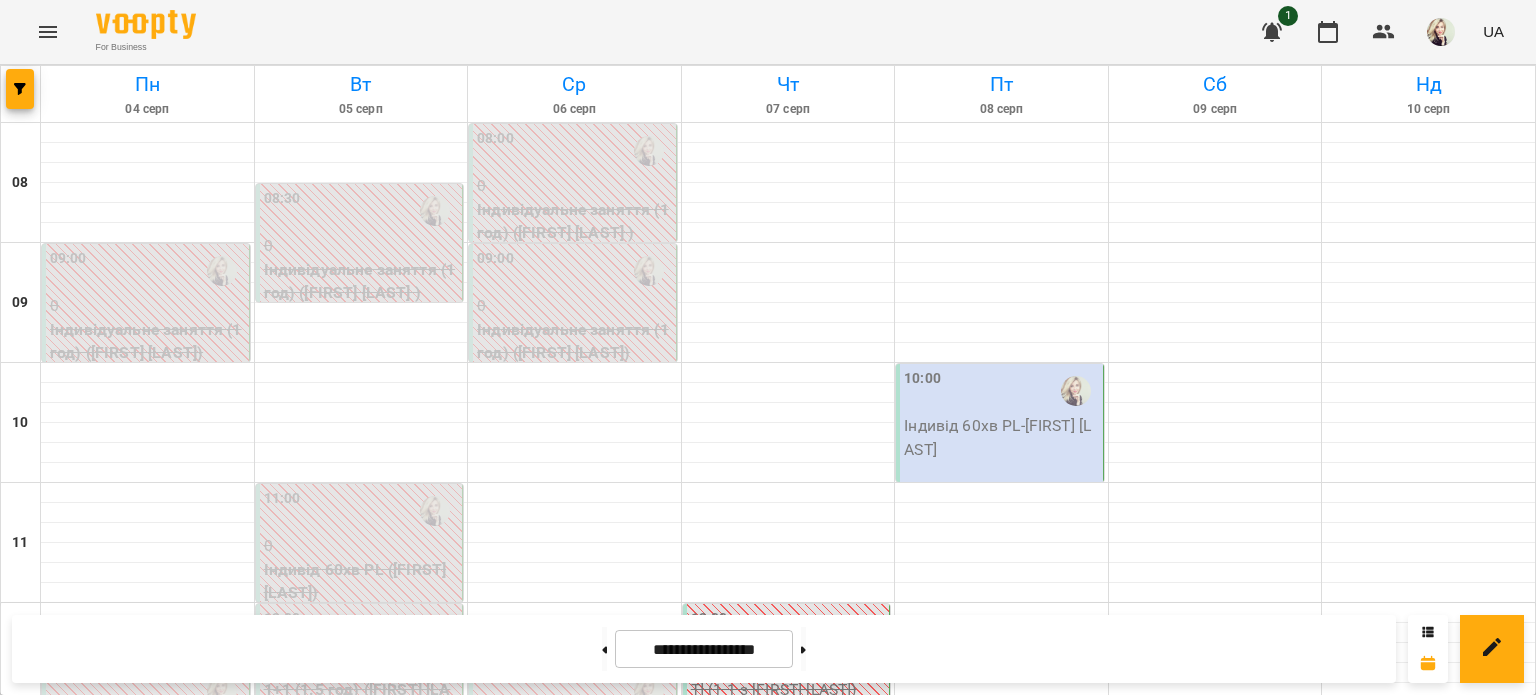 scroll, scrollTop: 900, scrollLeft: 0, axis: vertical 